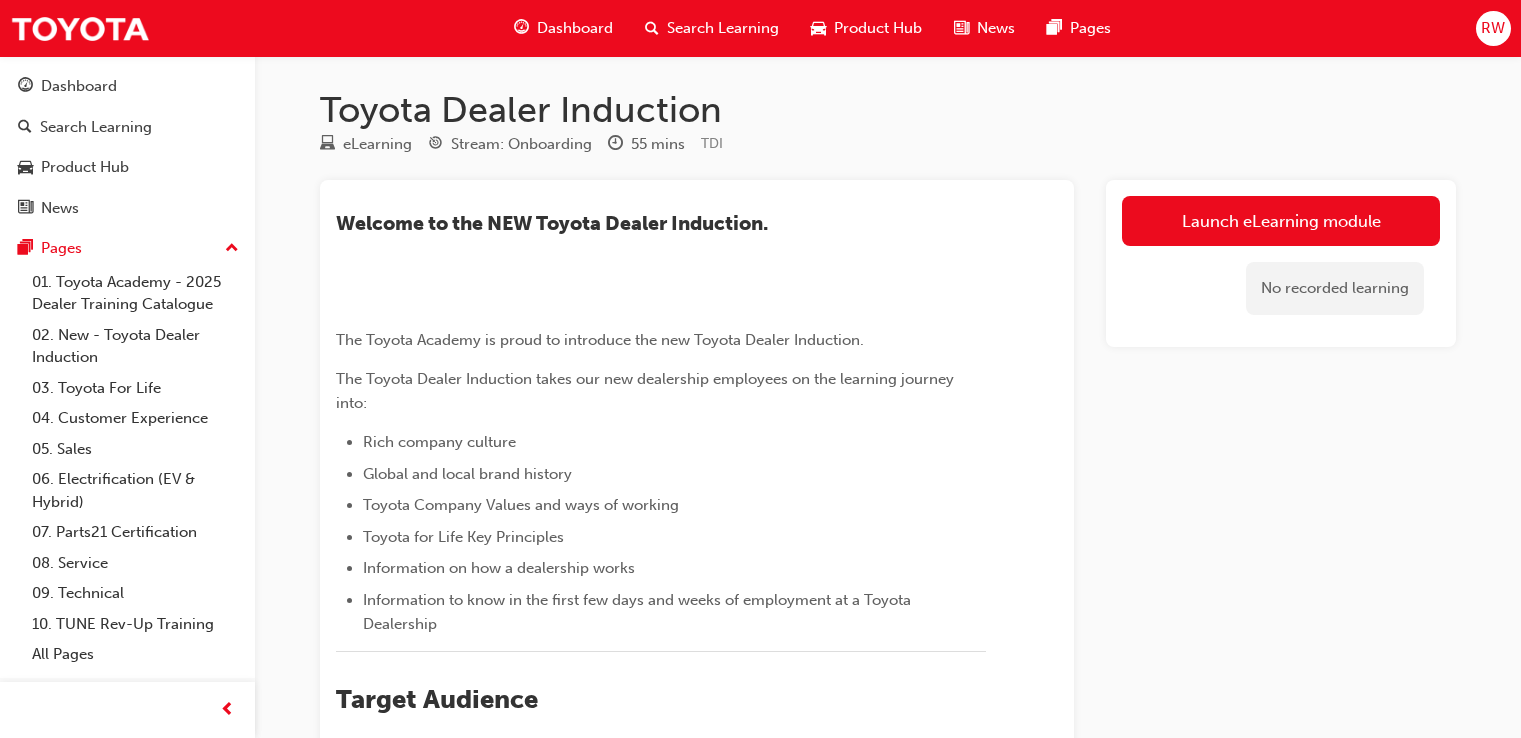 scroll, scrollTop: 0, scrollLeft: 0, axis: both 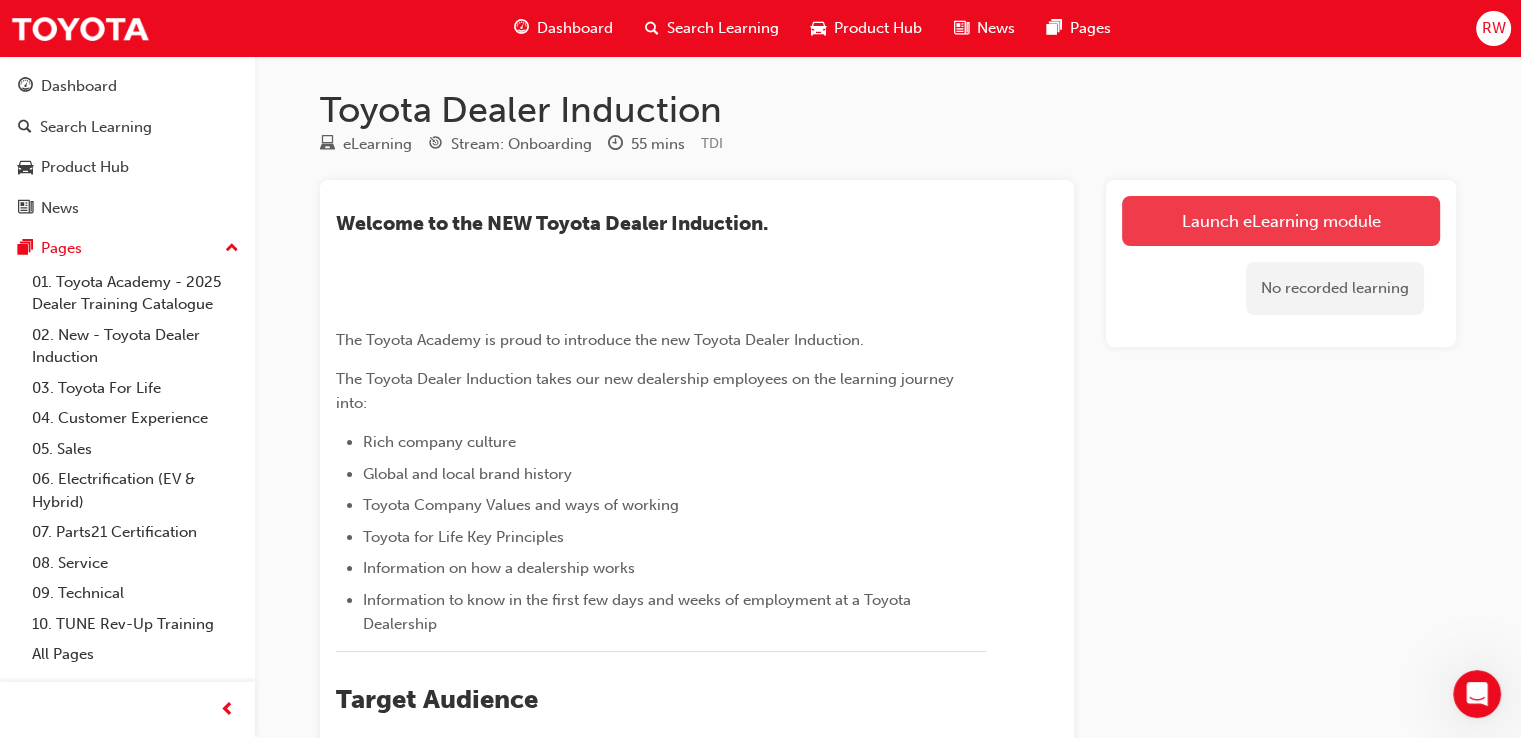 click on "Launch eLearning module" at bounding box center [1281, 221] 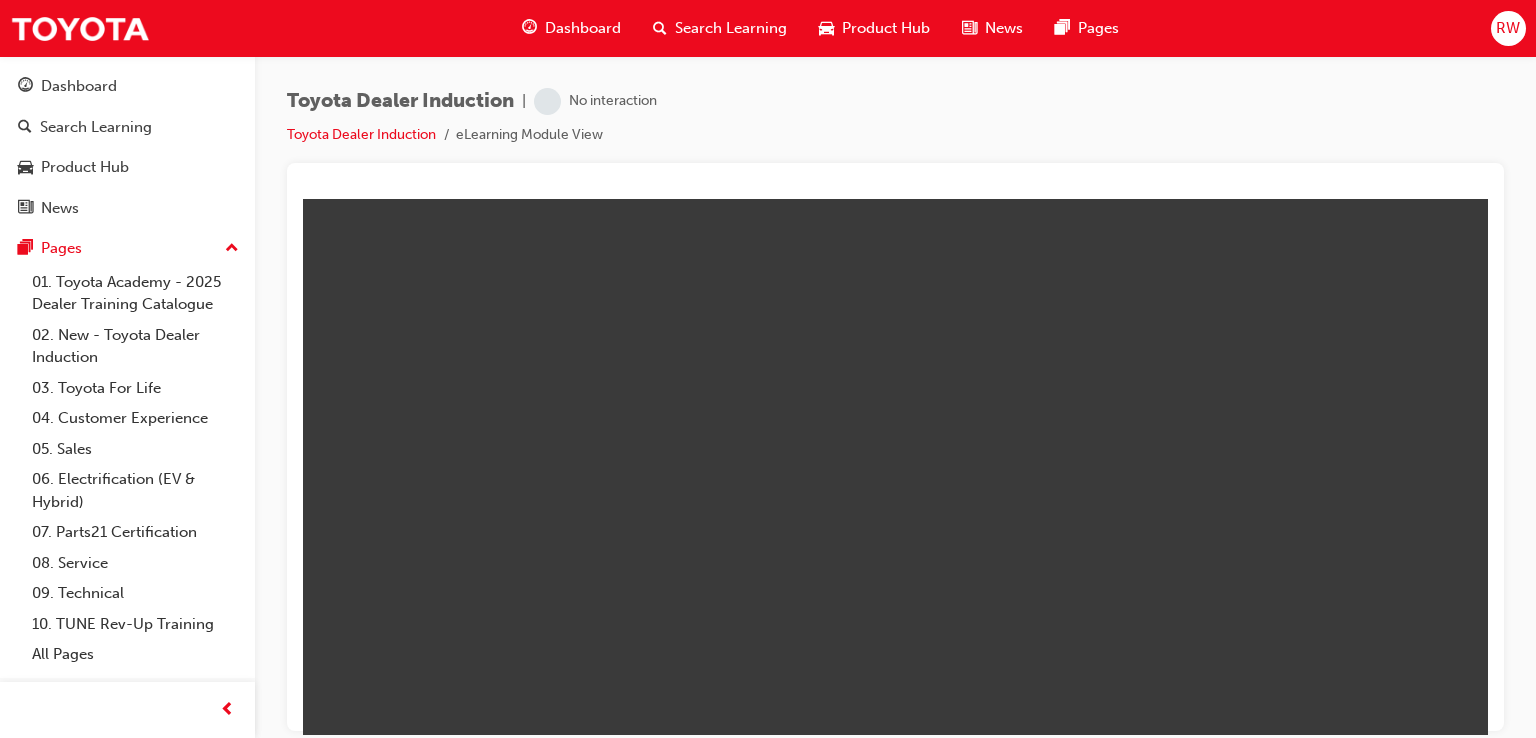 scroll, scrollTop: 0, scrollLeft: 0, axis: both 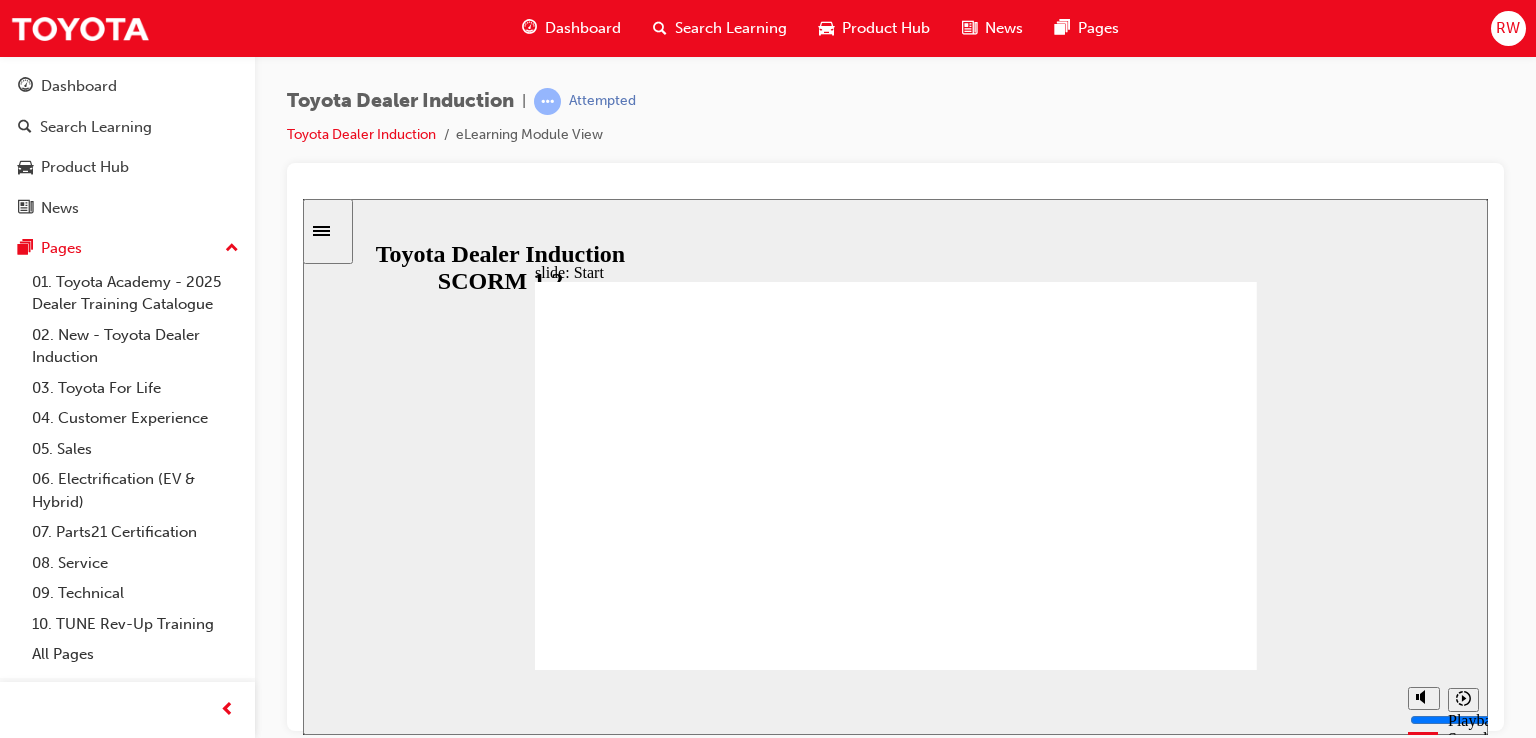 click 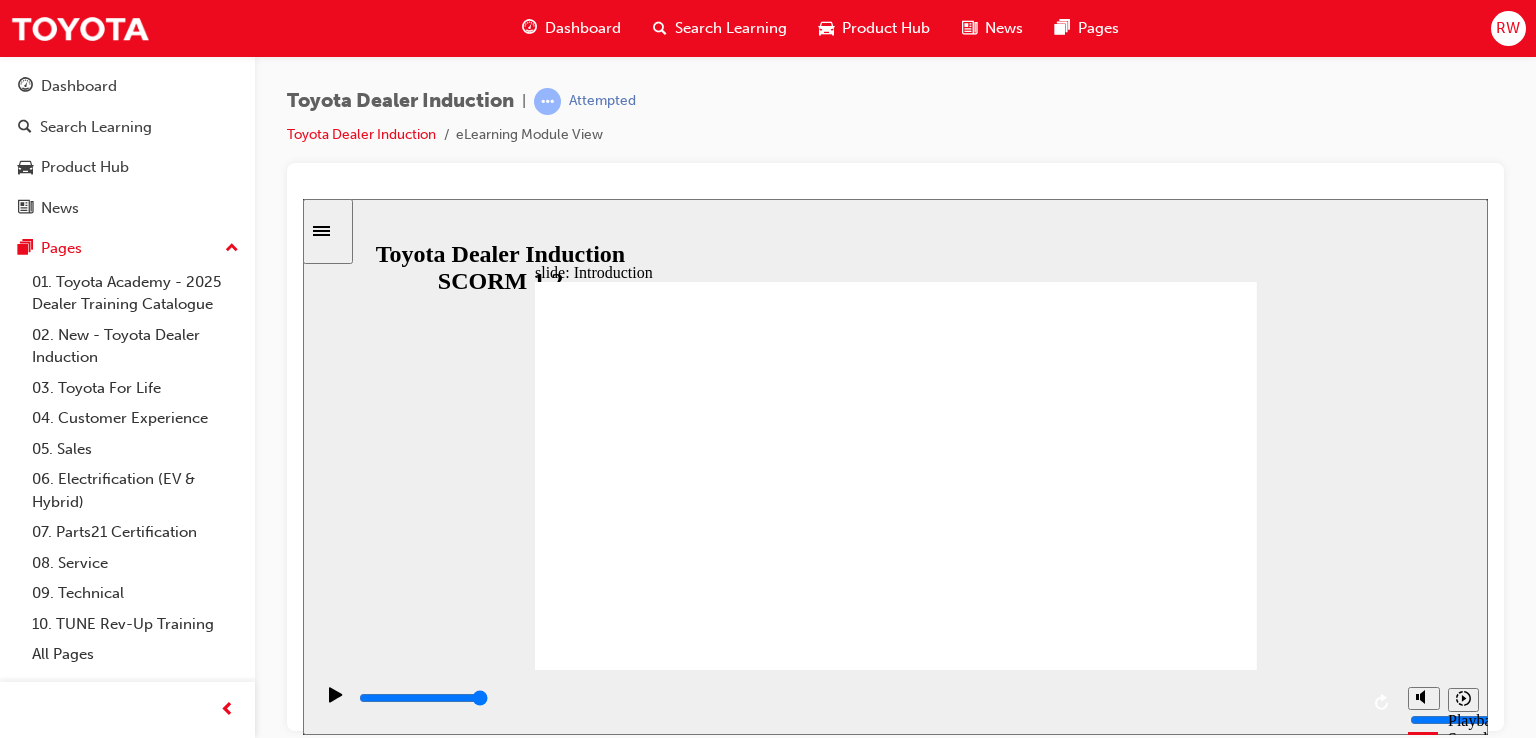 click 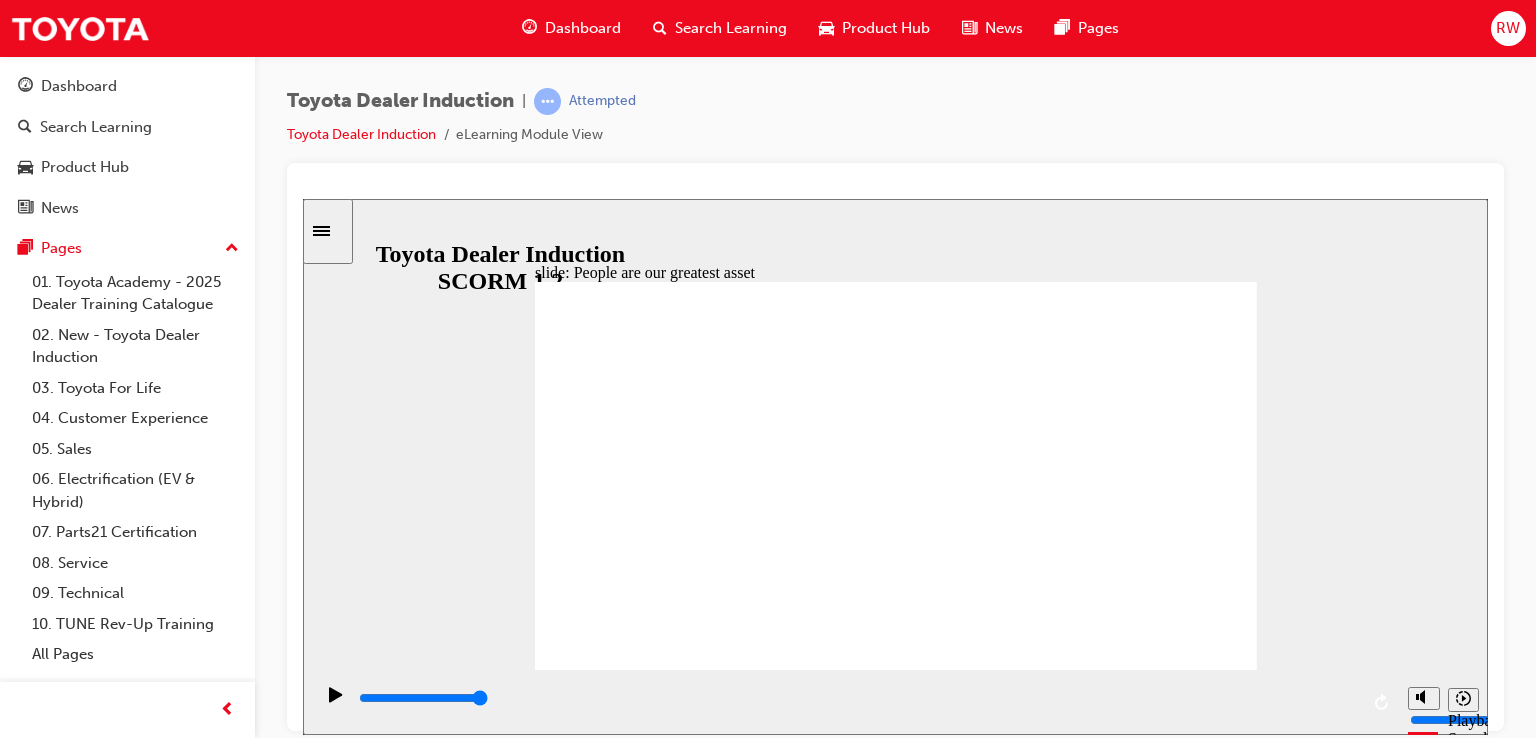 click 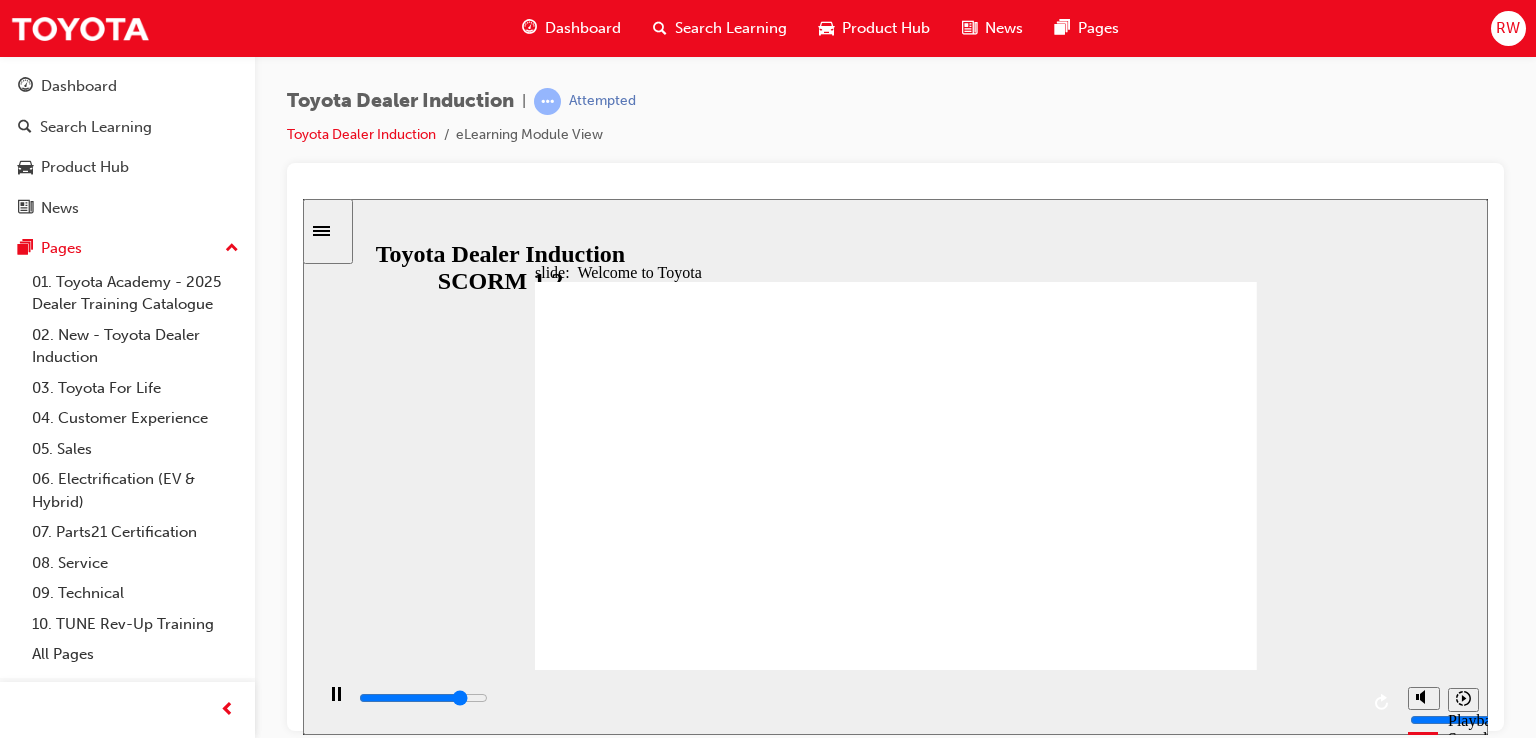 click 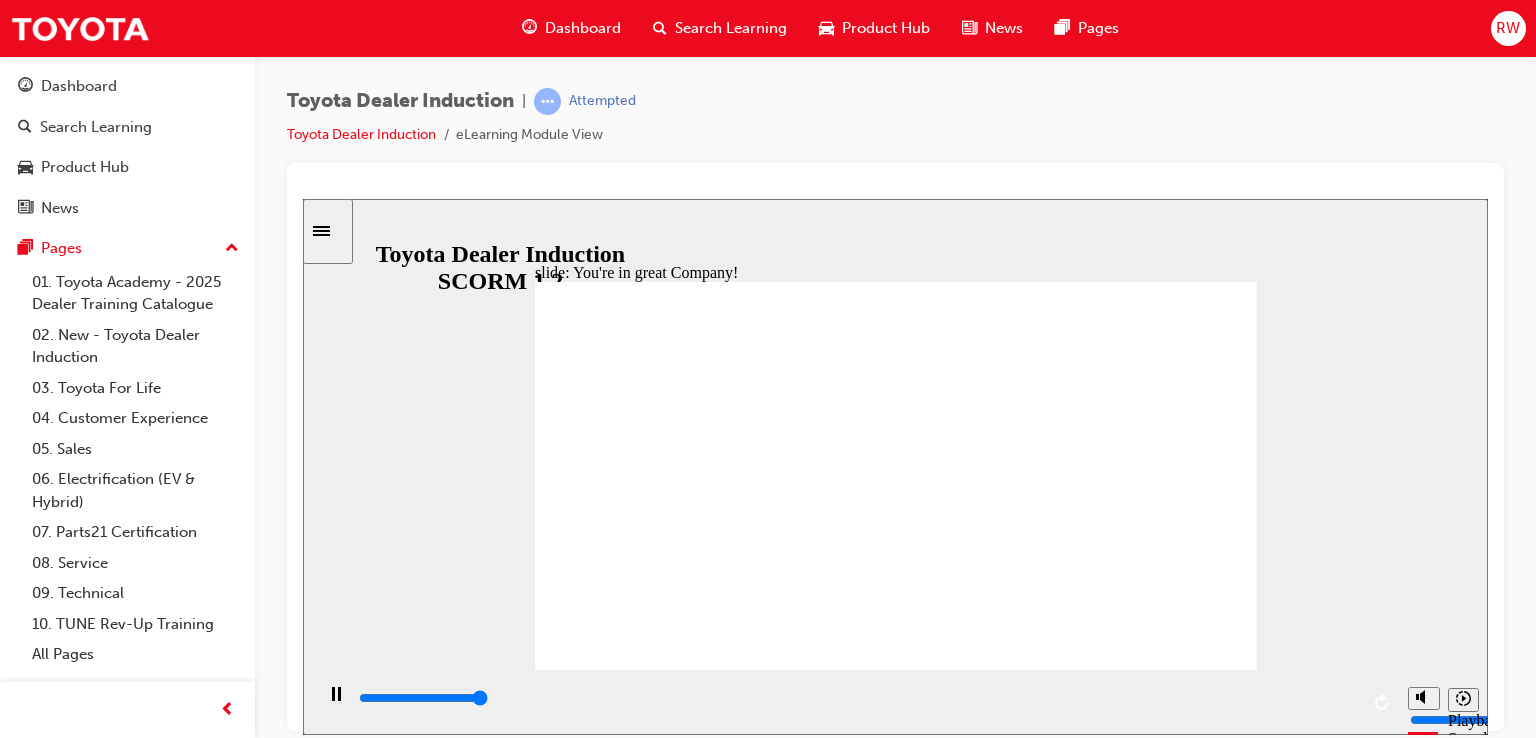 type on "7500" 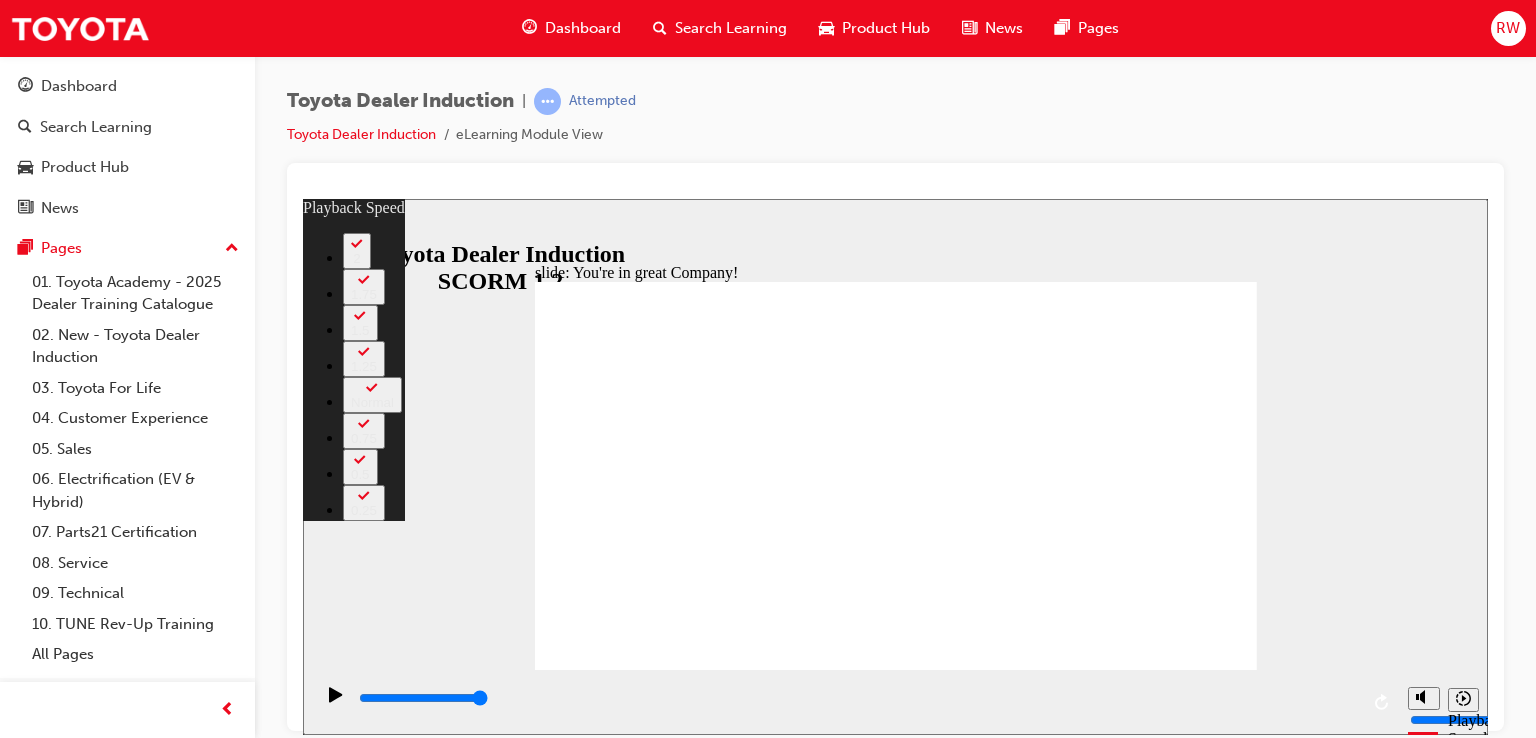 click 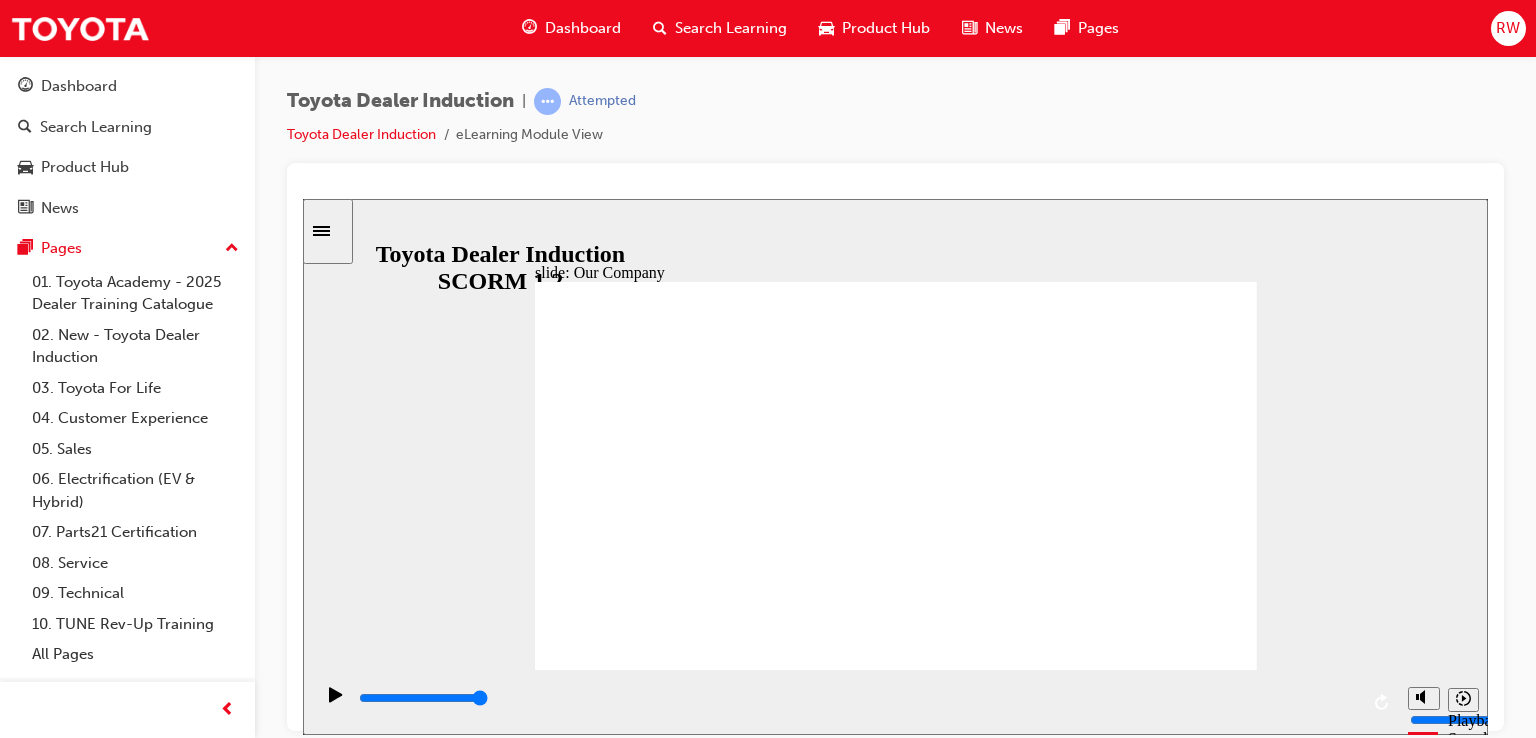 click 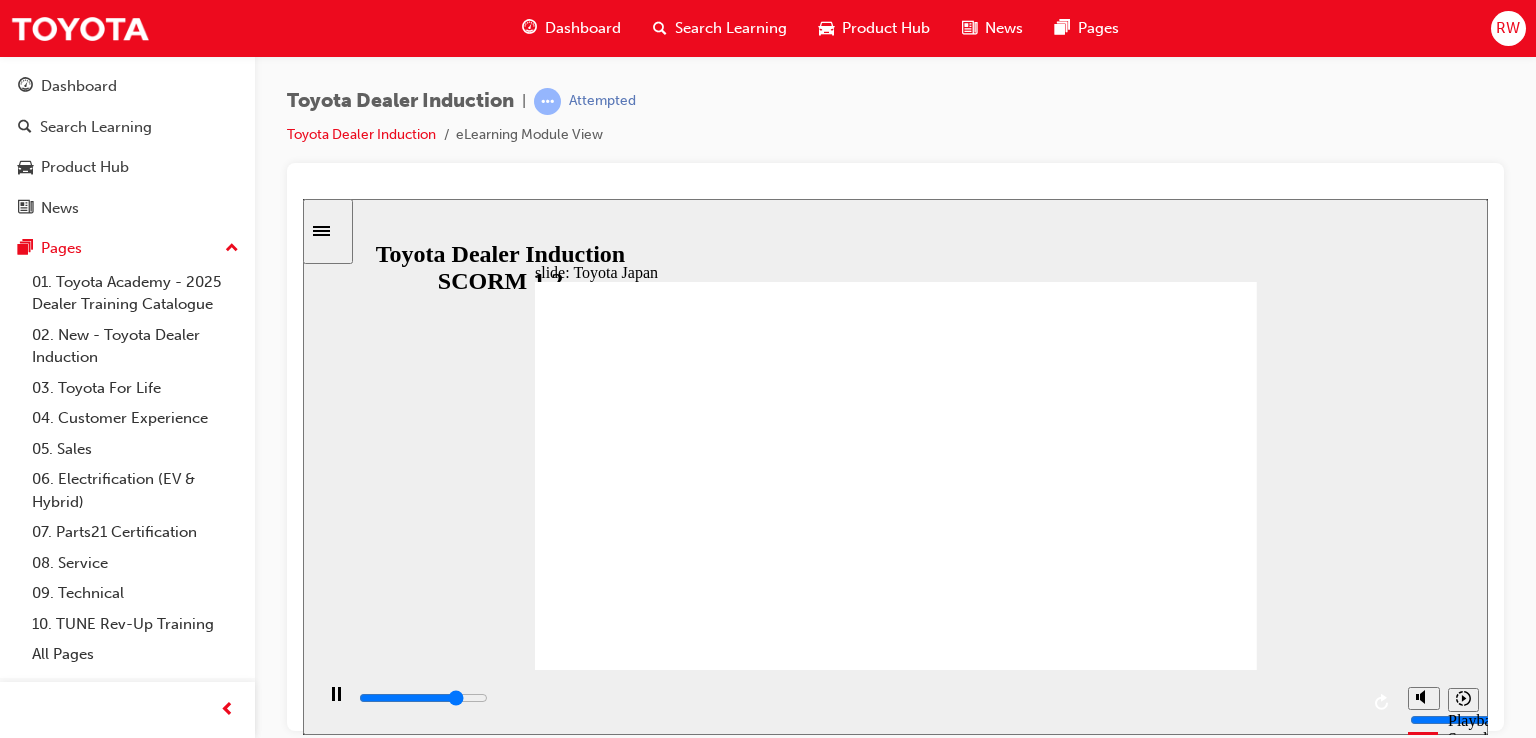 click 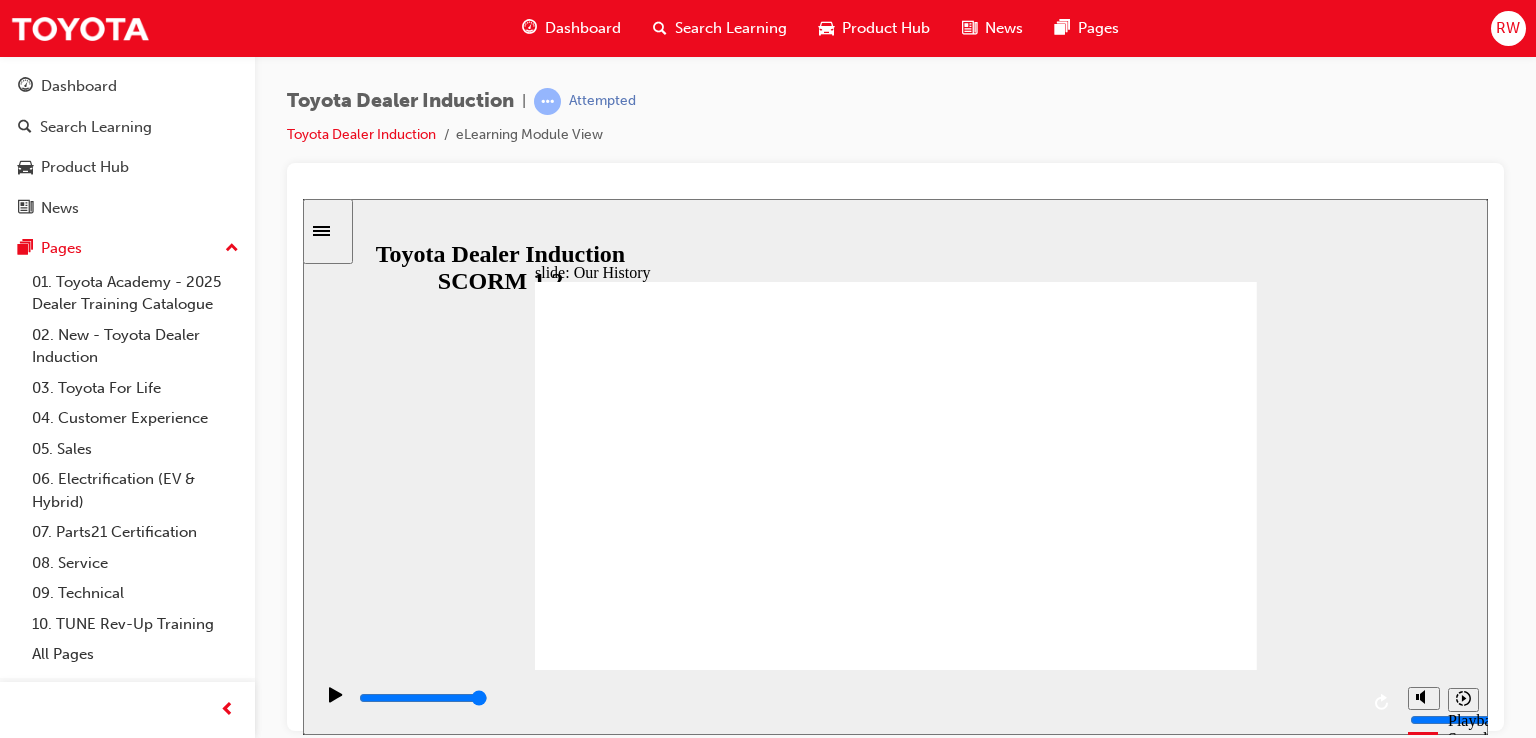 drag, startPoint x: 689, startPoint y: 589, endPoint x: 748, endPoint y: 591, distance: 59.03389 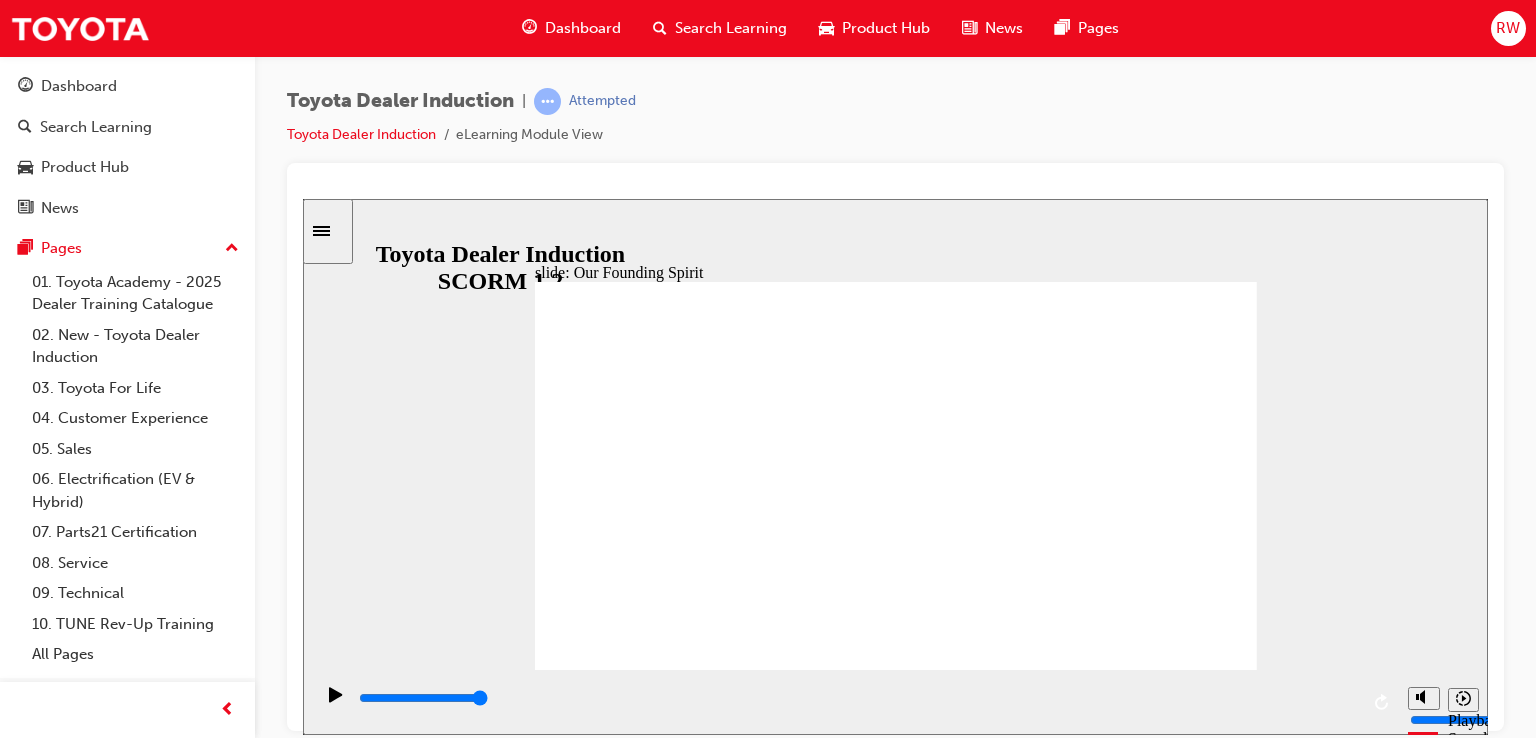 drag, startPoint x: 1219, startPoint y: 301, endPoint x: 1220, endPoint y: 287, distance: 14.035668 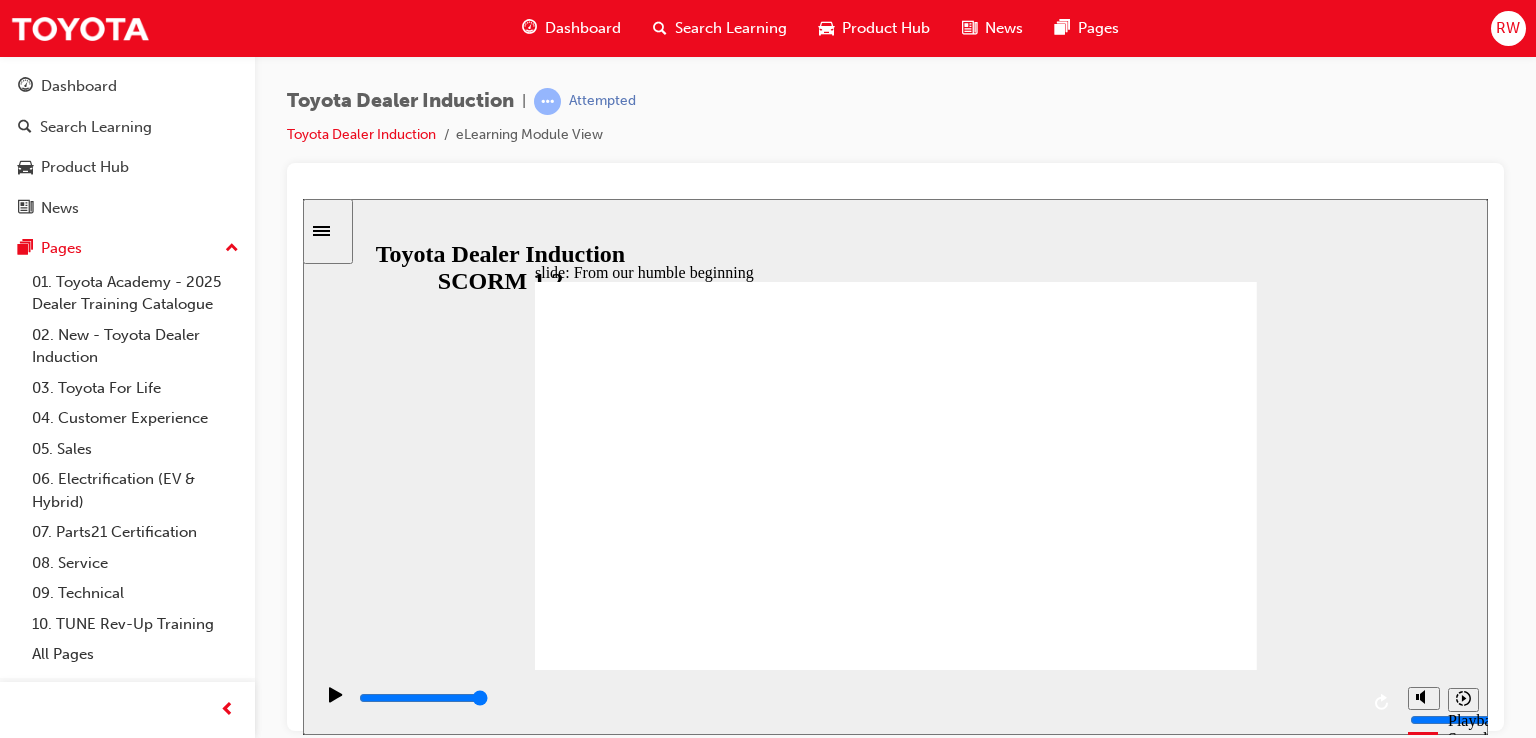 click 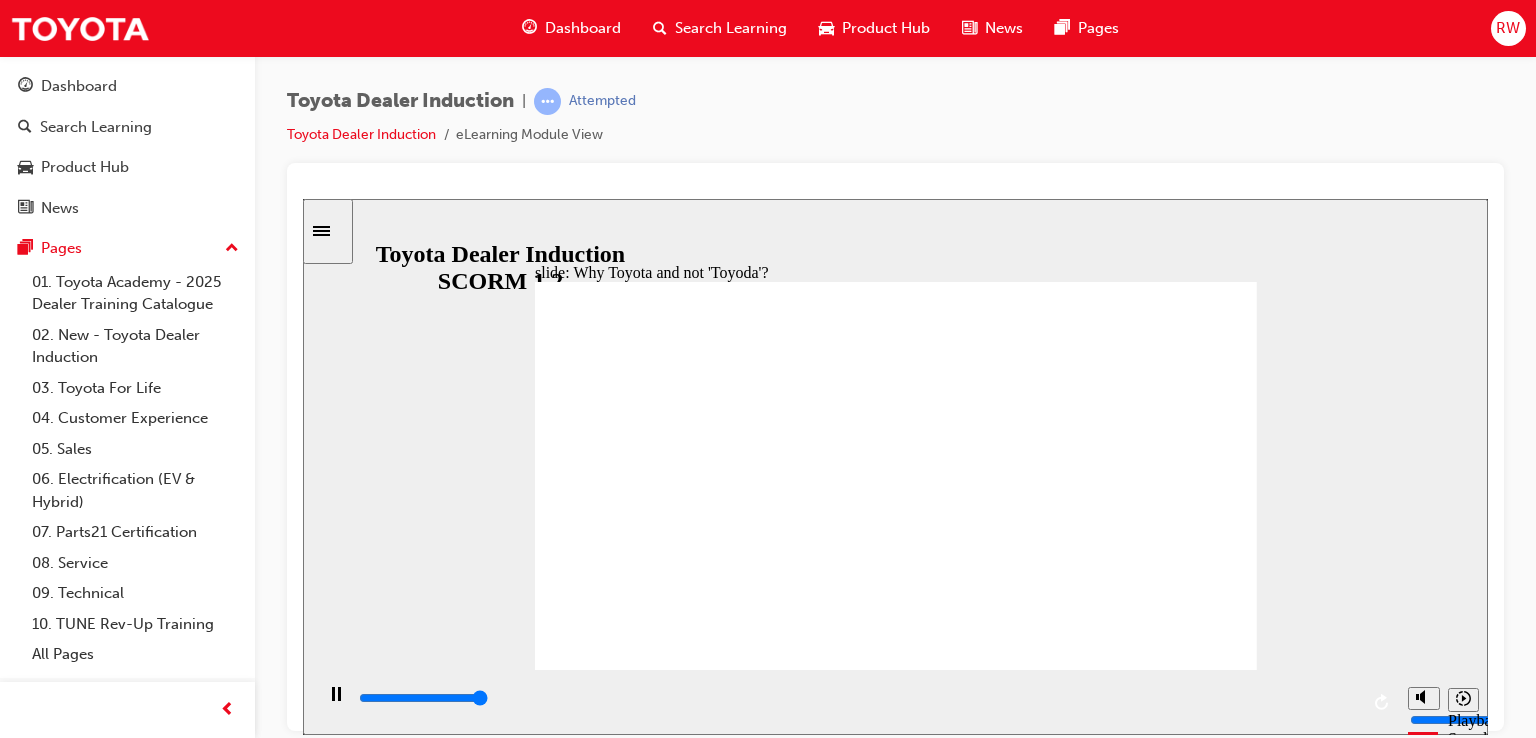 click 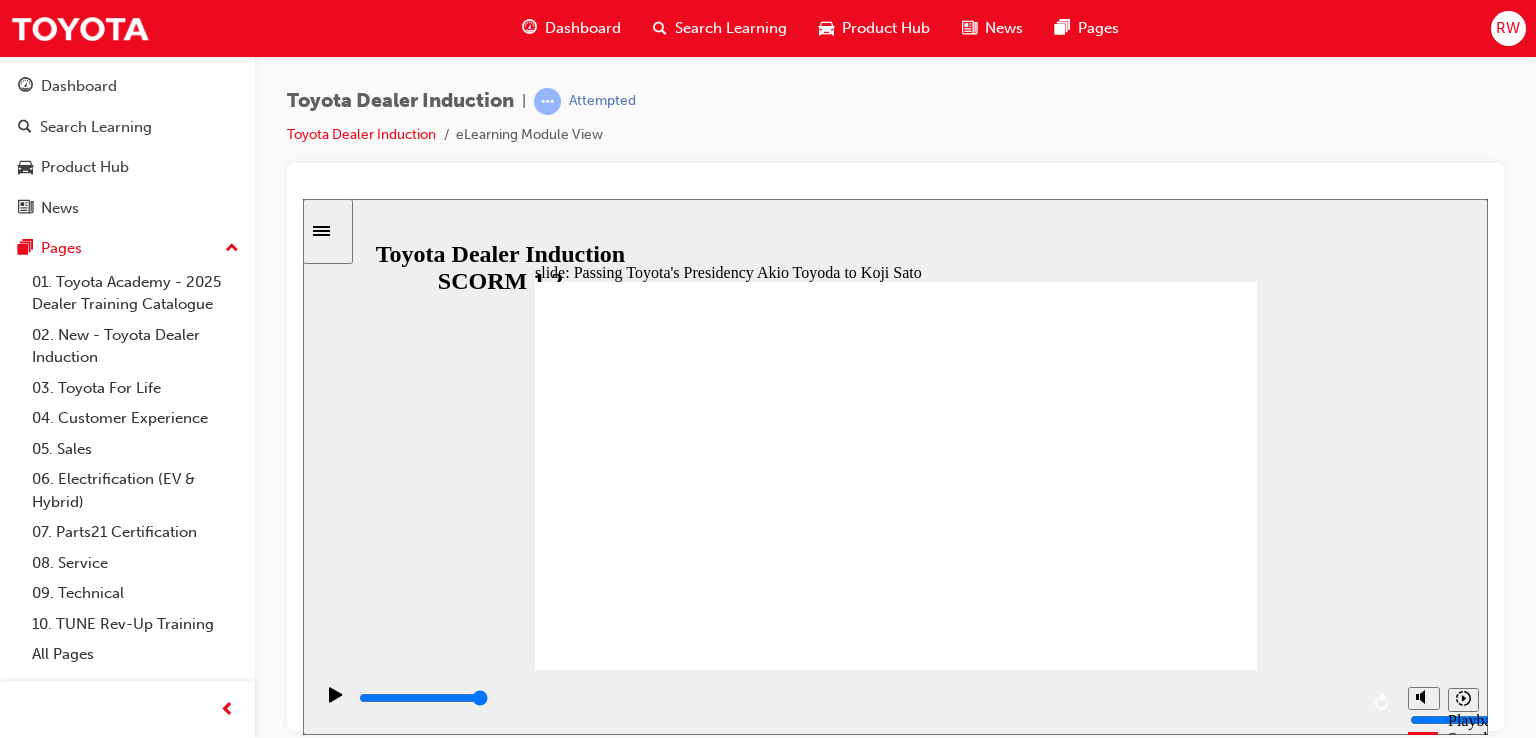 click 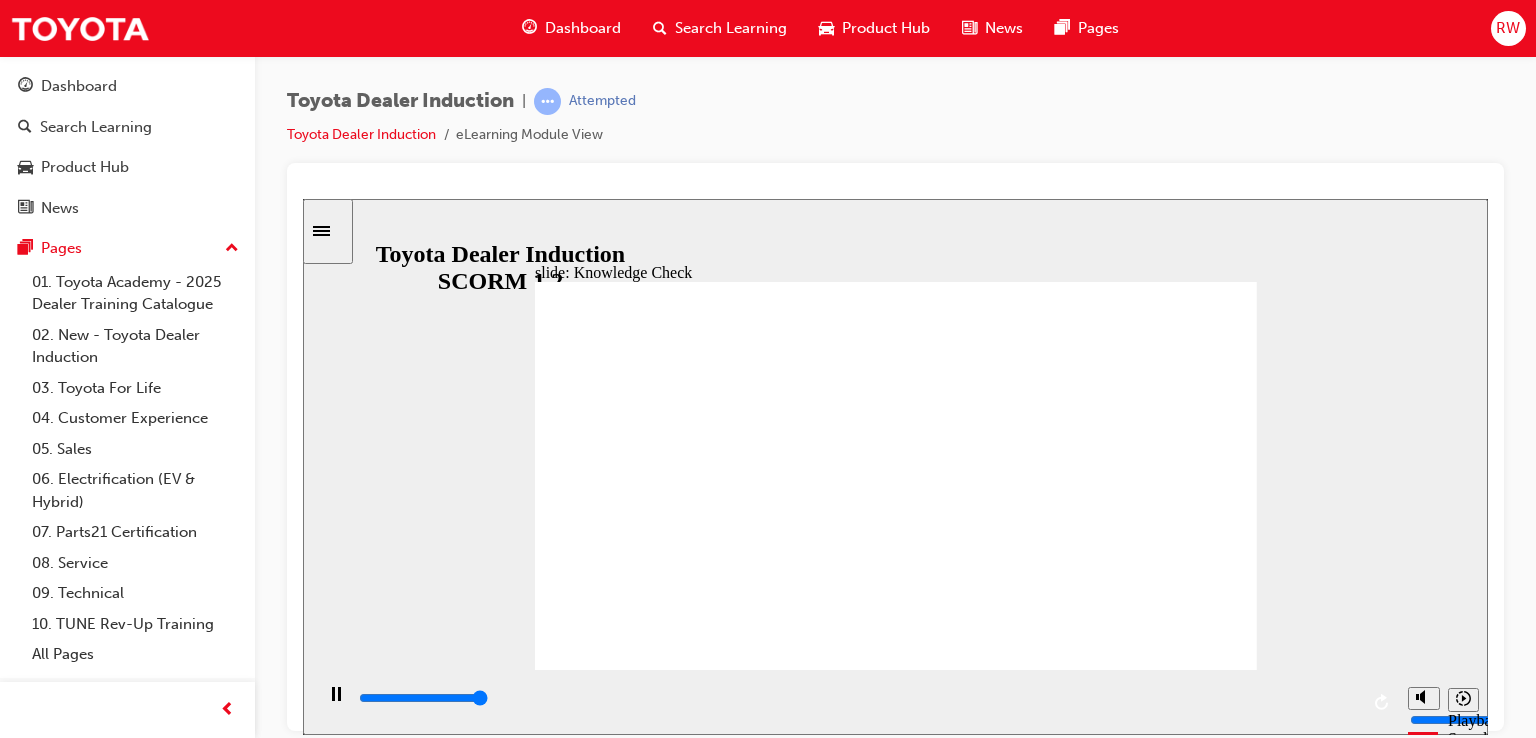 type on "5000" 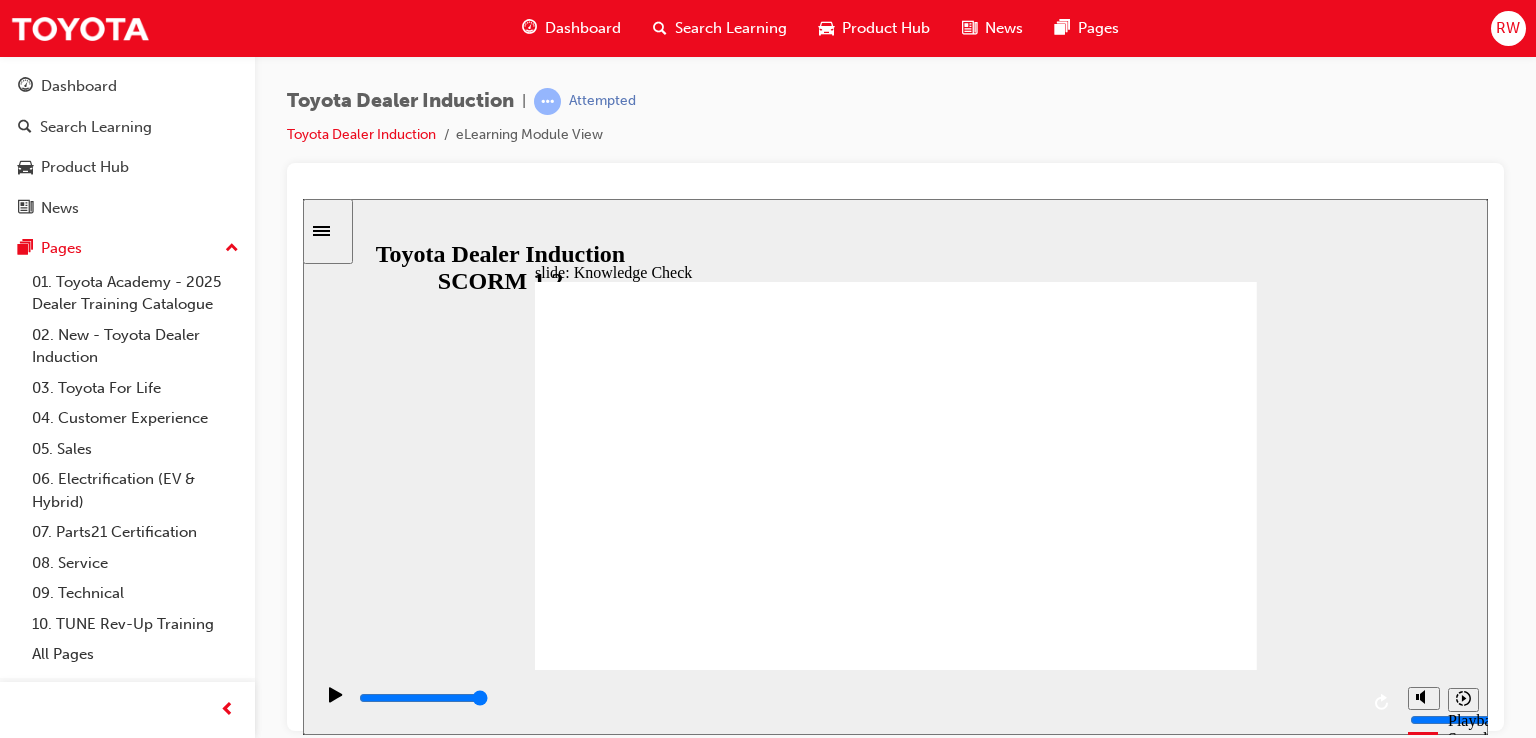 radio on "true" 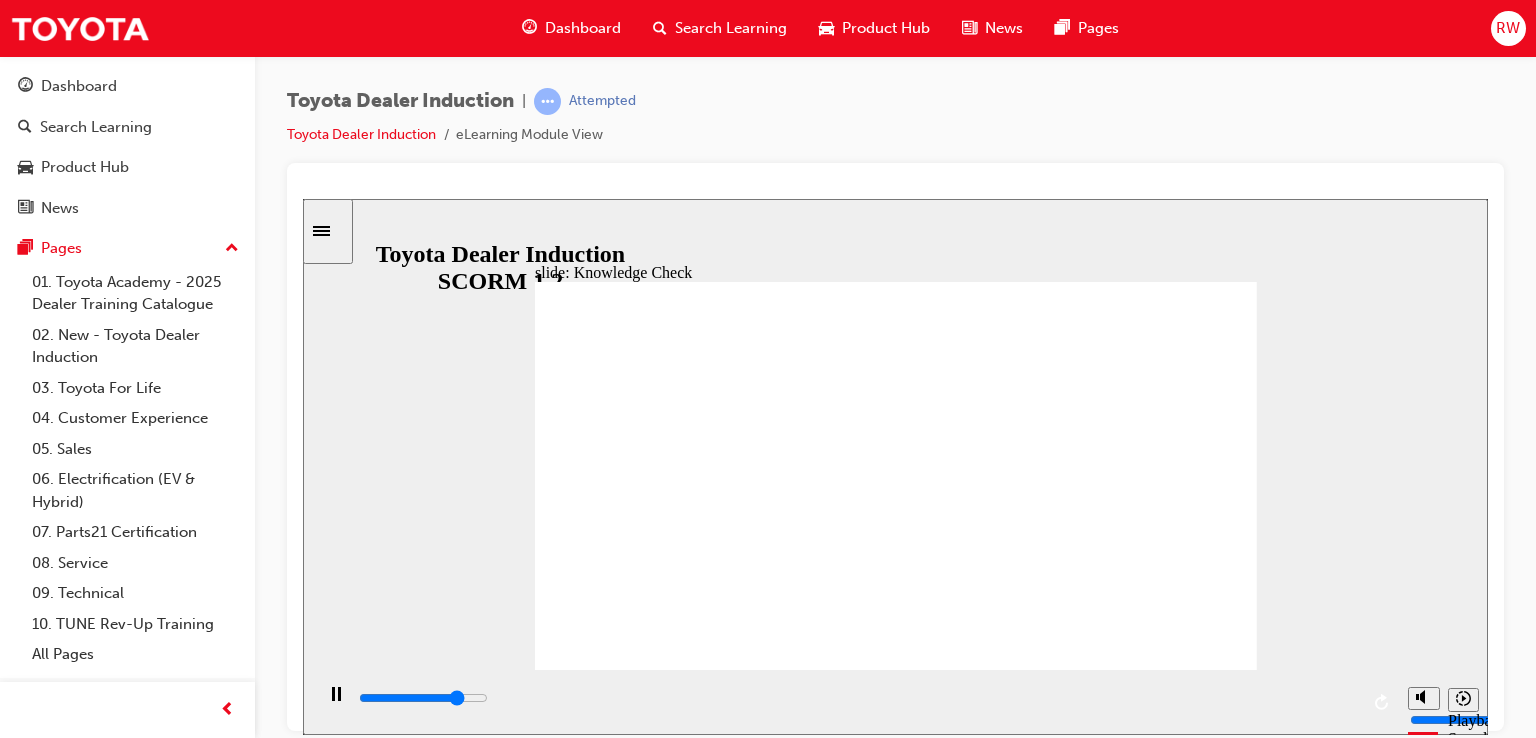 type on "4000" 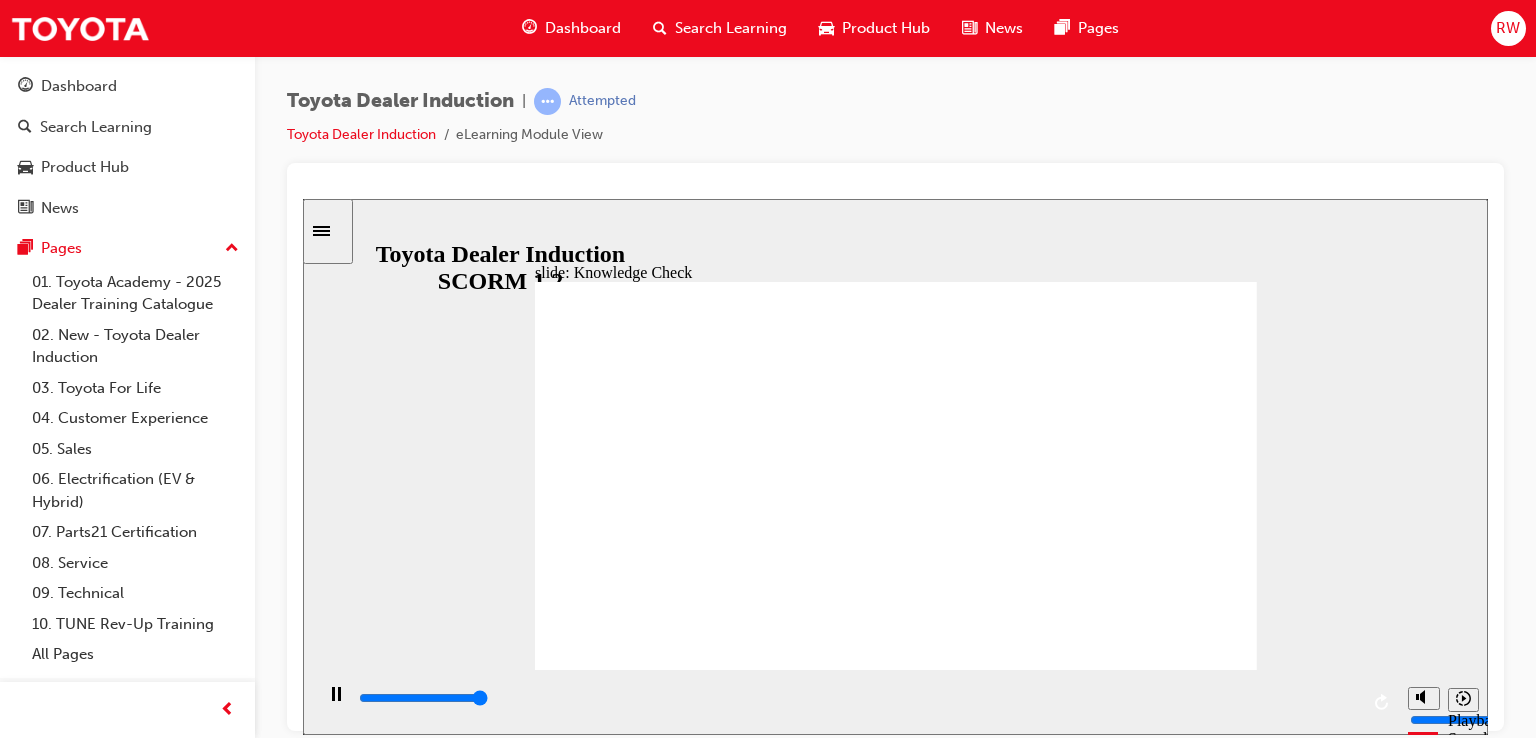 click 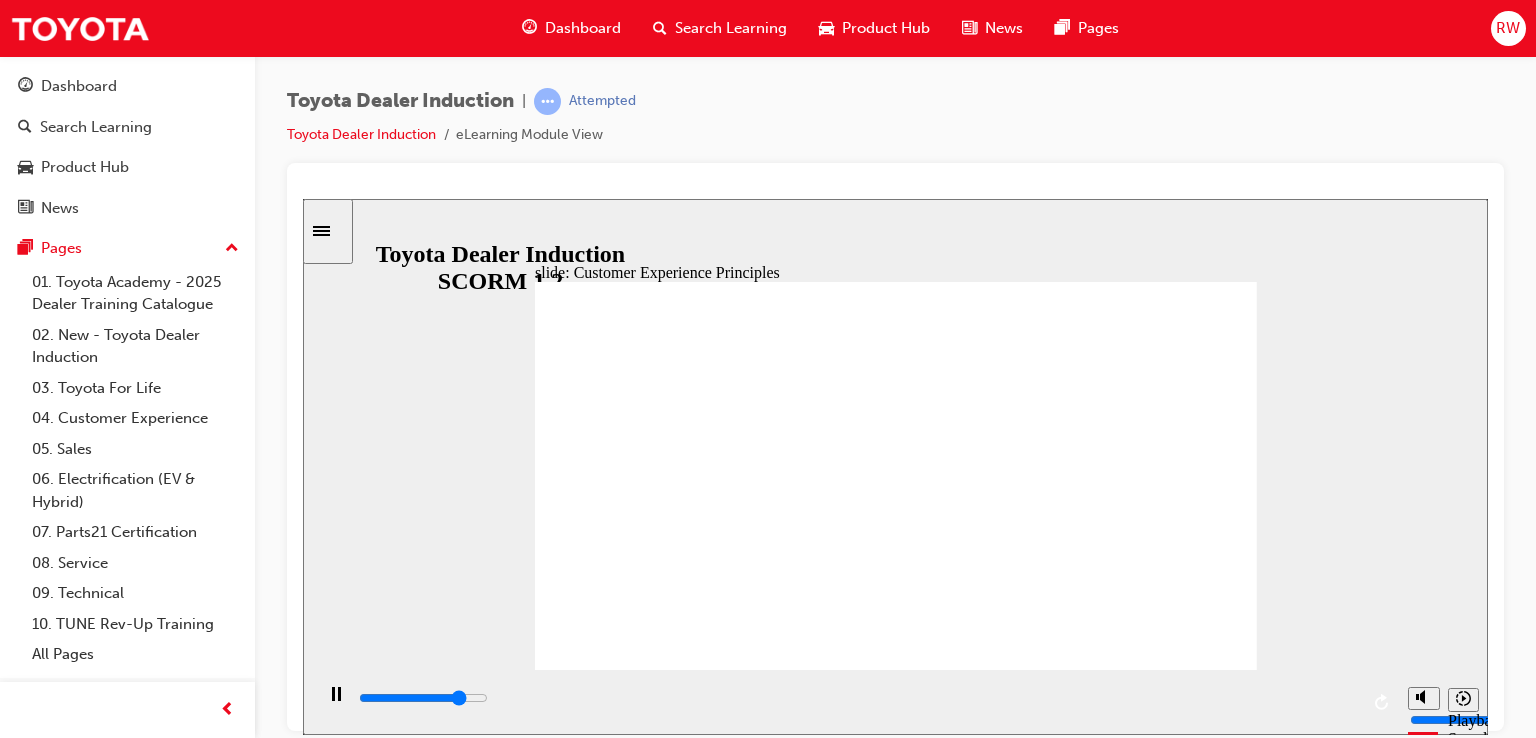 click 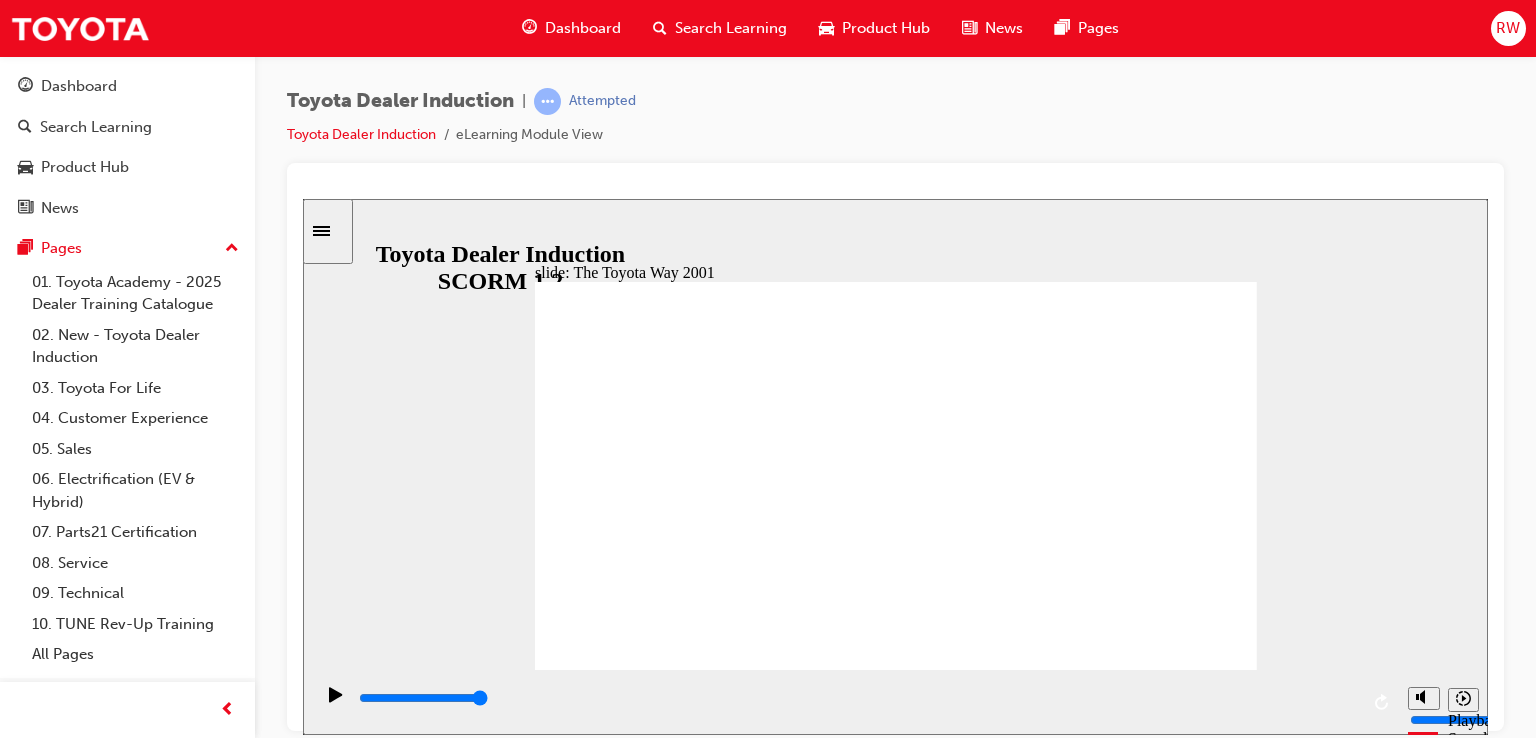 click 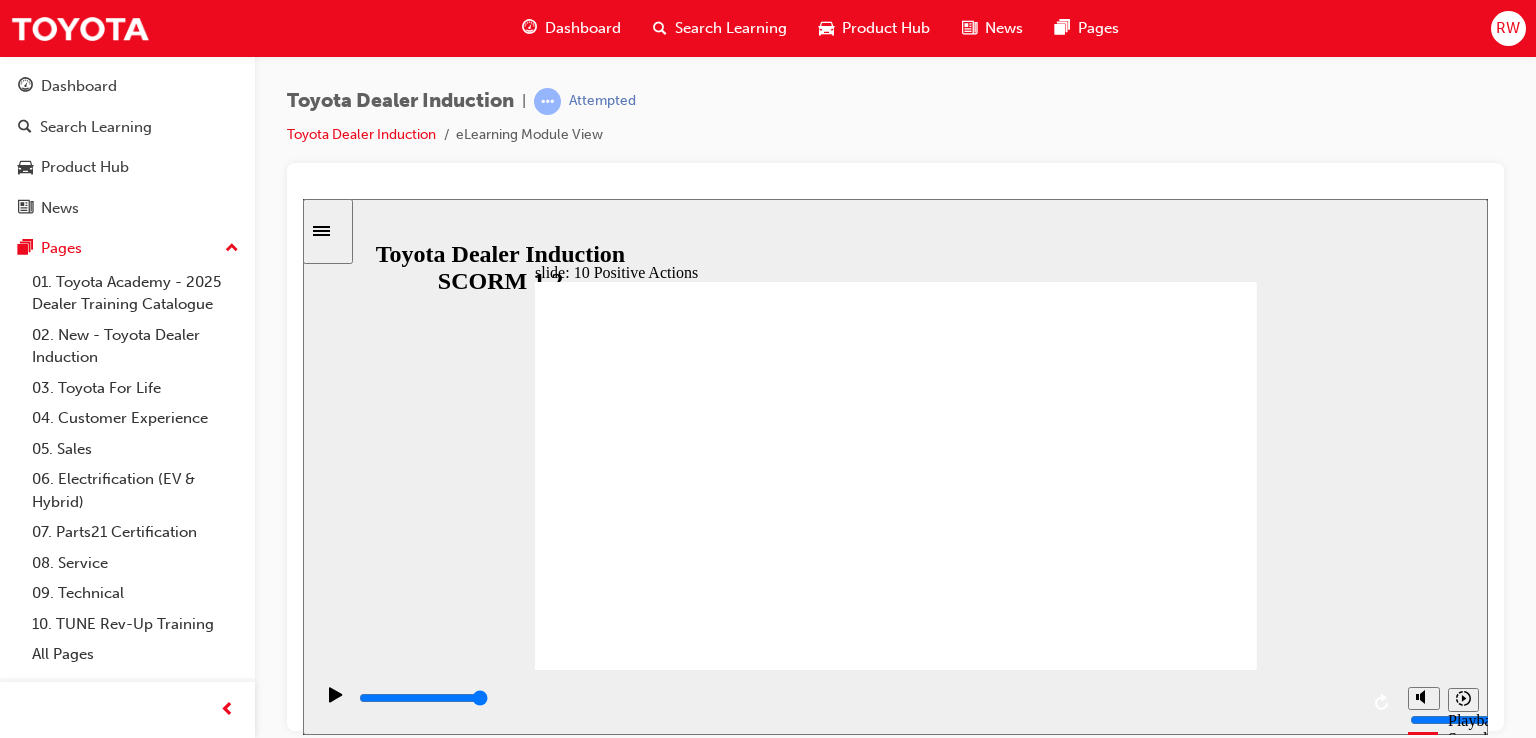click 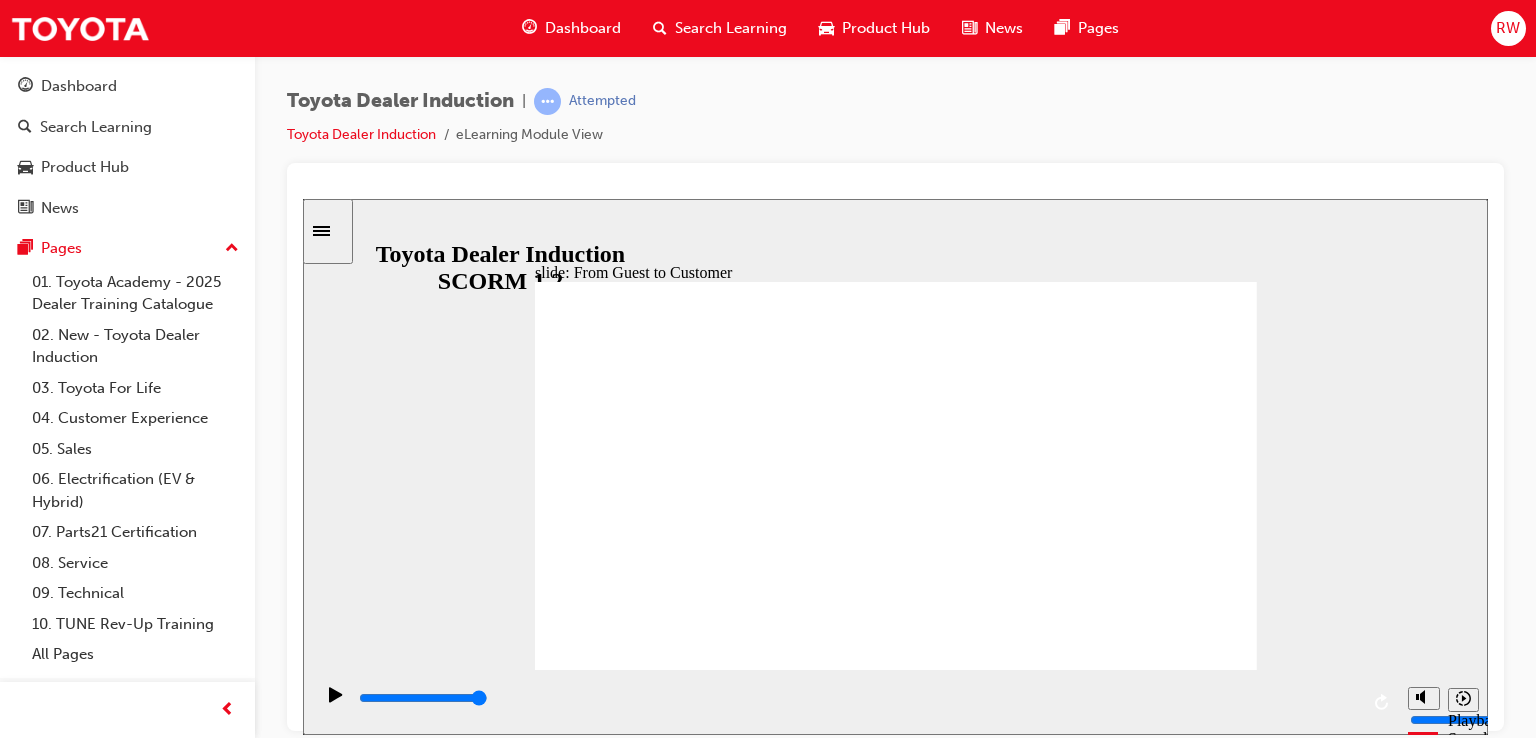 click 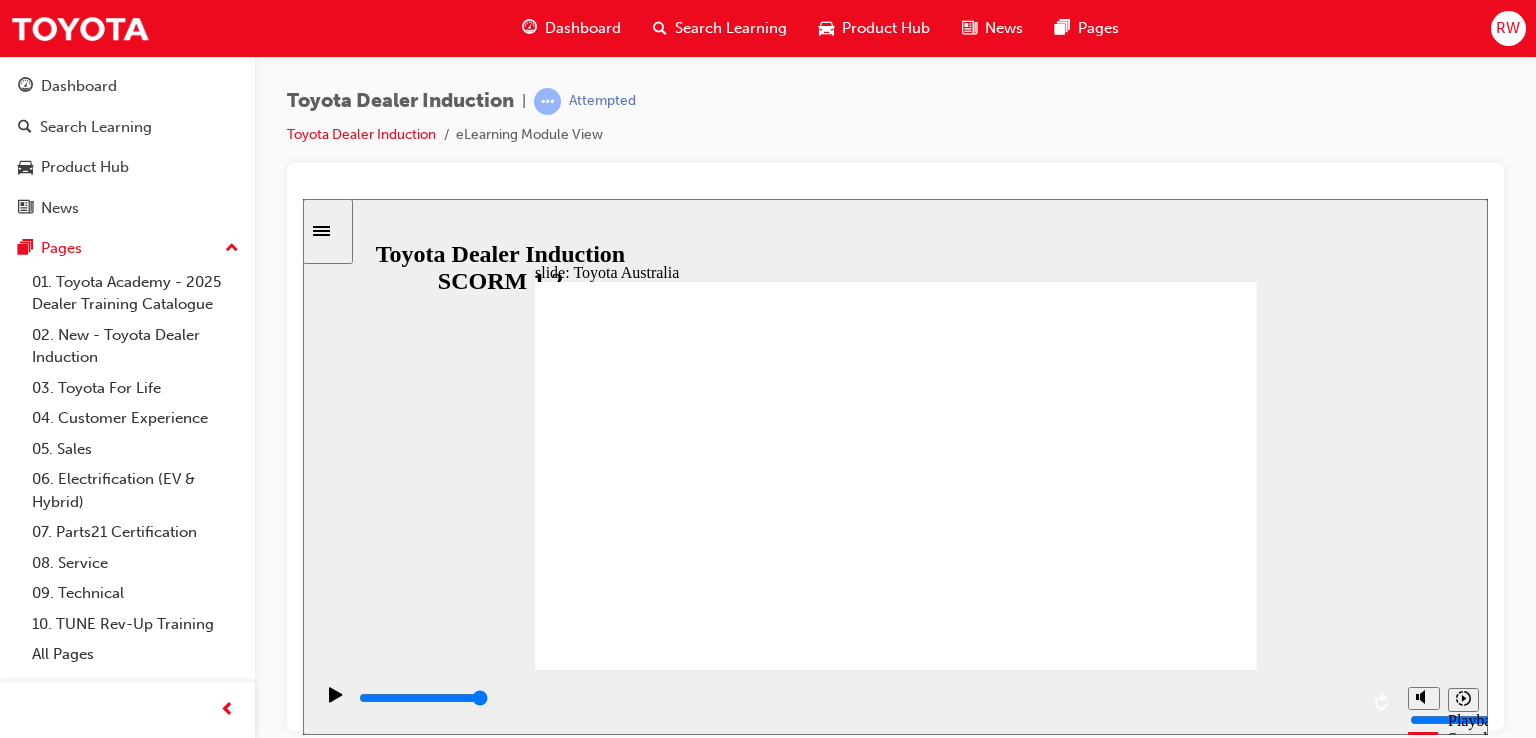 click 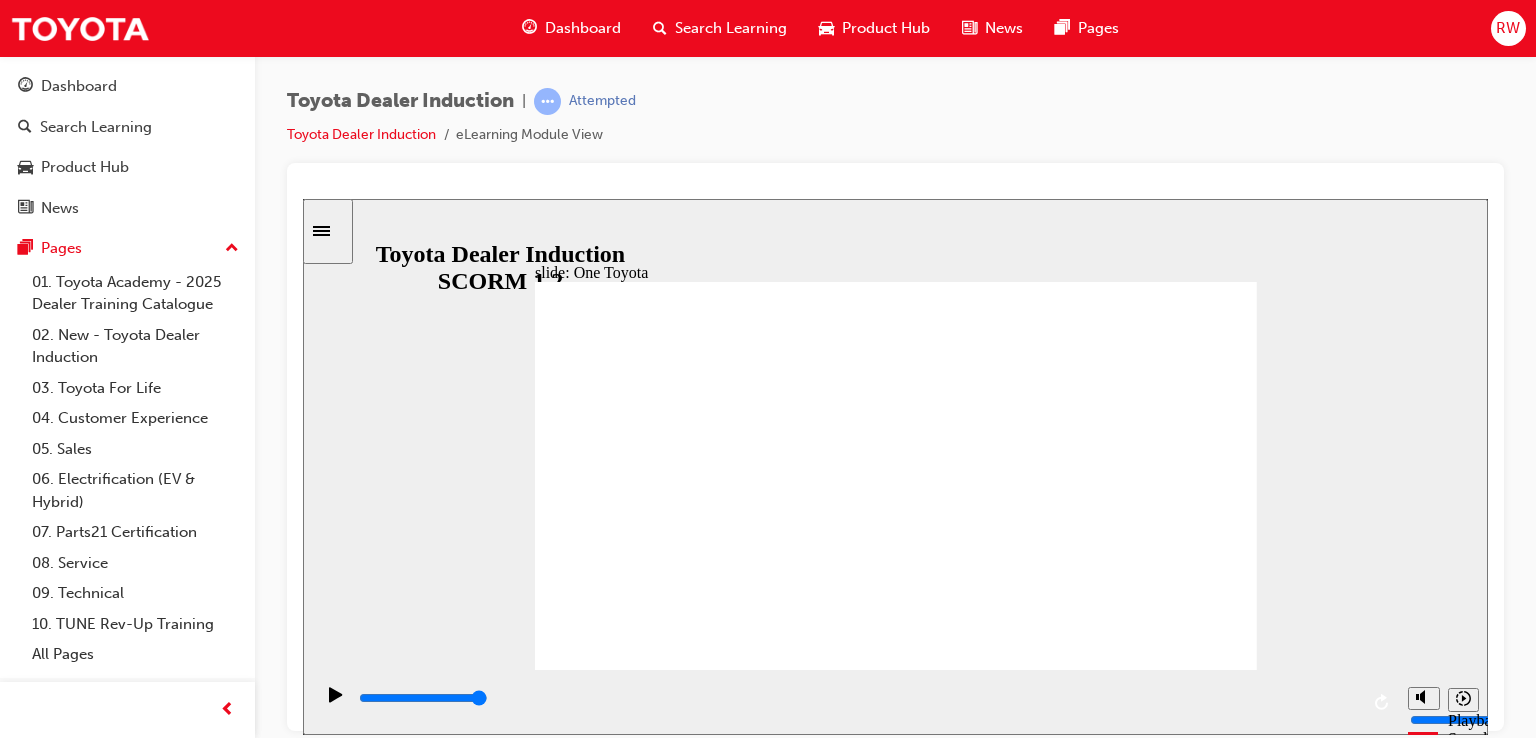 click 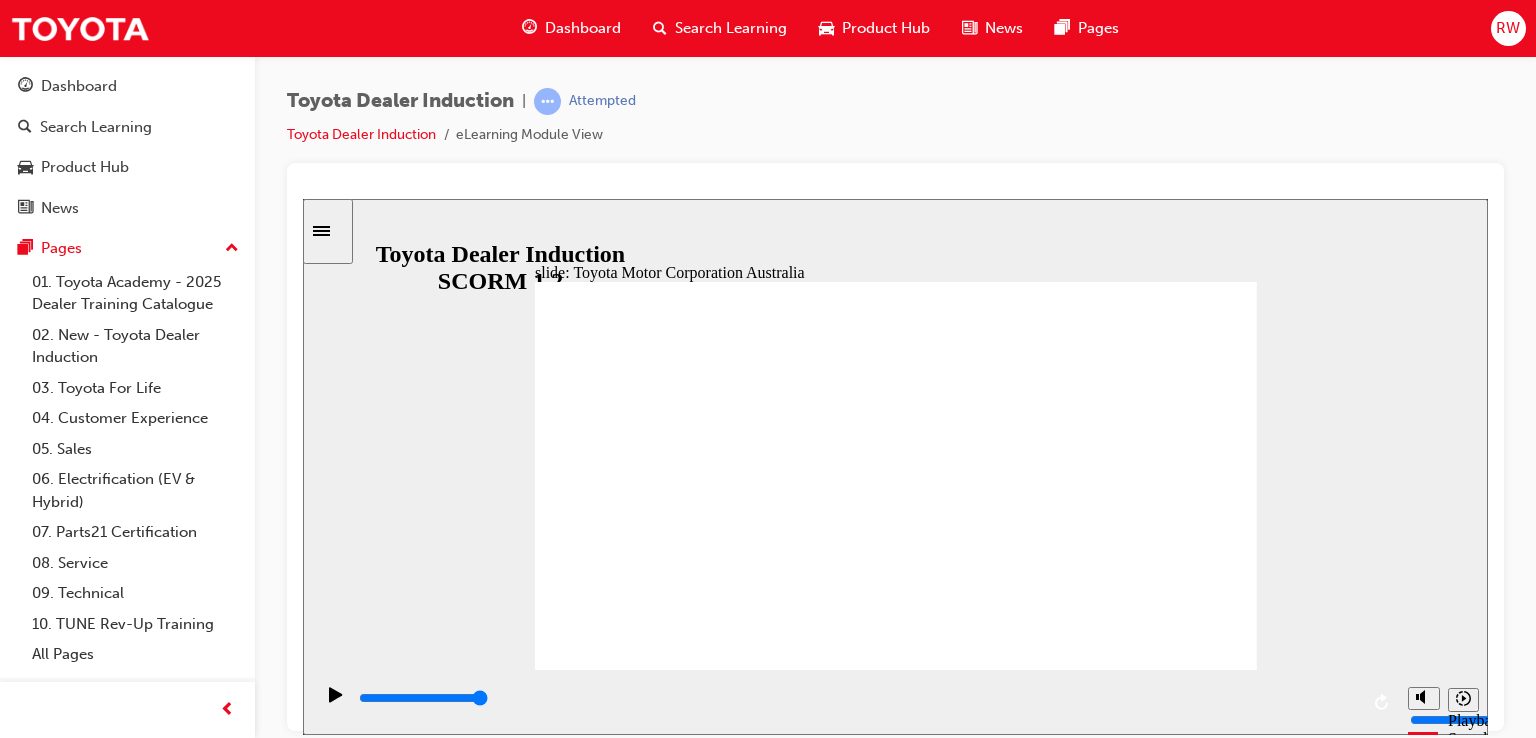 click 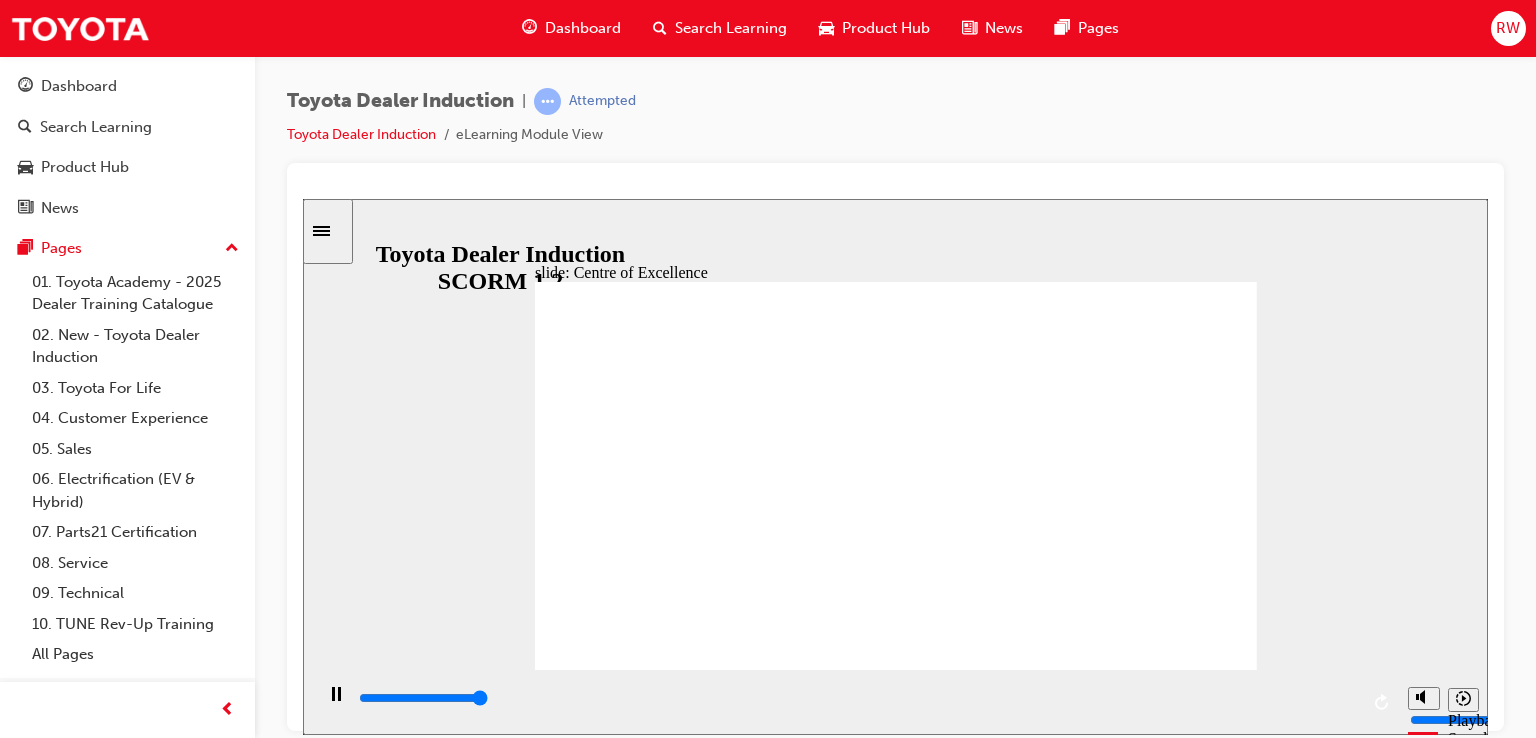 type on "15300" 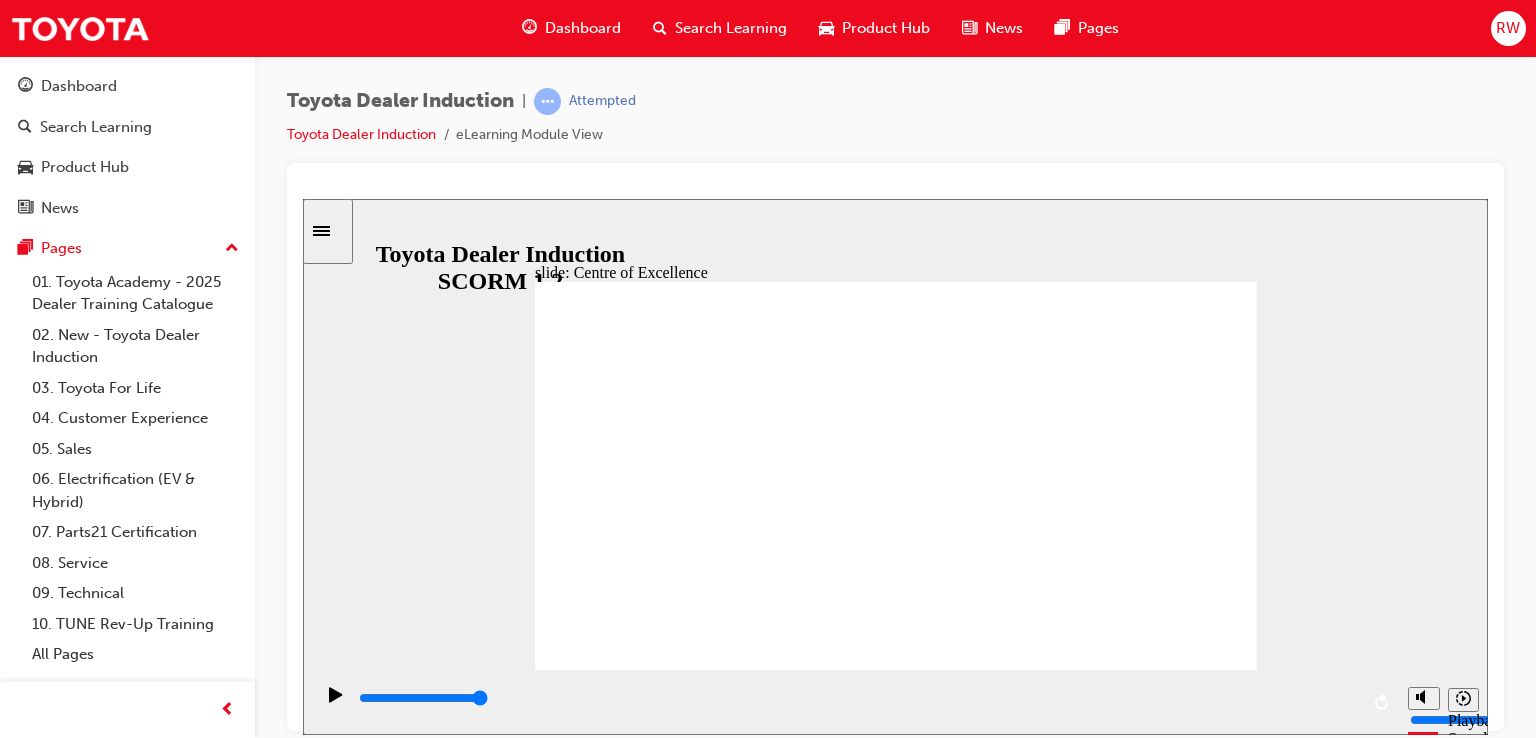 click 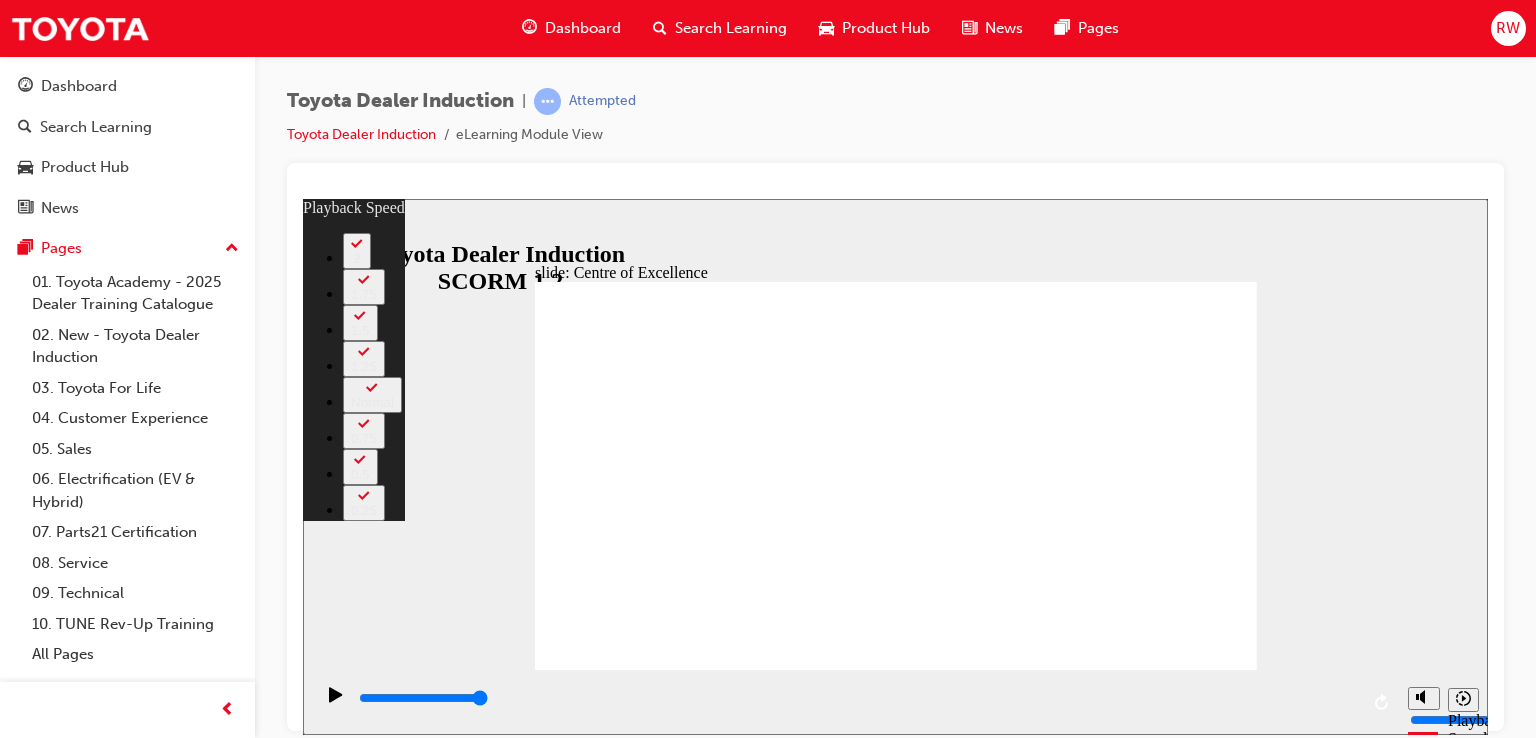 click 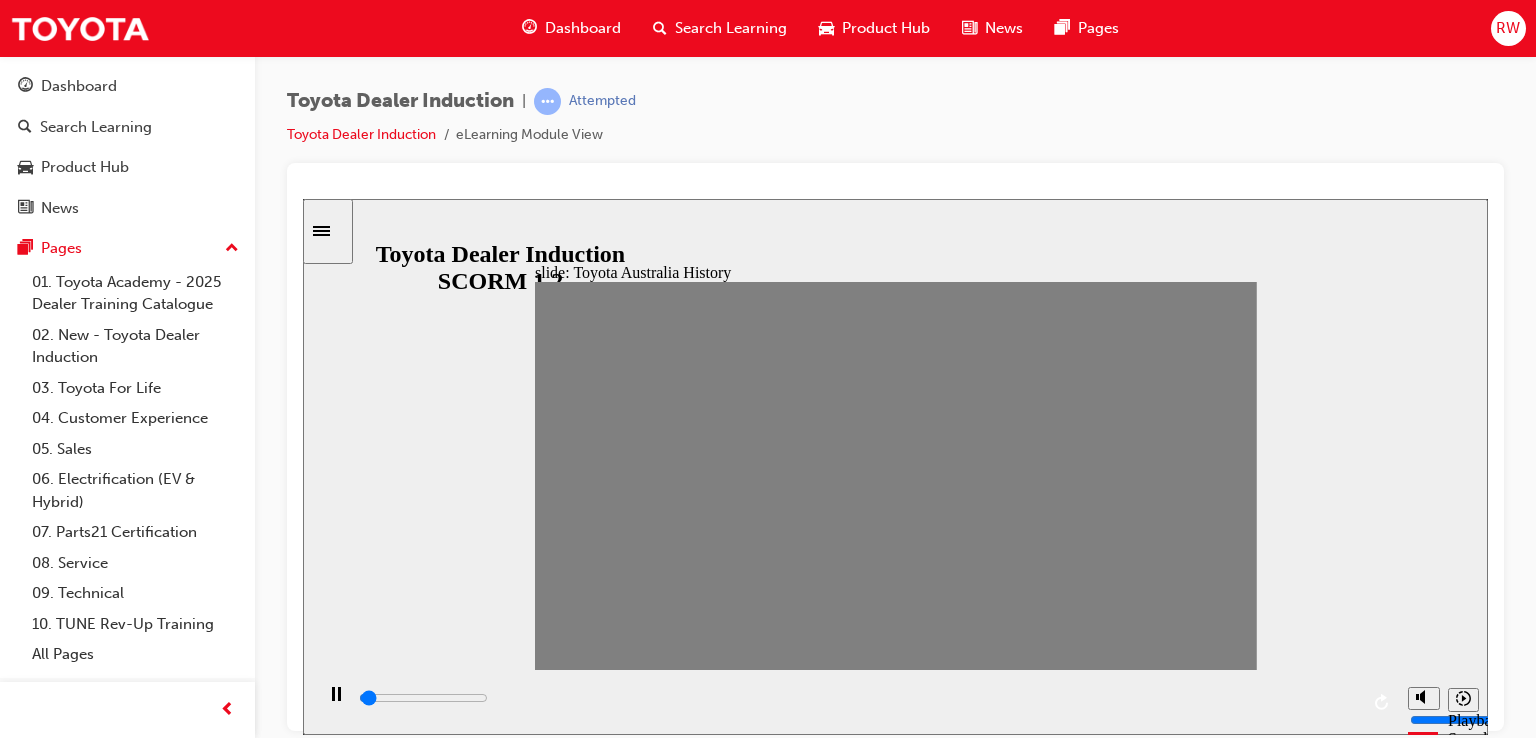 drag, startPoint x: 556, startPoint y: 477, endPoint x: 593, endPoint y: 470, distance: 37.65634 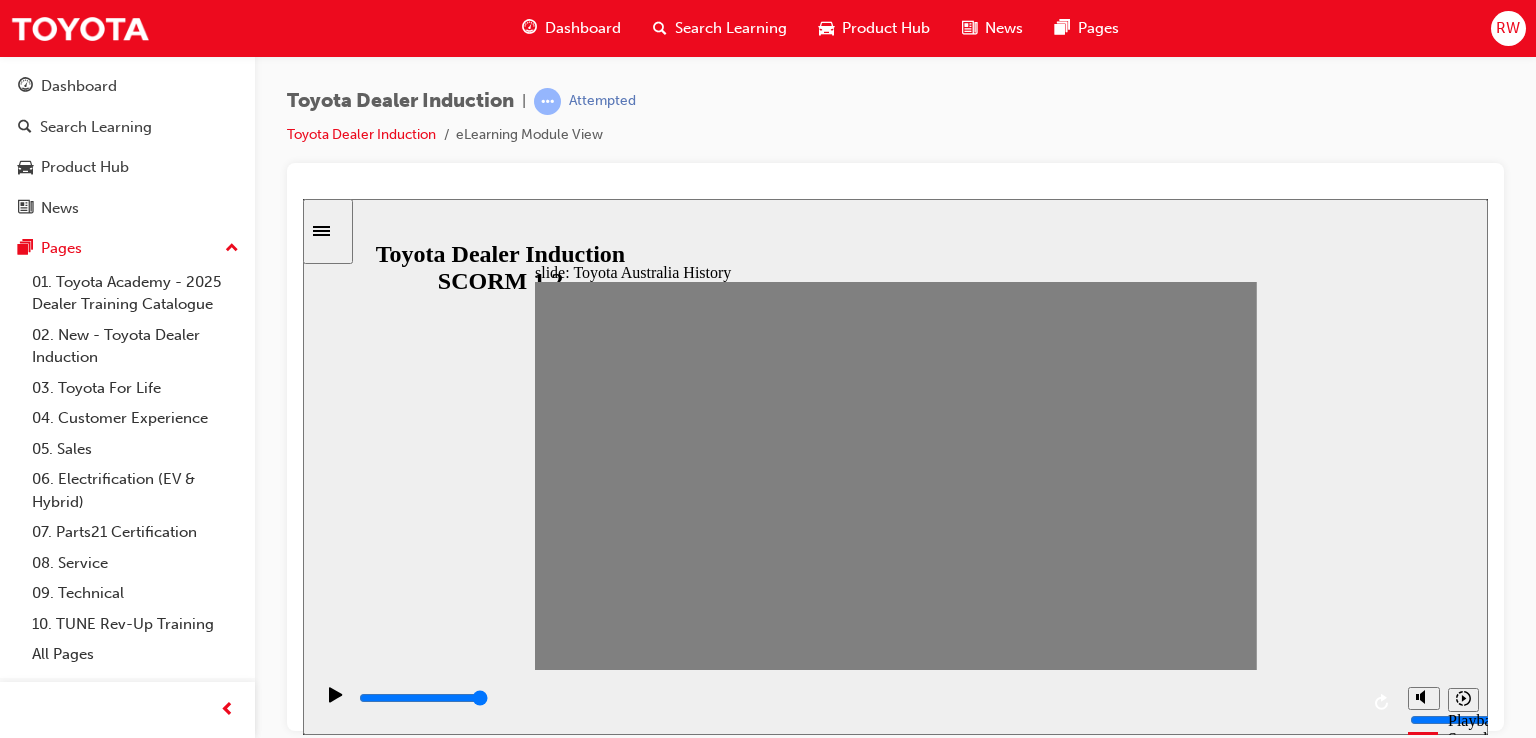 drag, startPoint x: 600, startPoint y: 482, endPoint x: 624, endPoint y: 480, distance: 24.083189 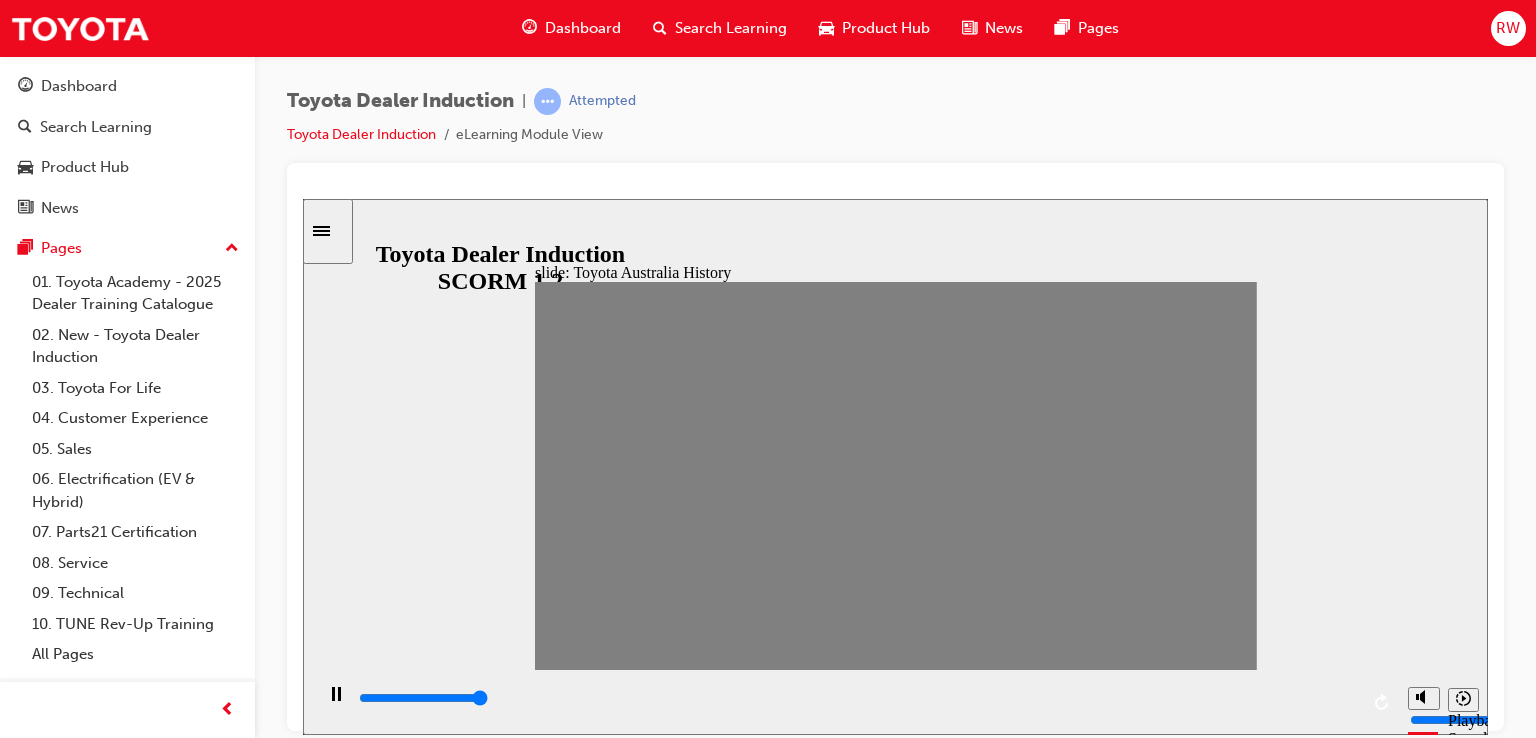 drag, startPoint x: 665, startPoint y: 481, endPoint x: 687, endPoint y: 476, distance: 22.561028 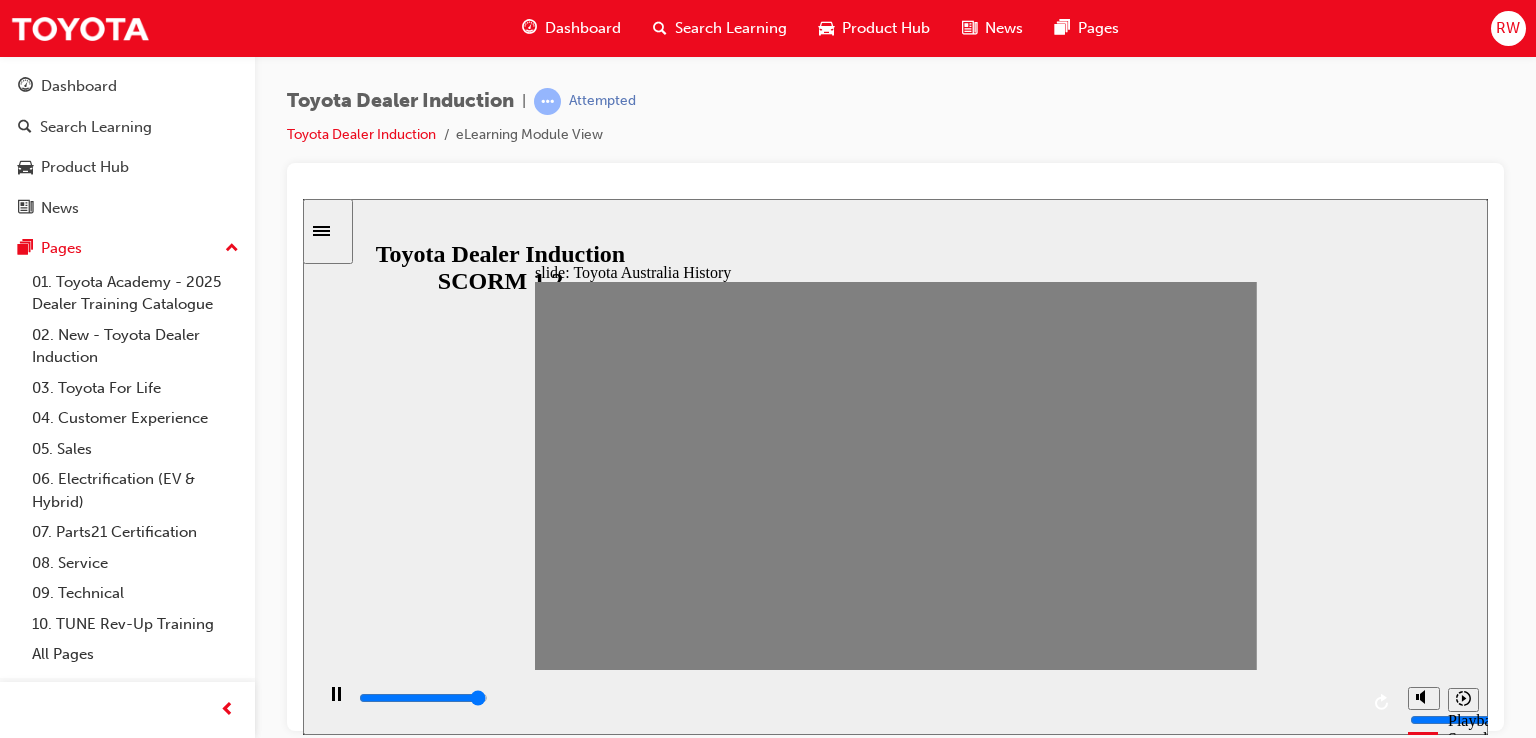 drag, startPoint x: 724, startPoint y: 479, endPoint x: 864, endPoint y: 479, distance: 140 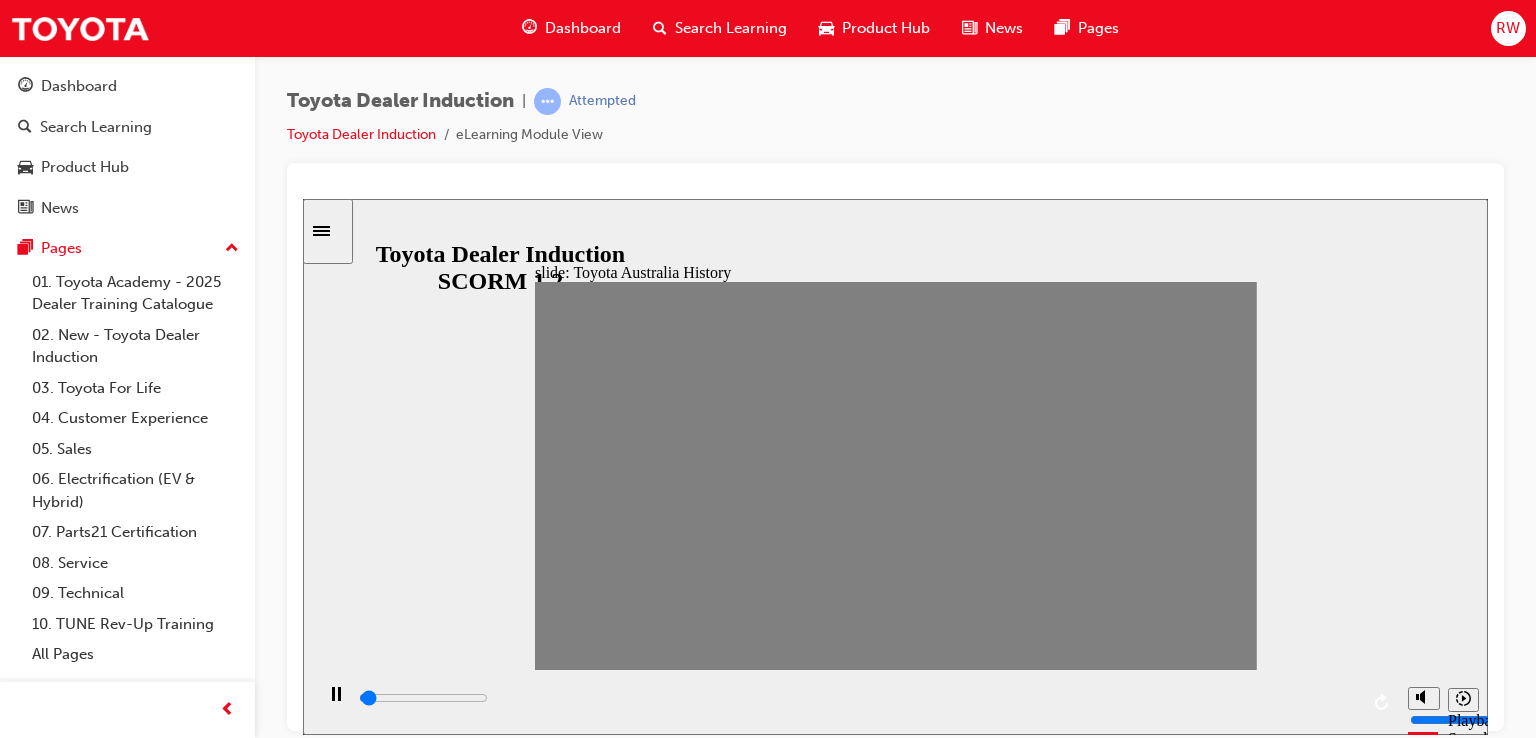 type on "0" 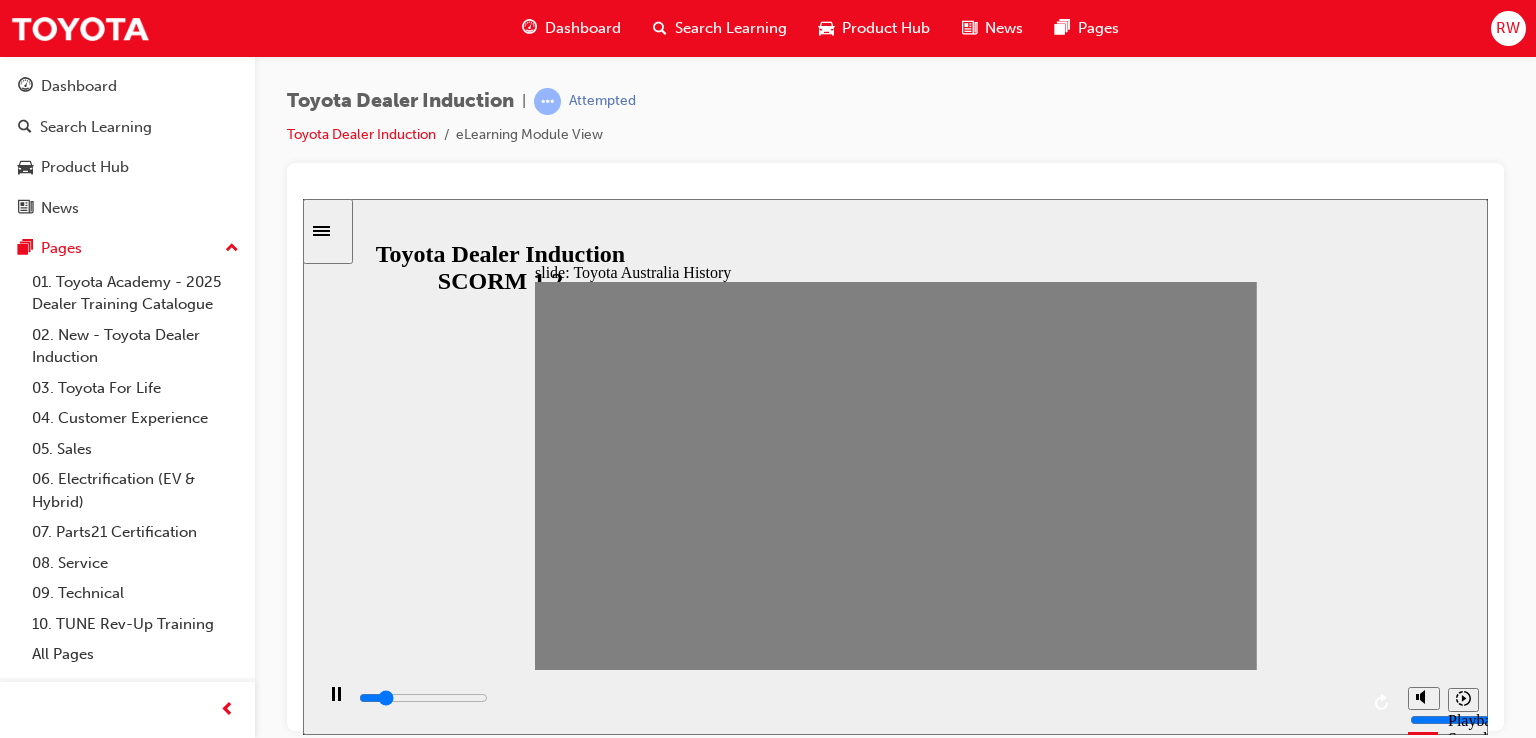 click at bounding box center (891, 2022) 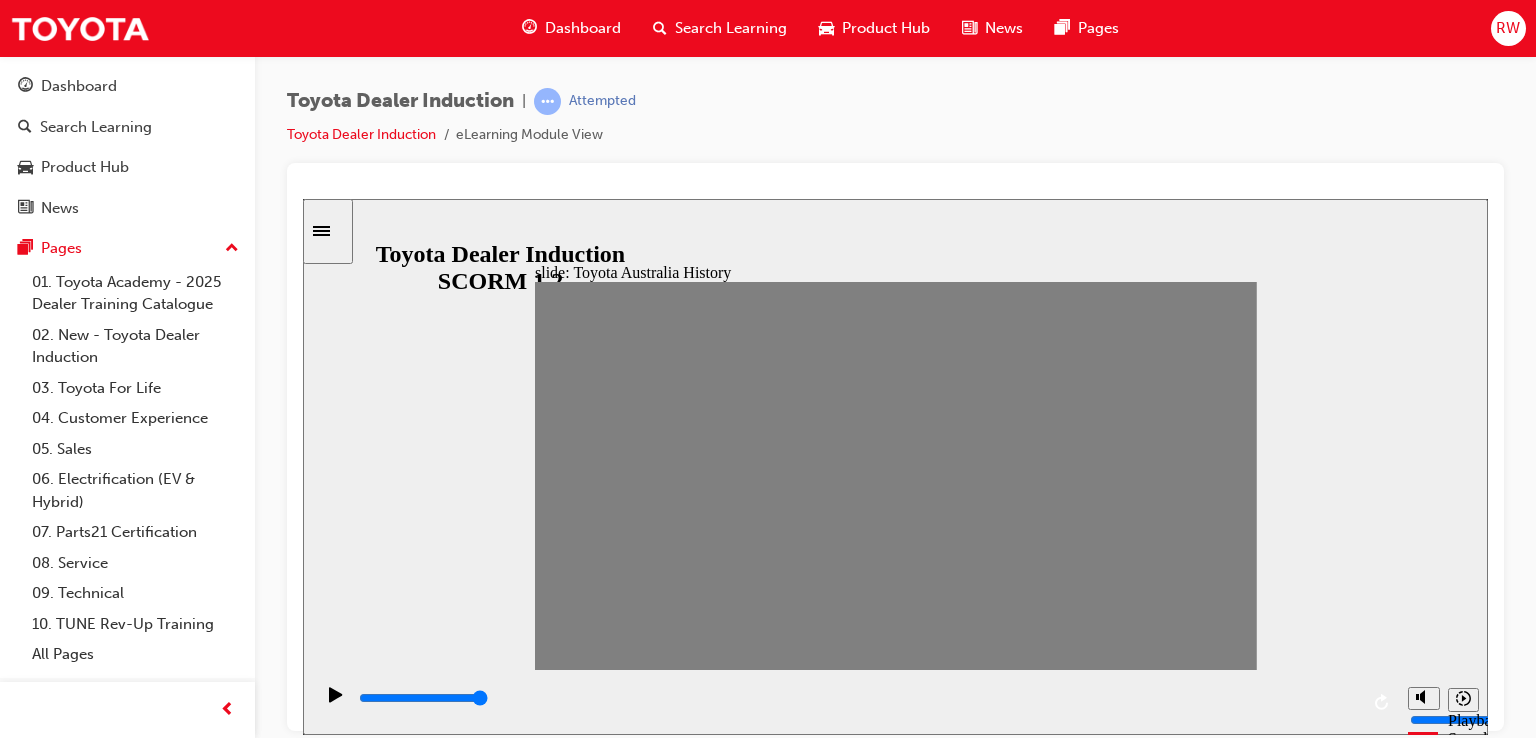 drag, startPoint x: 759, startPoint y: 475, endPoint x: 784, endPoint y: 473, distance: 25.079872 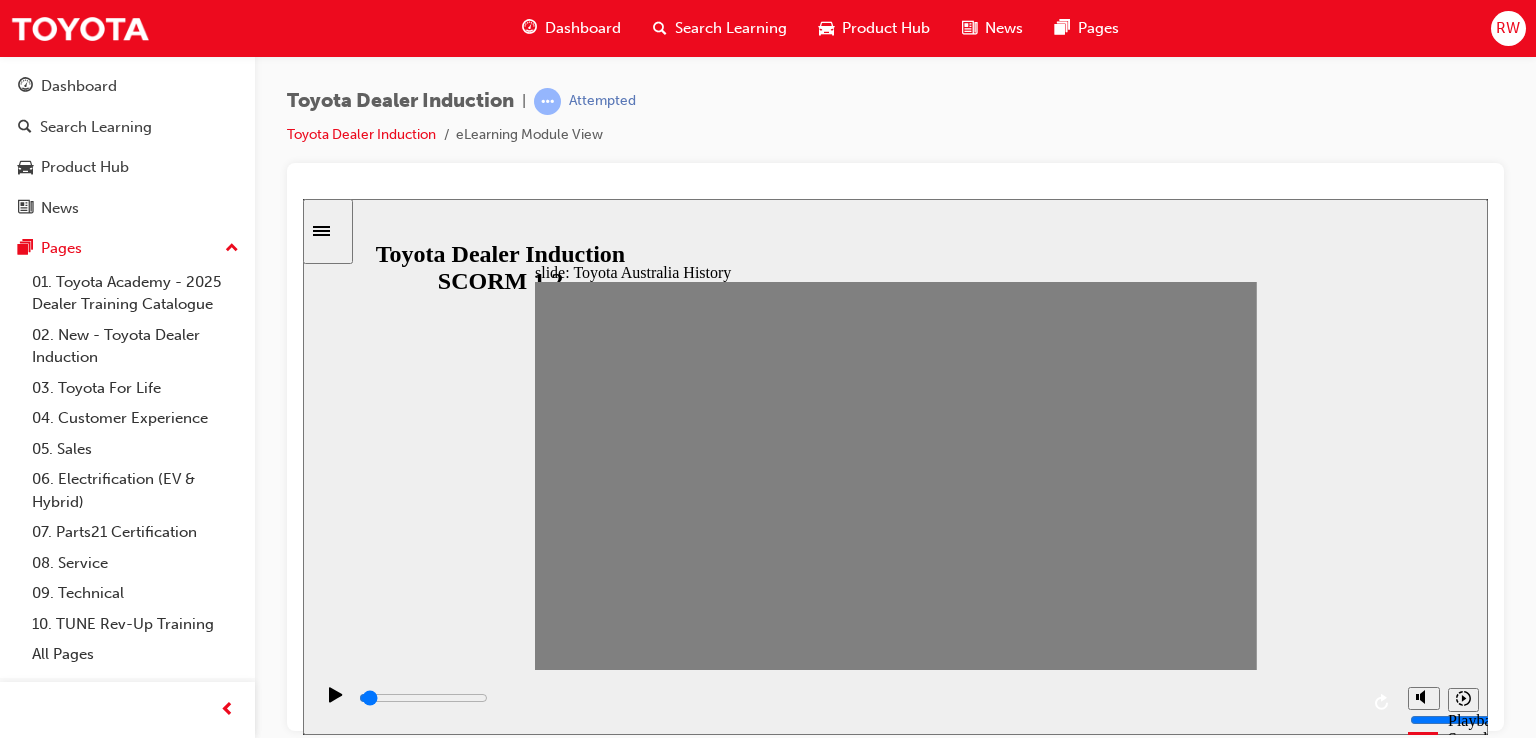drag, startPoint x: 770, startPoint y: 486, endPoint x: 788, endPoint y: 475, distance: 21.095022 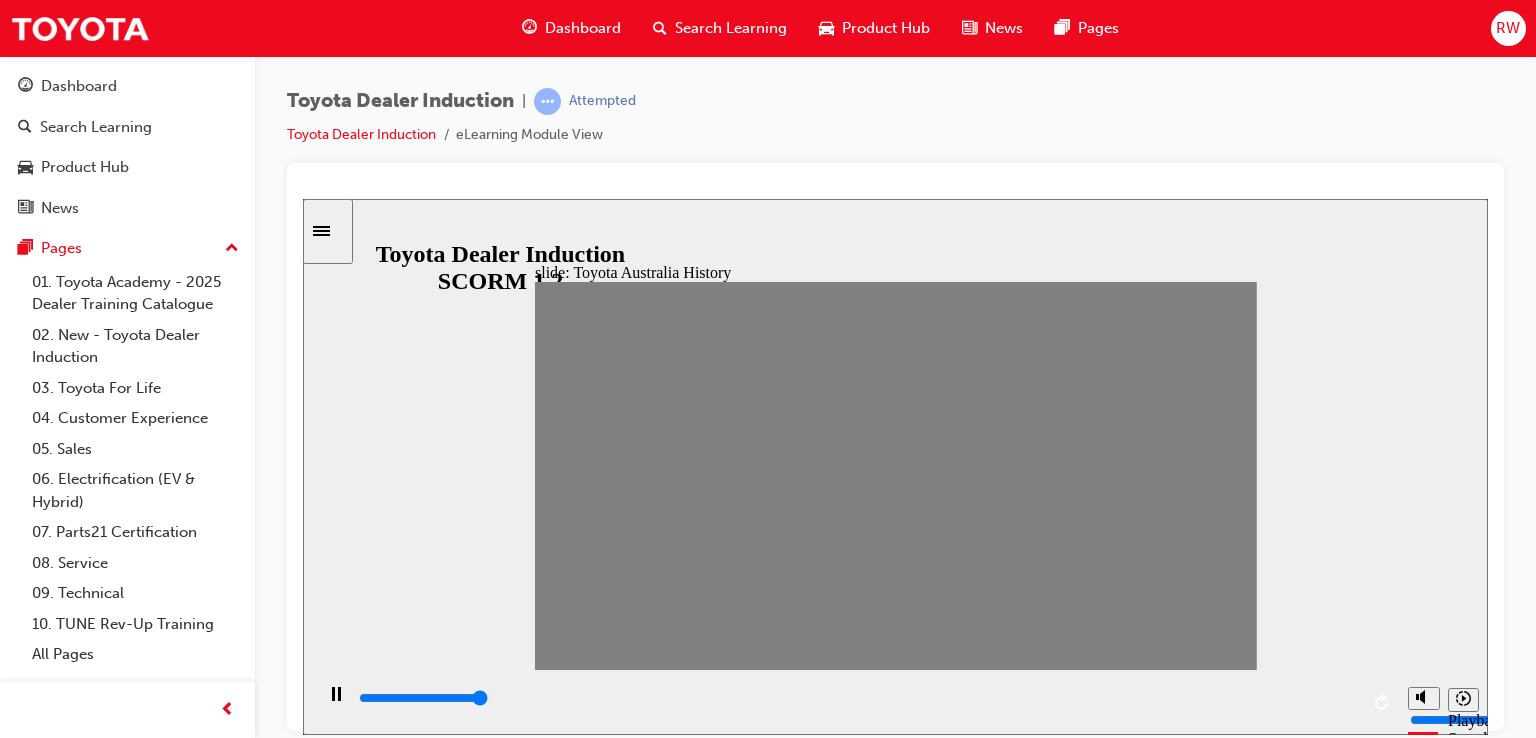 type on "0" 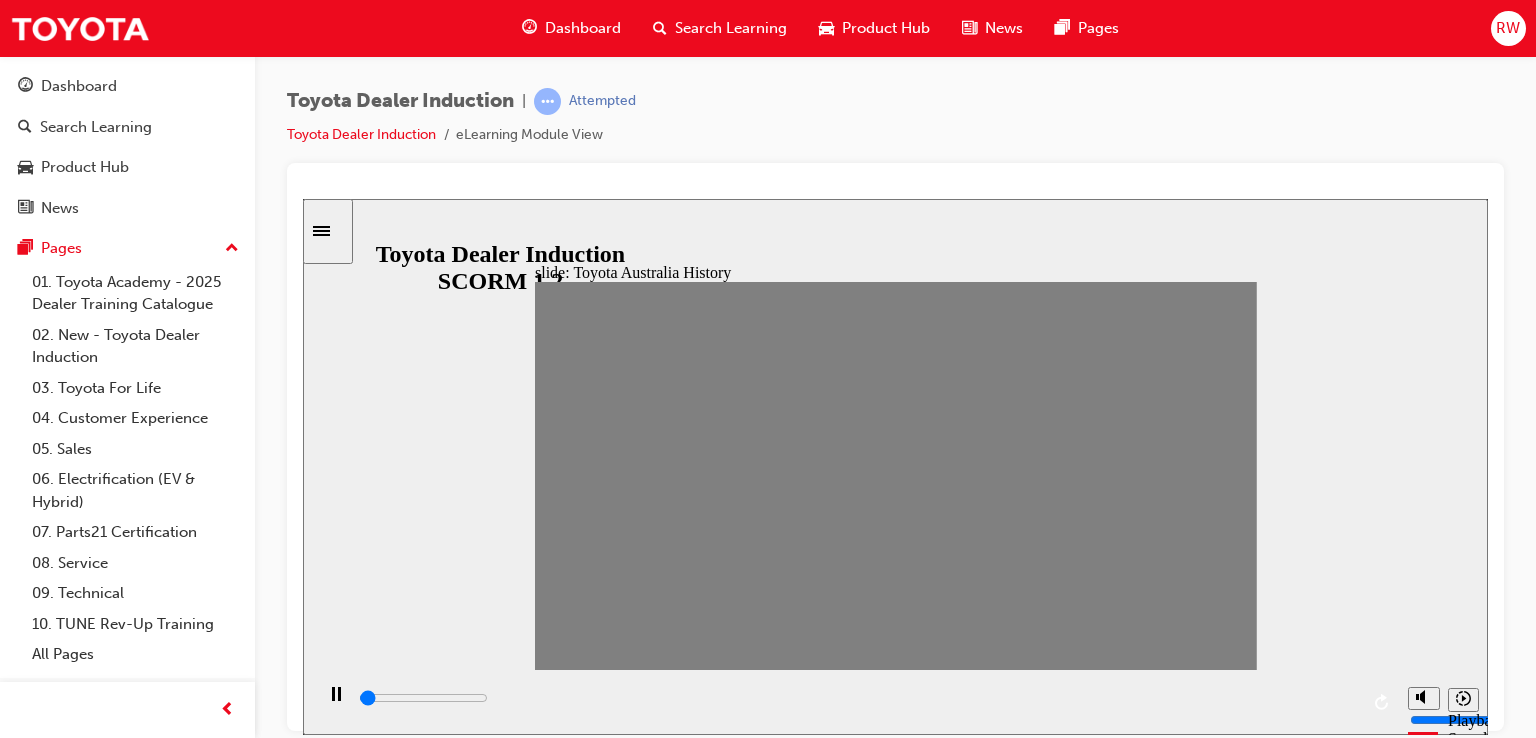 drag, startPoint x: 788, startPoint y: 477, endPoint x: 851, endPoint y: 479, distance: 63.03174 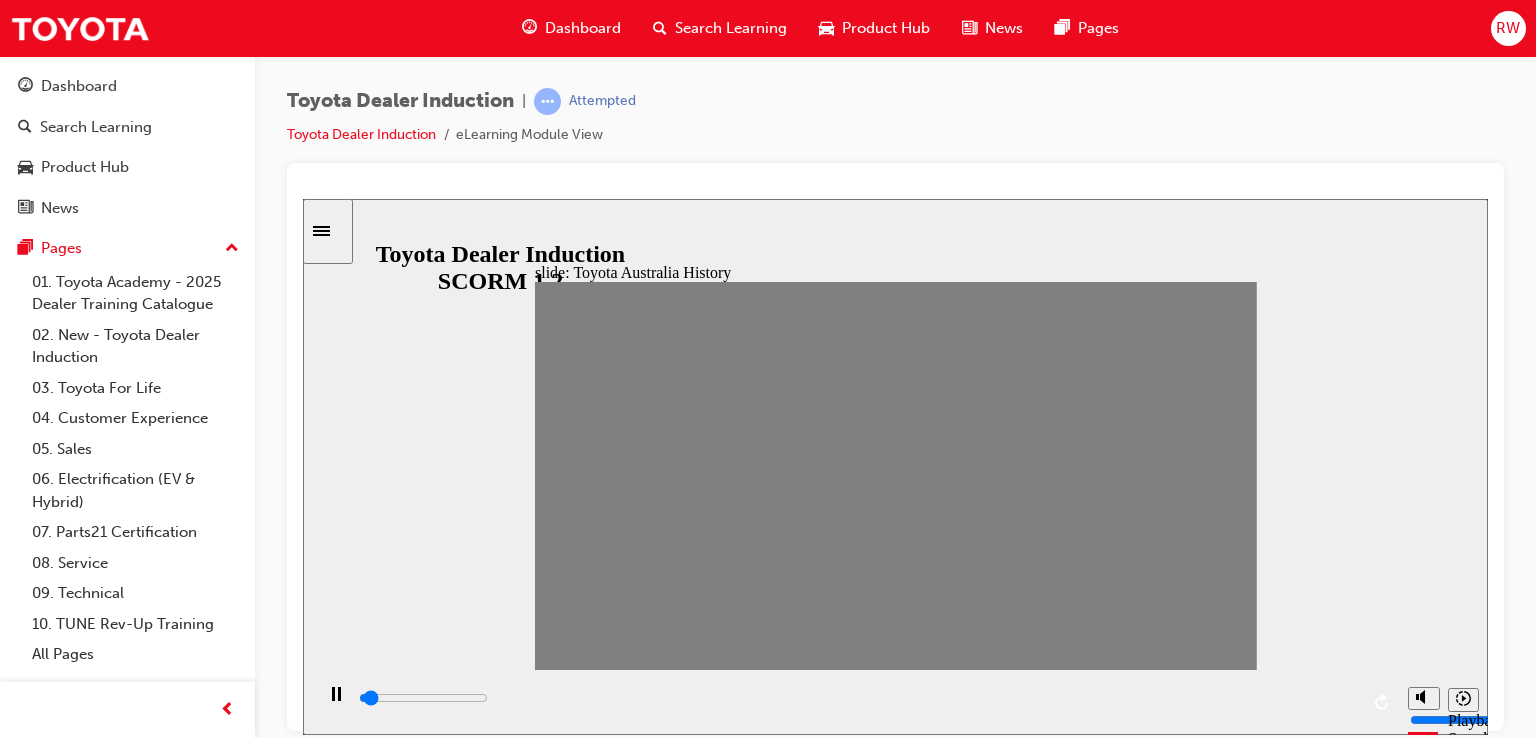 type on "0" 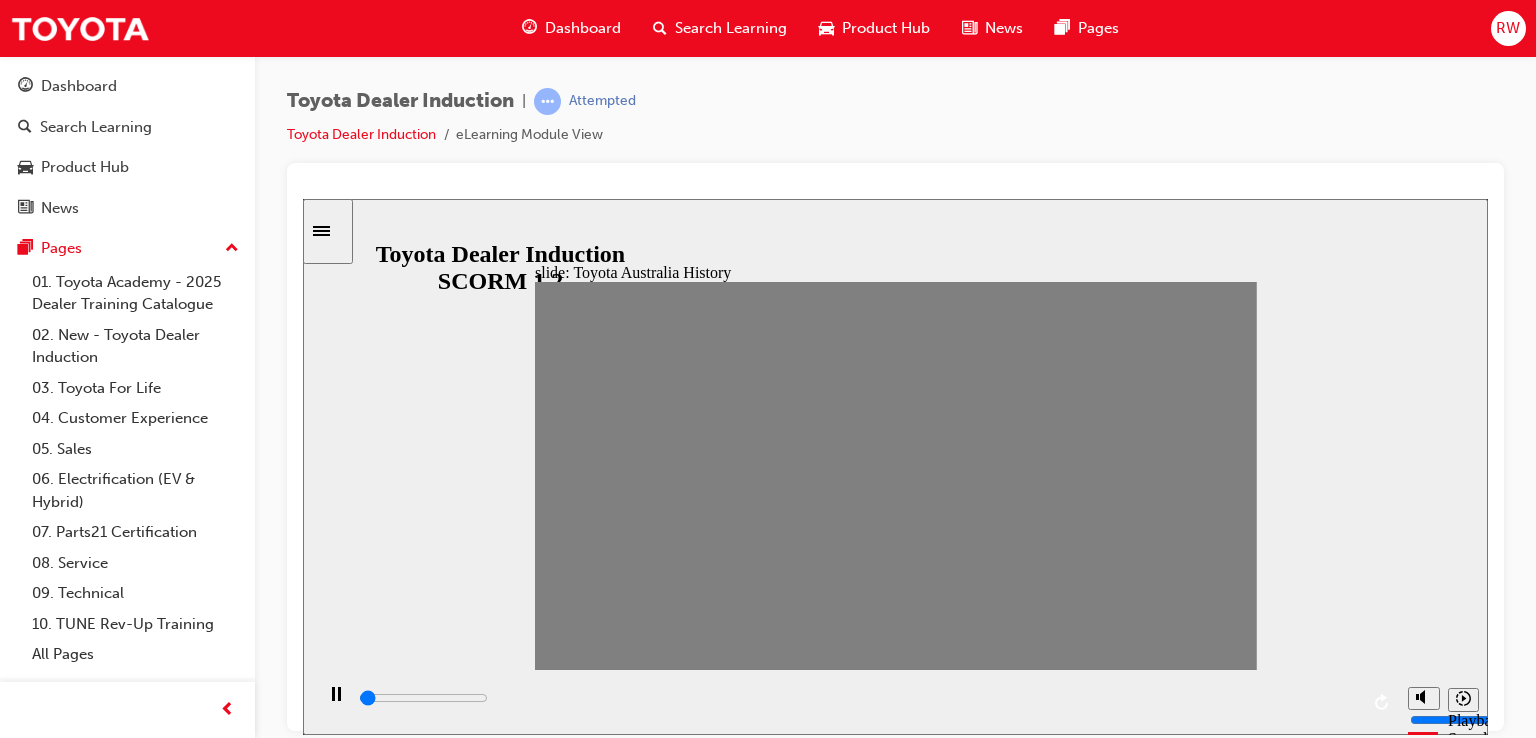 drag, startPoint x: 847, startPoint y: 479, endPoint x: 827, endPoint y: 491, distance: 23.323807 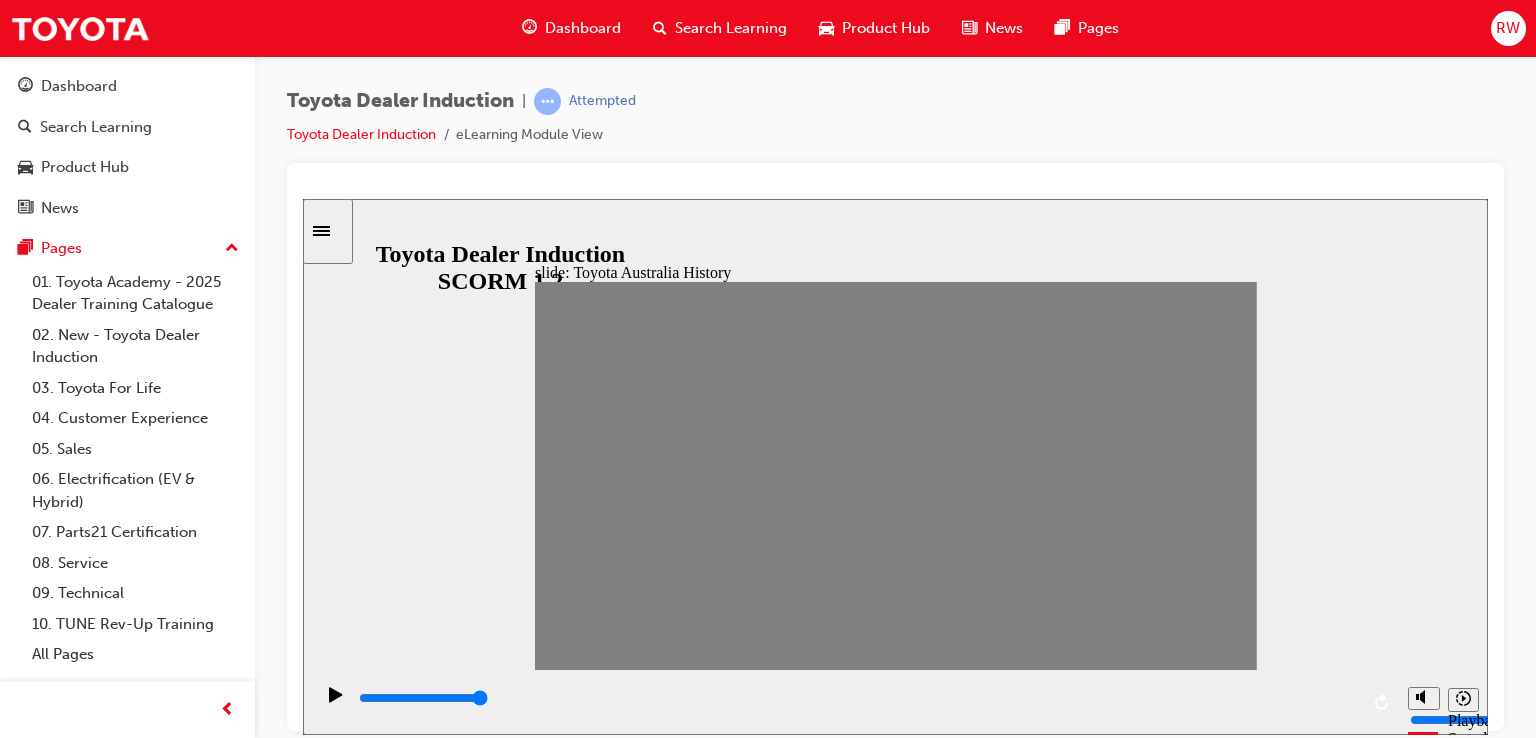 type on "0" 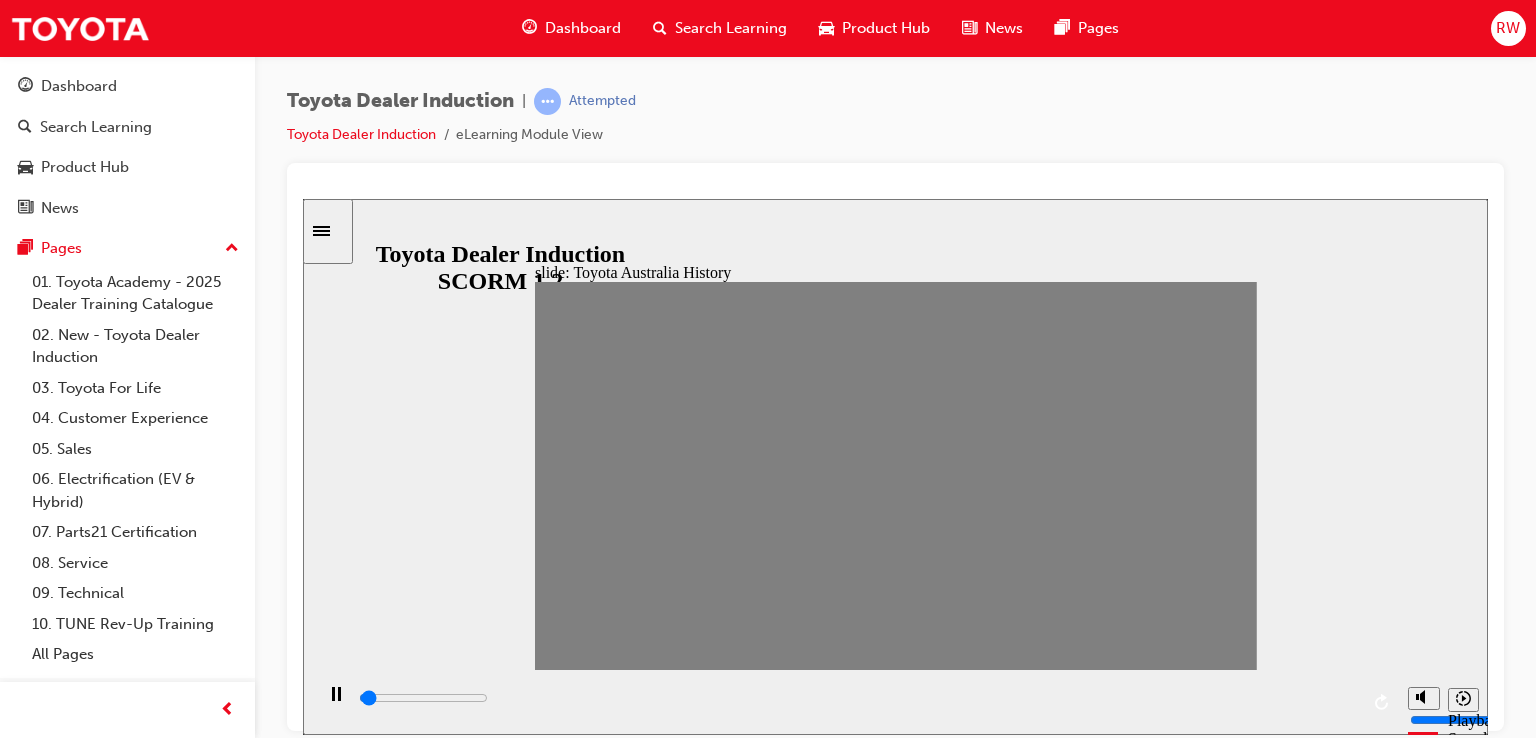 drag, startPoint x: 825, startPoint y: 483, endPoint x: 864, endPoint y: 483, distance: 39 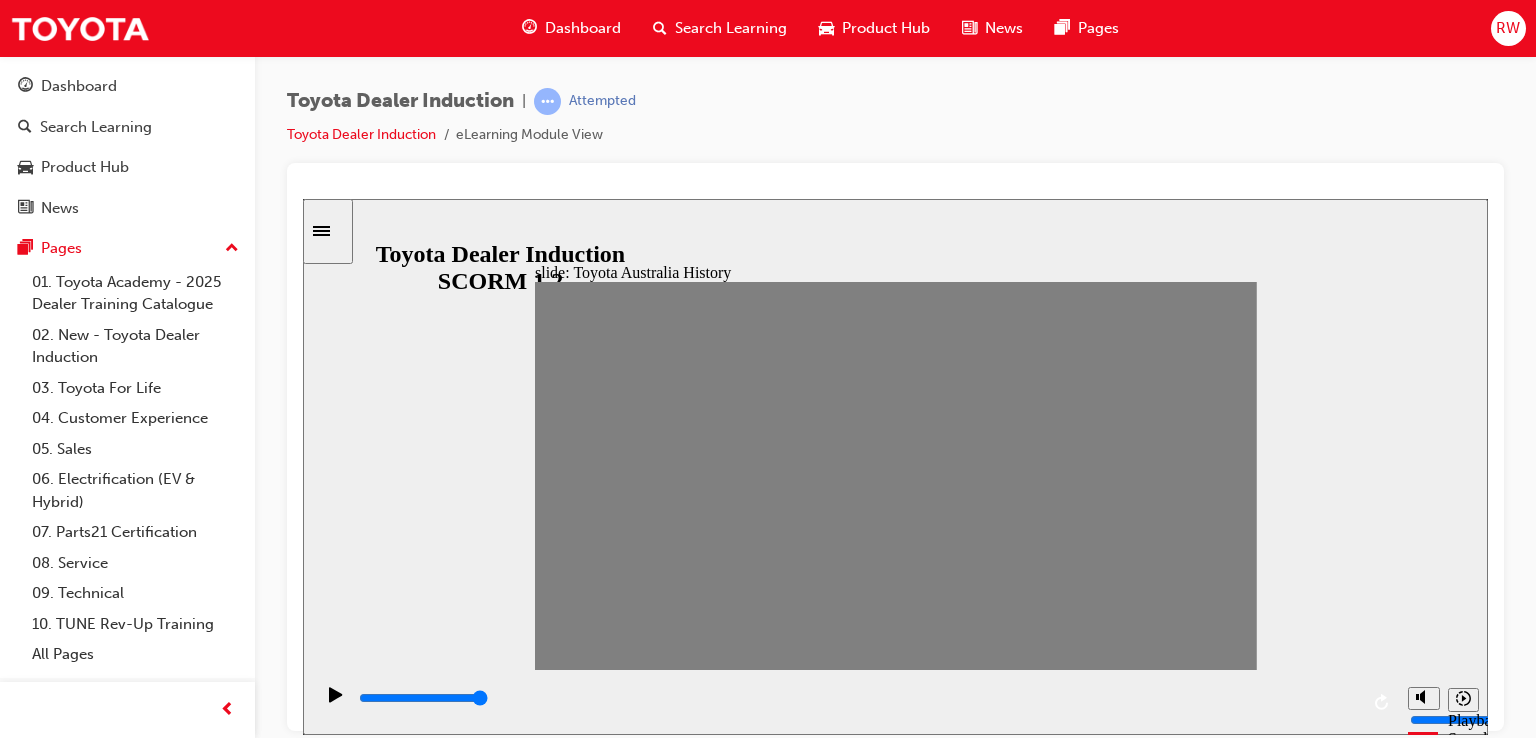 drag, startPoint x: 864, startPoint y: 482, endPoint x: 903, endPoint y: 489, distance: 39.623226 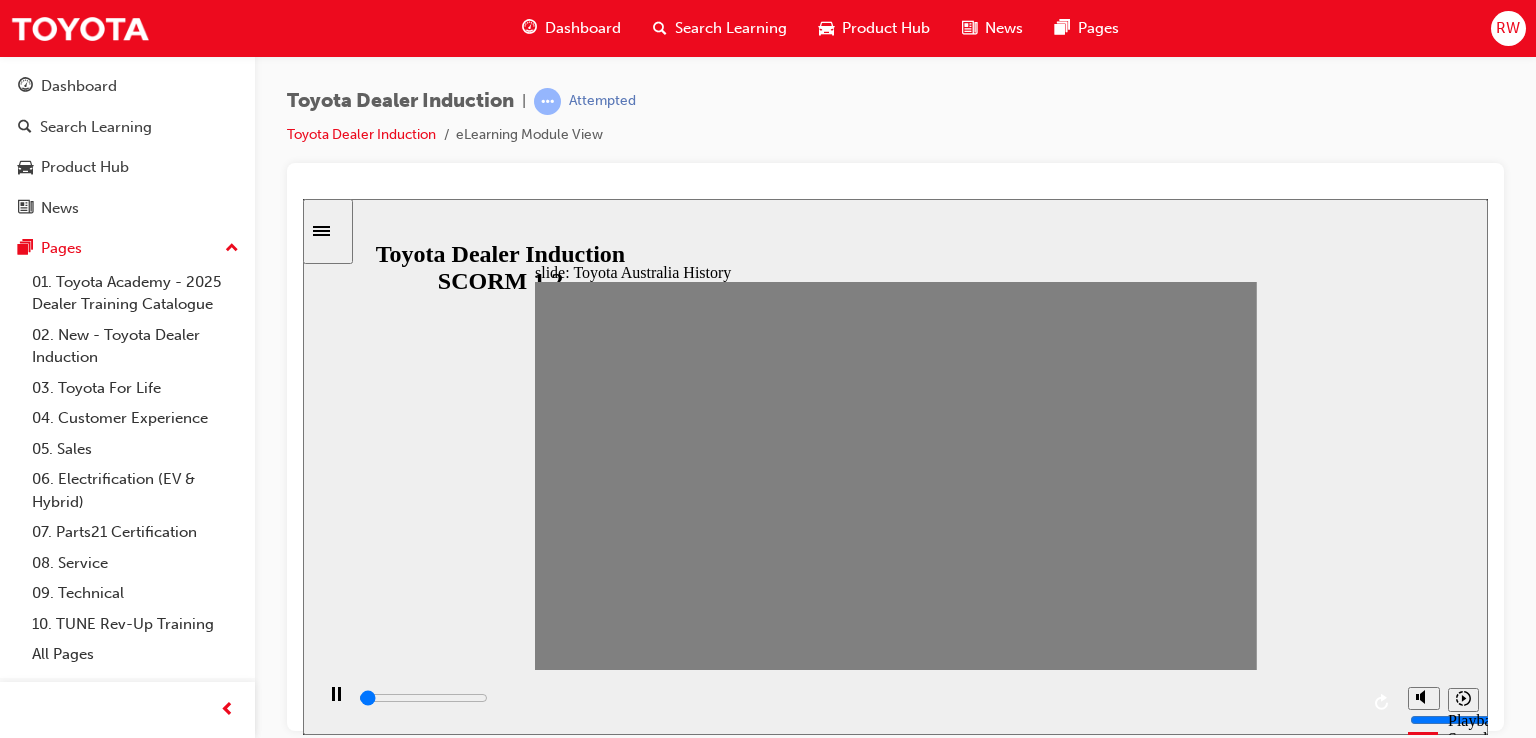 drag, startPoint x: 898, startPoint y: 483, endPoint x: 933, endPoint y: 482, distance: 35.014282 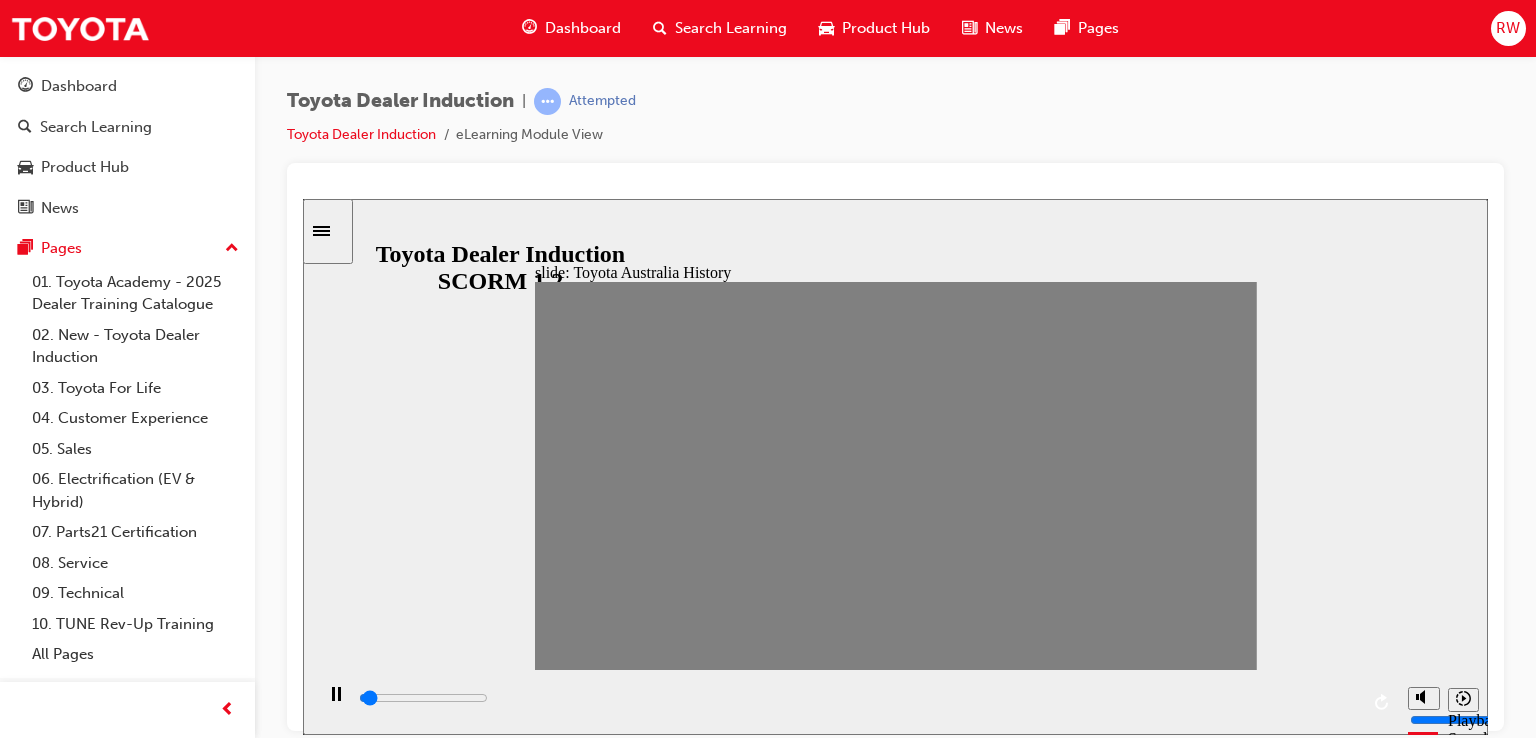 drag, startPoint x: 928, startPoint y: 483, endPoint x: 960, endPoint y: 490, distance: 32.75668 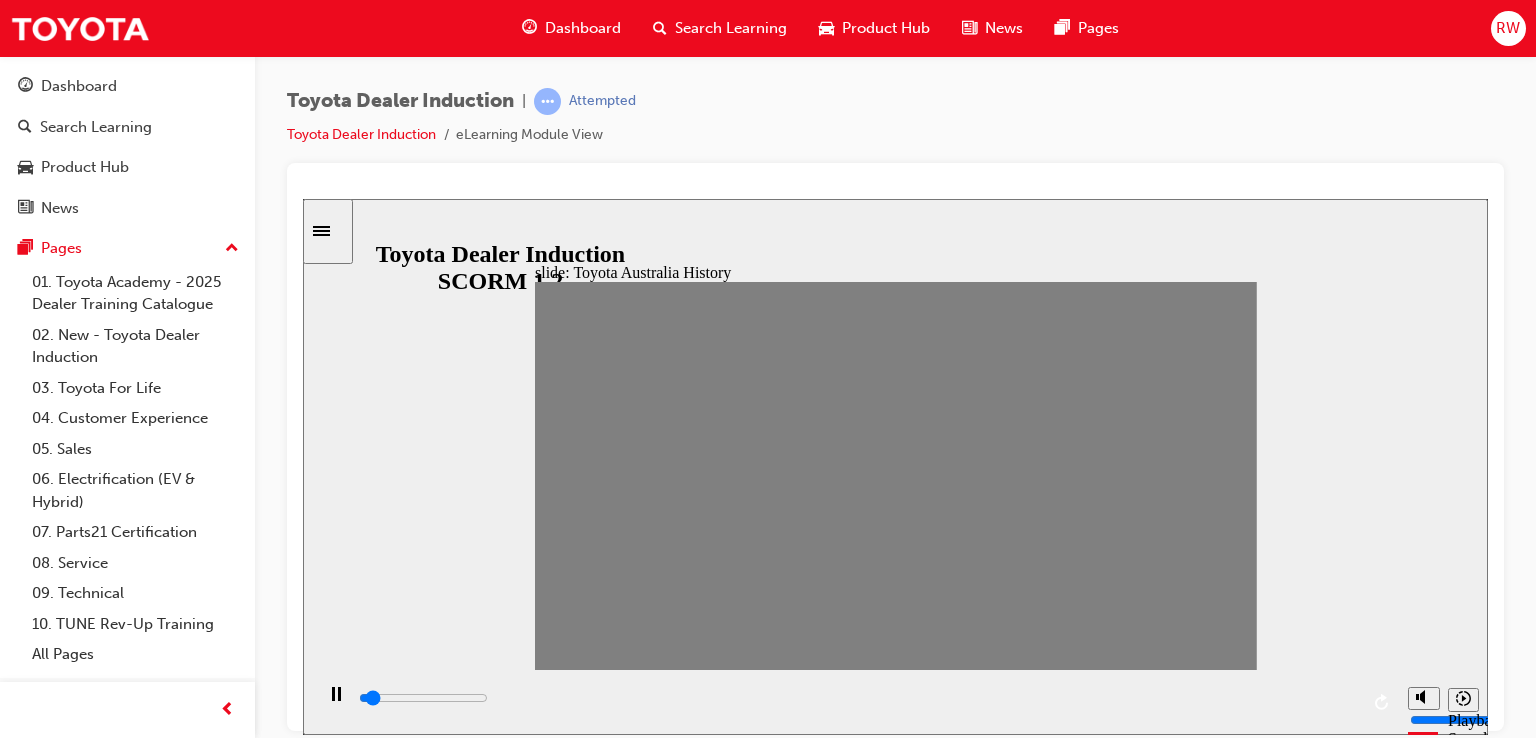 drag, startPoint x: 995, startPoint y: 483, endPoint x: 1021, endPoint y: 483, distance: 26 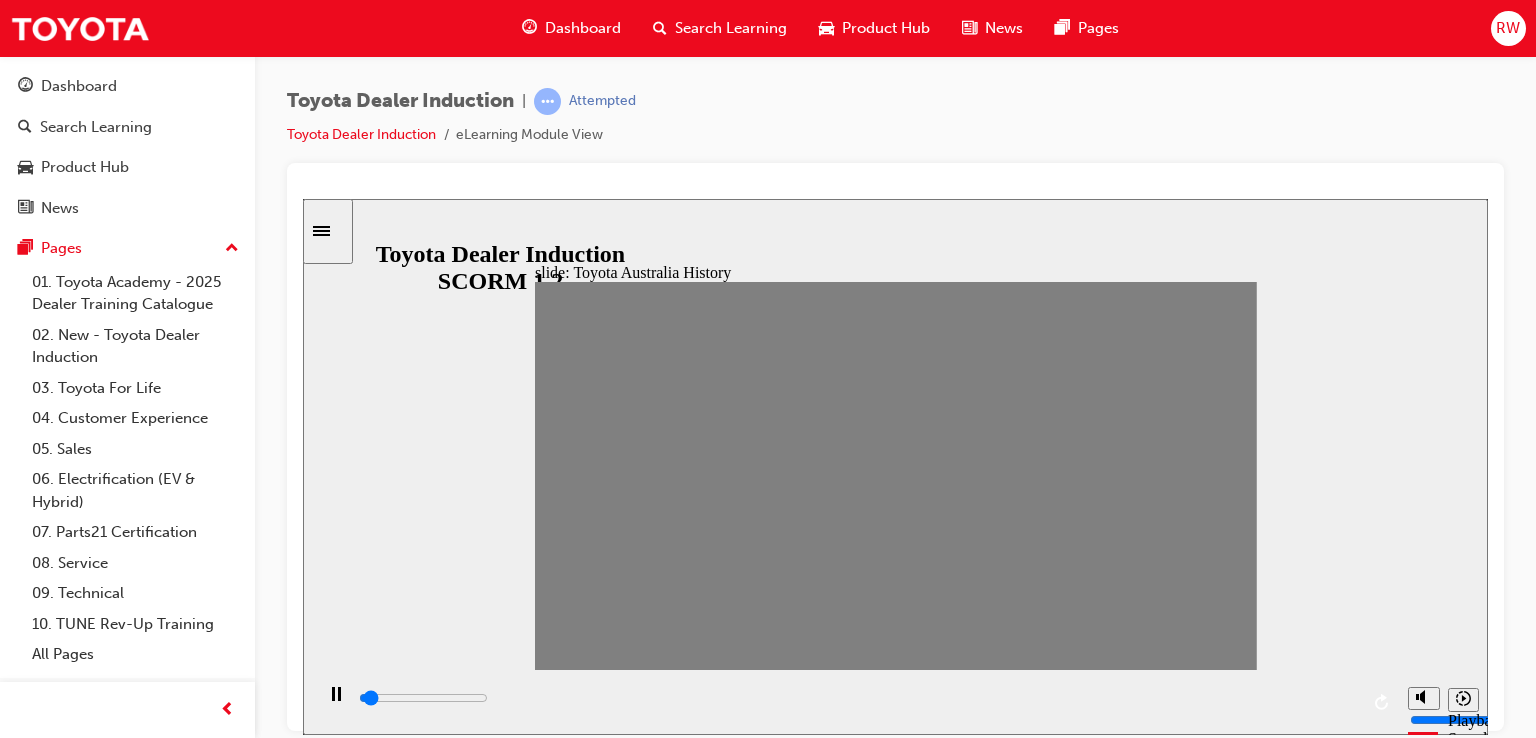 drag, startPoint x: 1060, startPoint y: 485, endPoint x: 1100, endPoint y: 493, distance: 40.792156 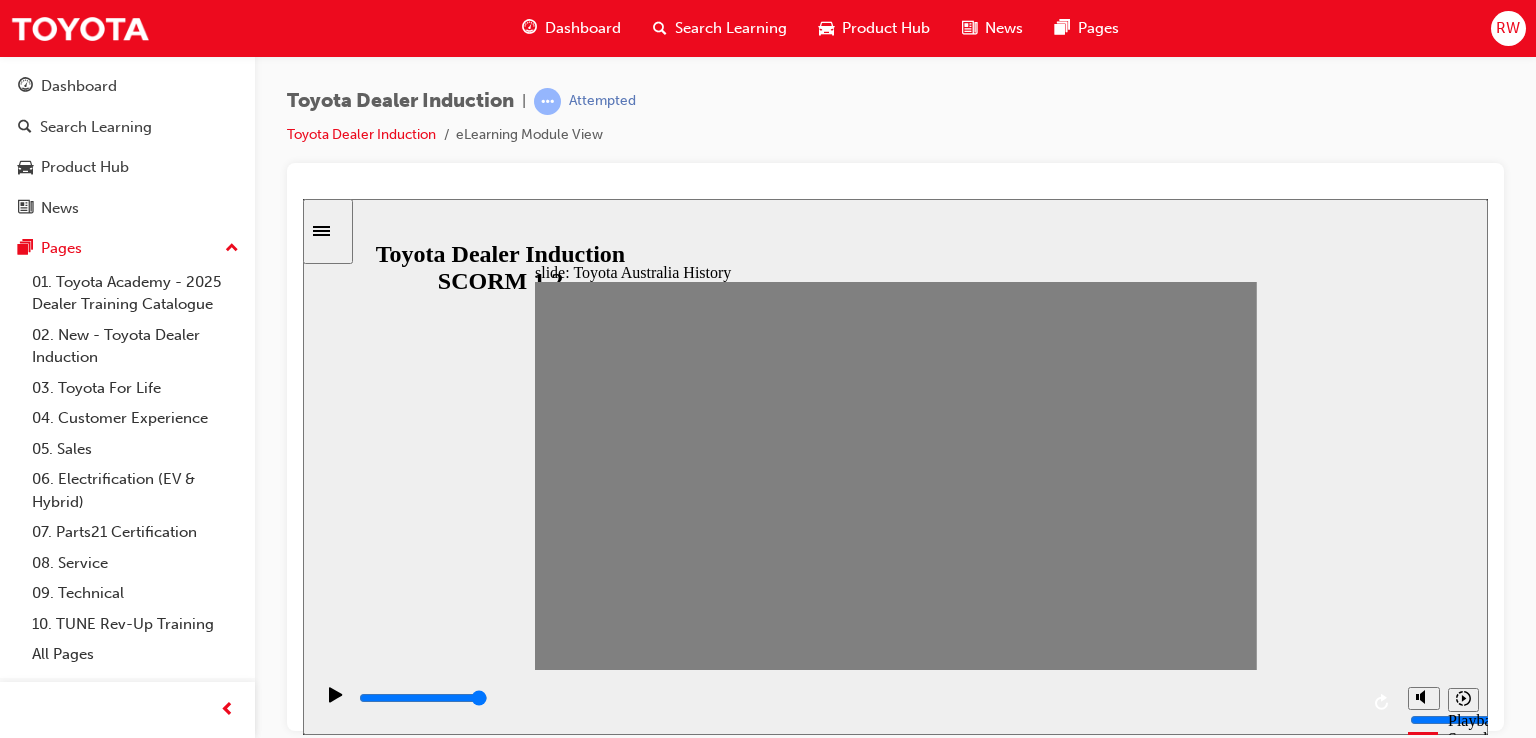 drag, startPoint x: 1100, startPoint y: 493, endPoint x: 1111, endPoint y: 485, distance: 13.601471 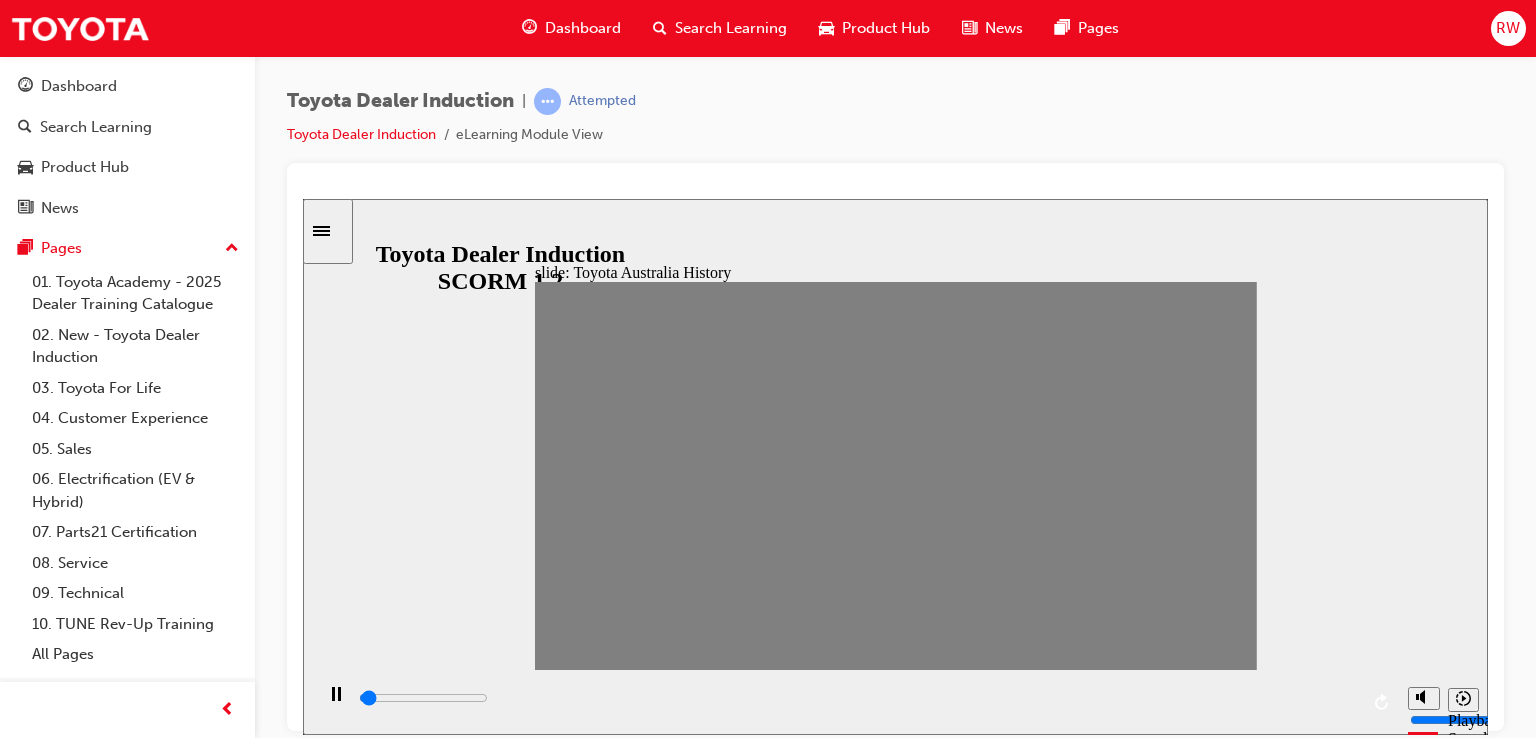 drag, startPoint x: 1103, startPoint y: 491, endPoint x: 1122, endPoint y: 480, distance: 21.954498 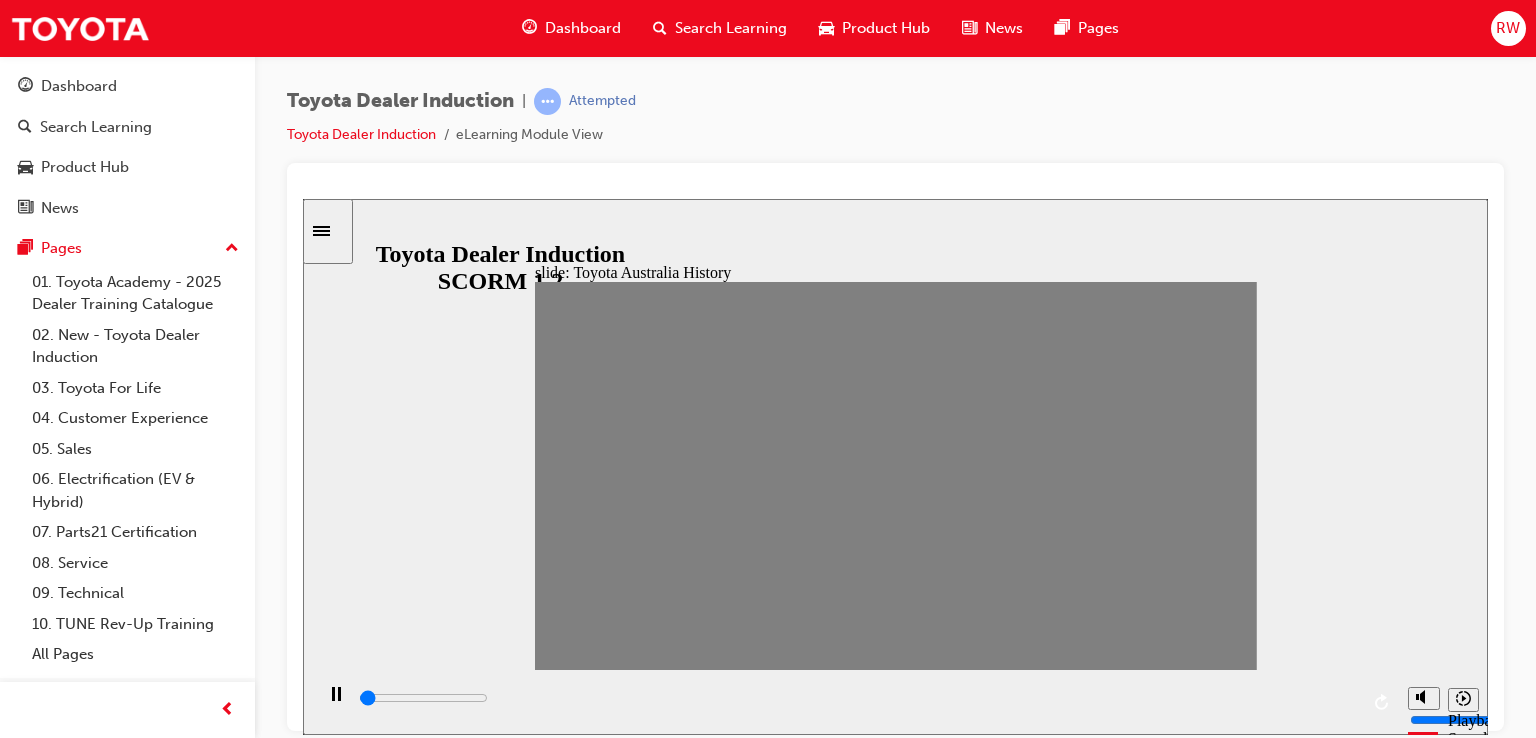 drag, startPoint x: 1197, startPoint y: 476, endPoint x: 1223, endPoint y: 474, distance: 26.076809 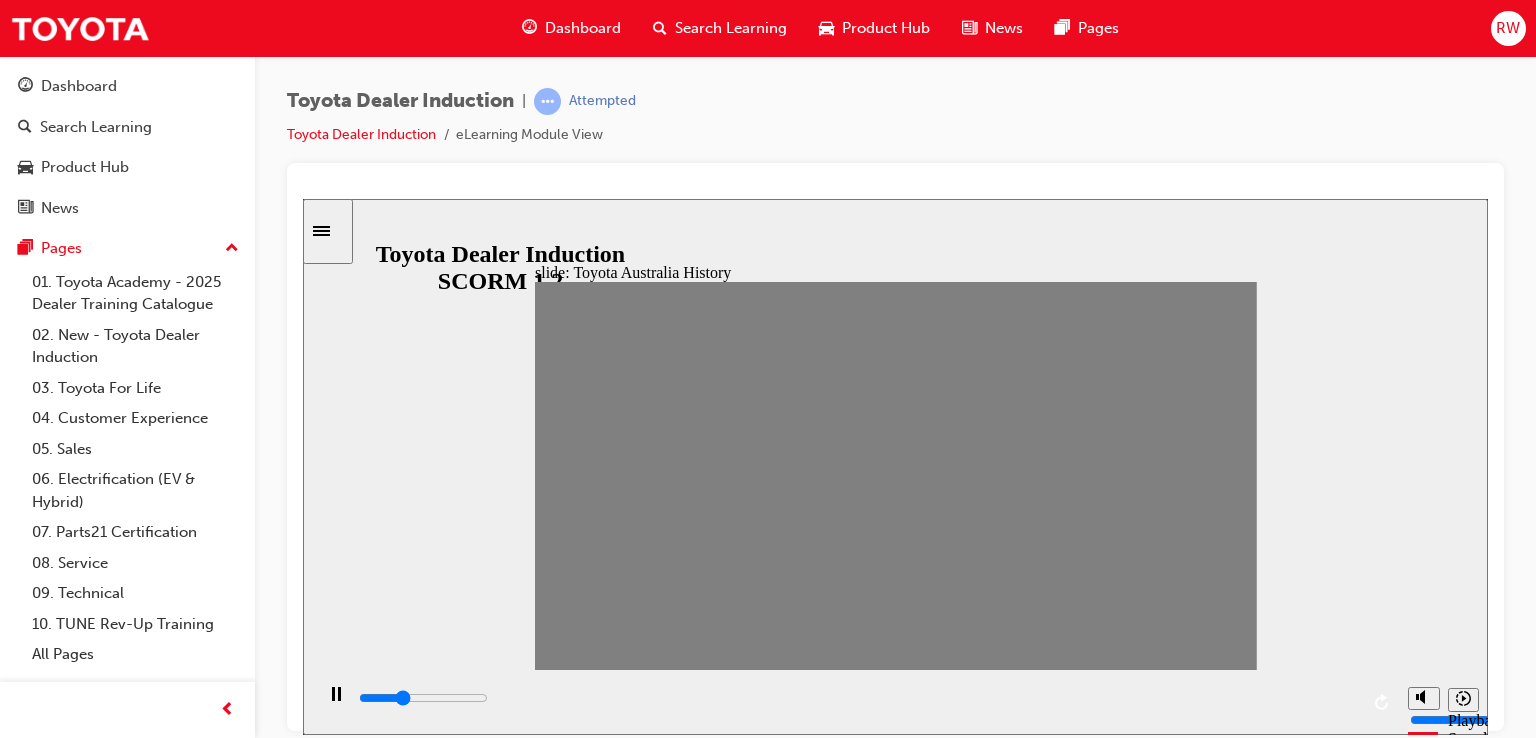drag, startPoint x: 1221, startPoint y: 475, endPoint x: 1204, endPoint y: 486, distance: 20.248457 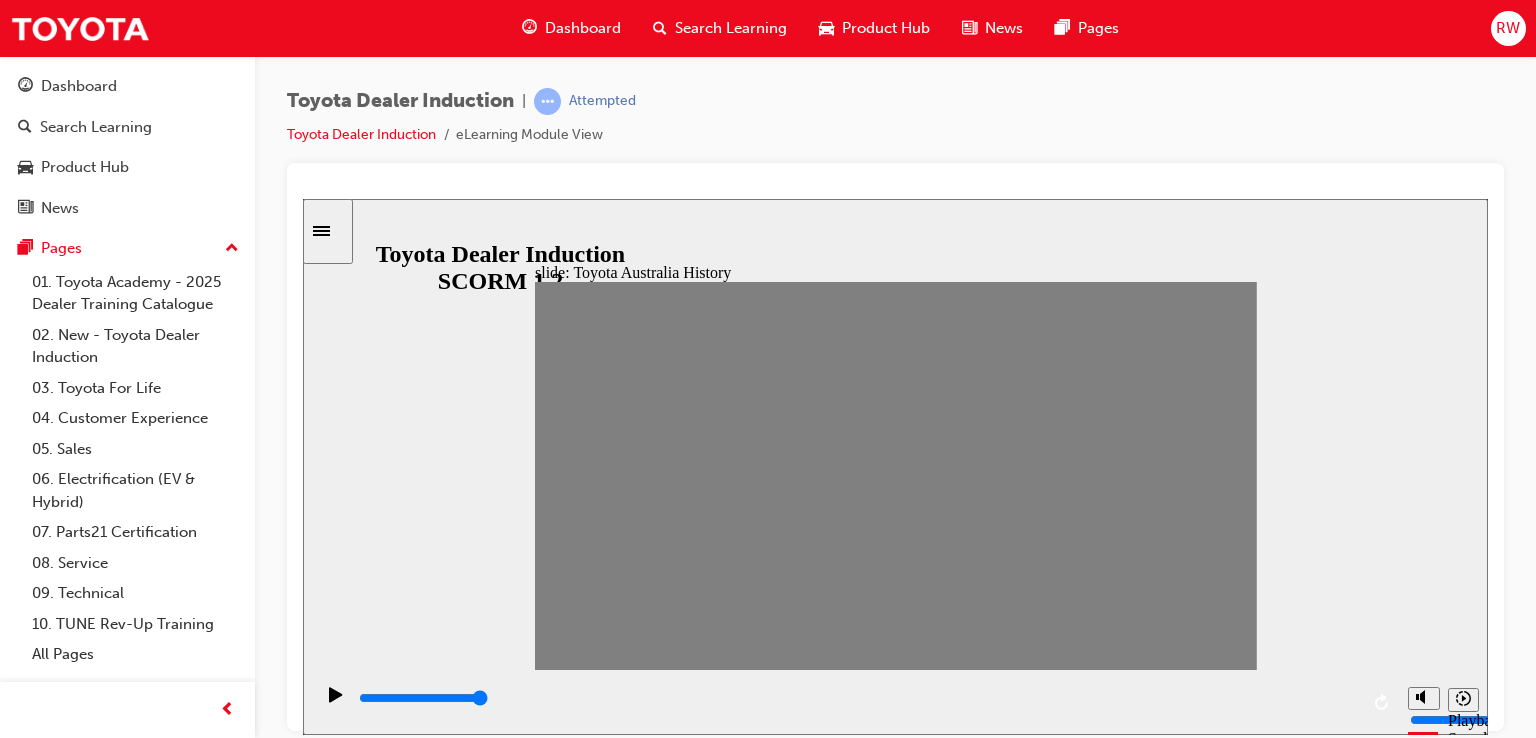 drag, startPoint x: 1234, startPoint y: 488, endPoint x: 1267, endPoint y: 487, distance: 33.01515 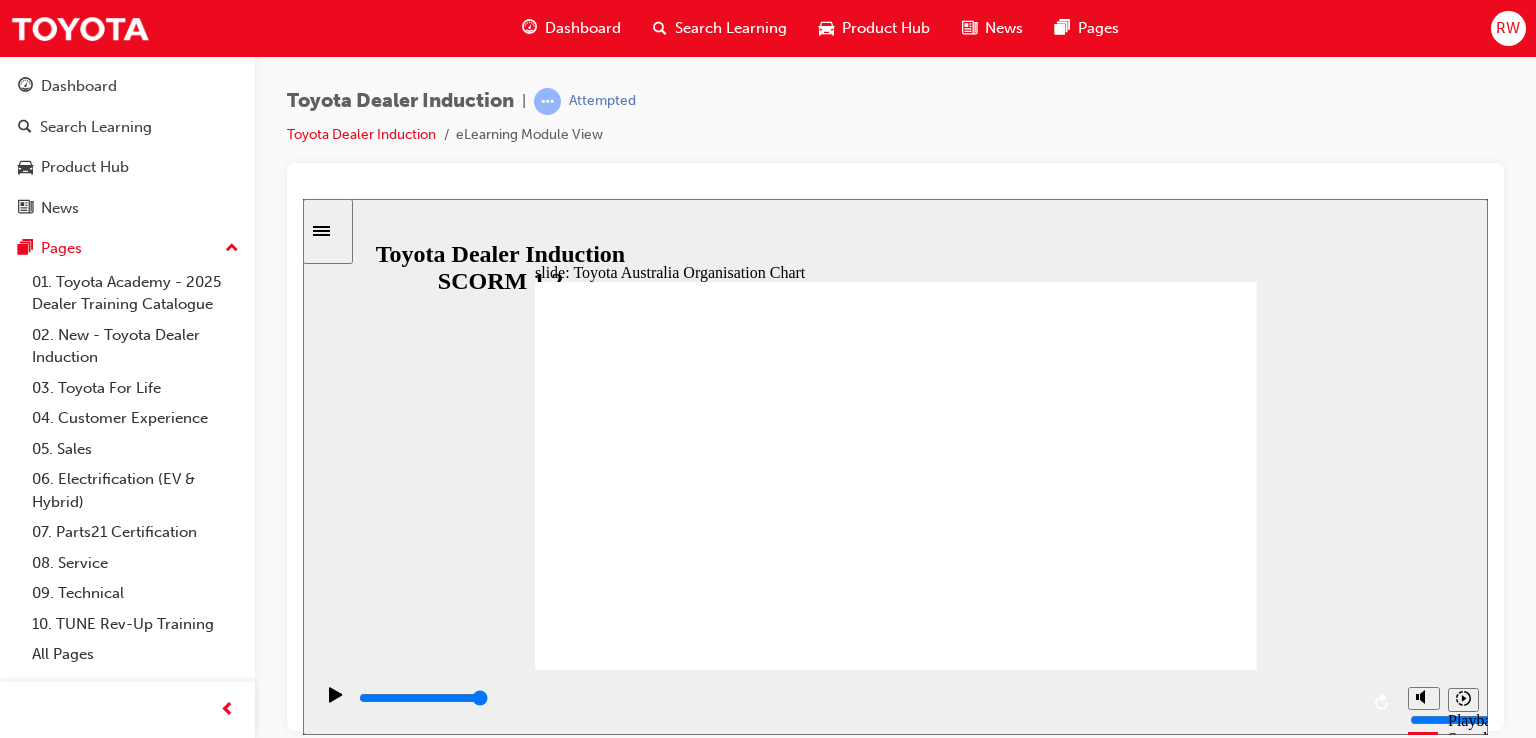 click 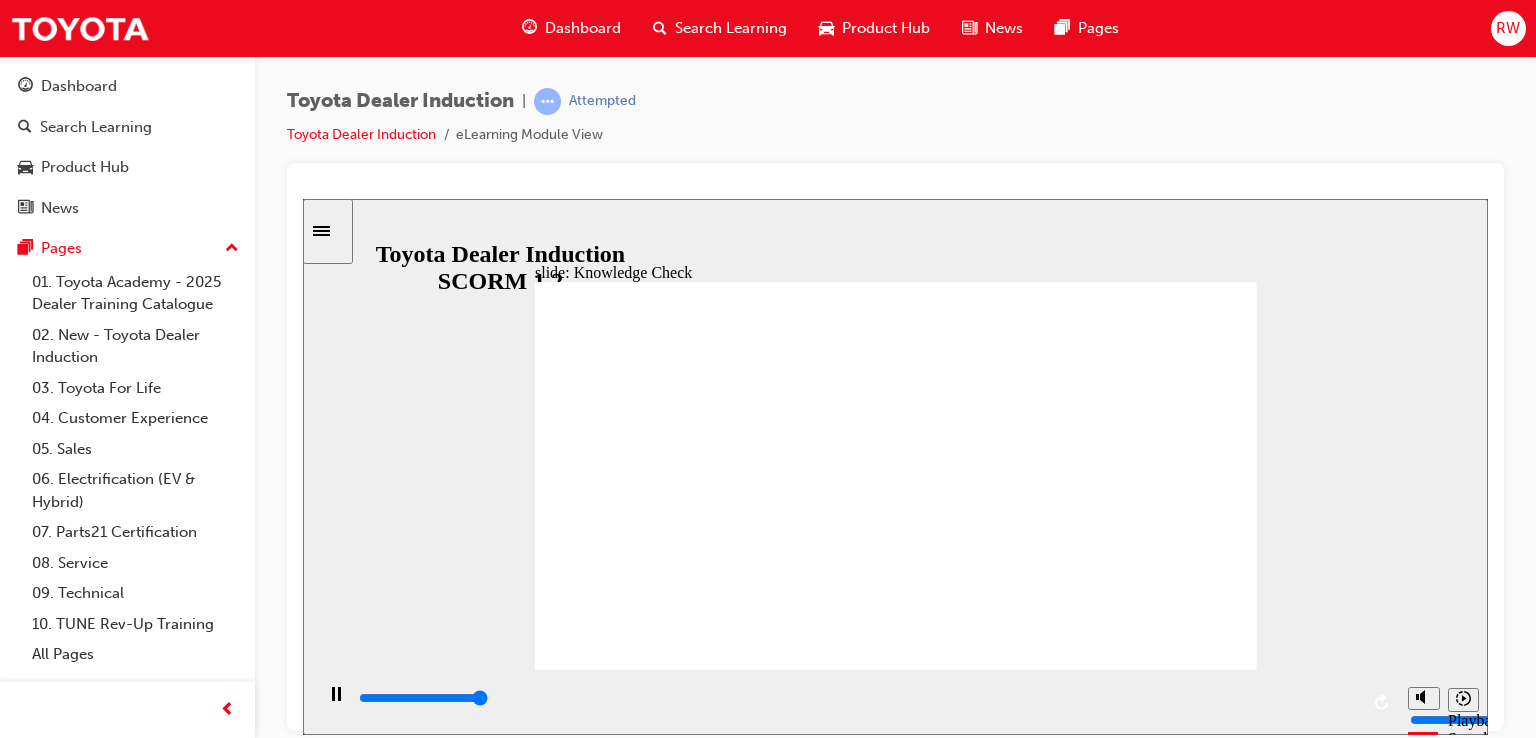 type on "5000" 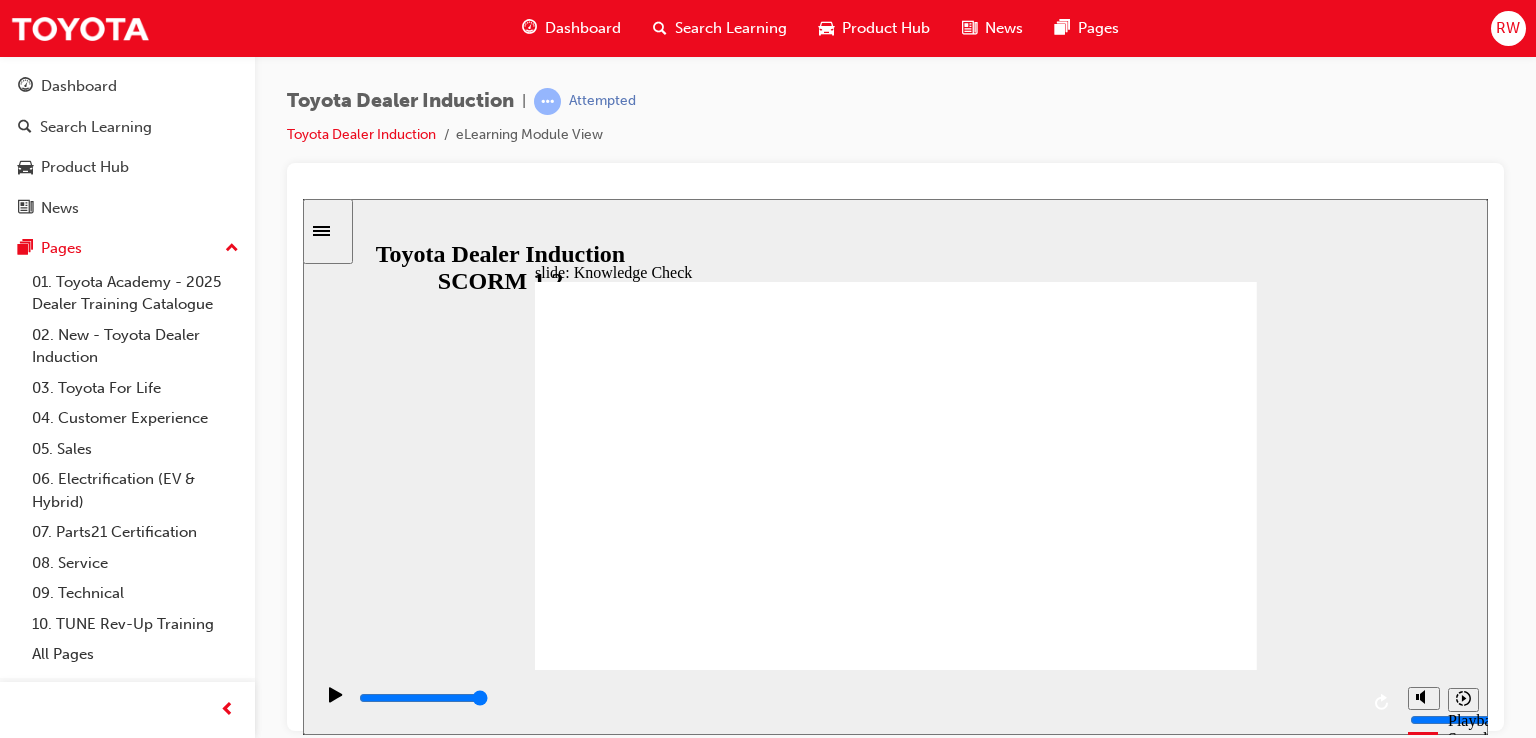radio on "true" 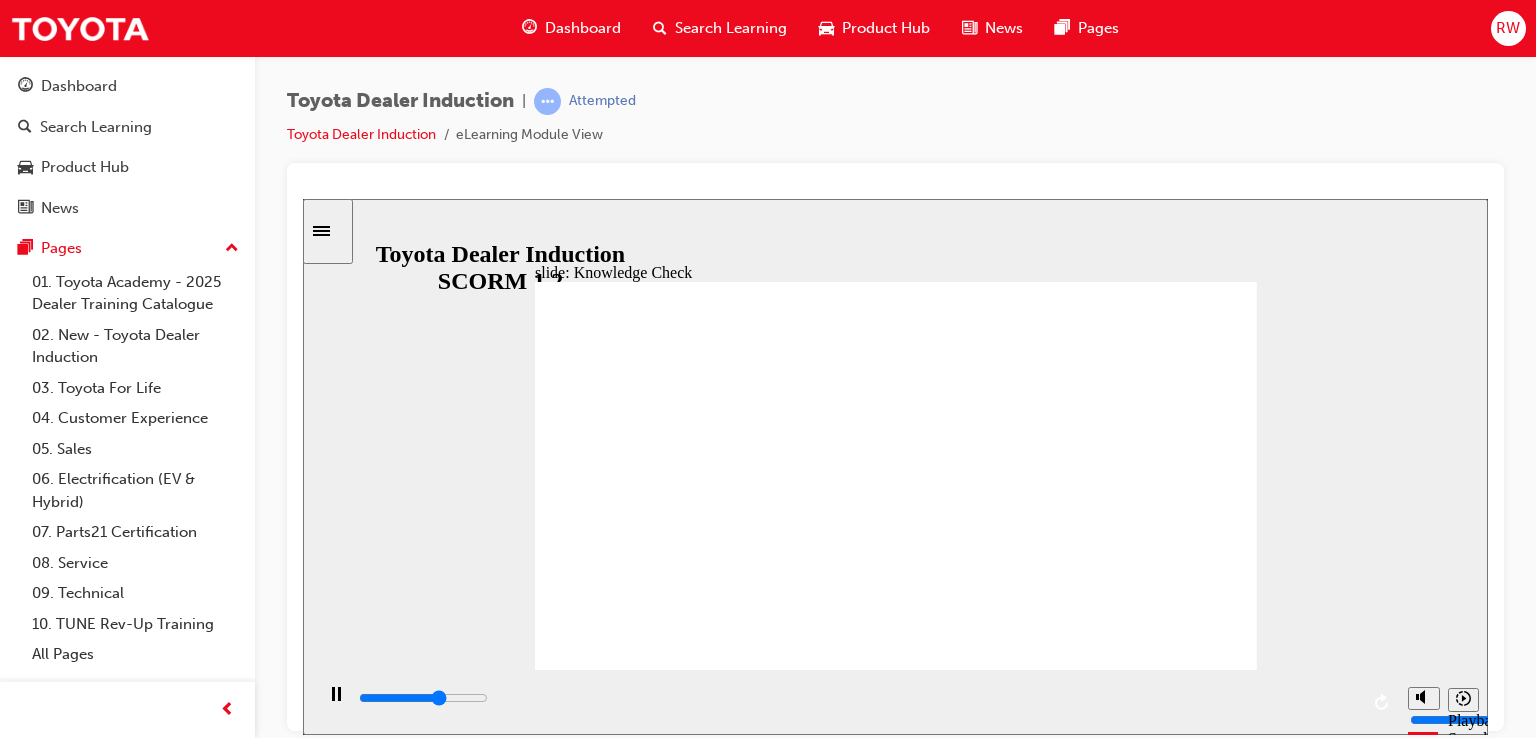 type on "3200" 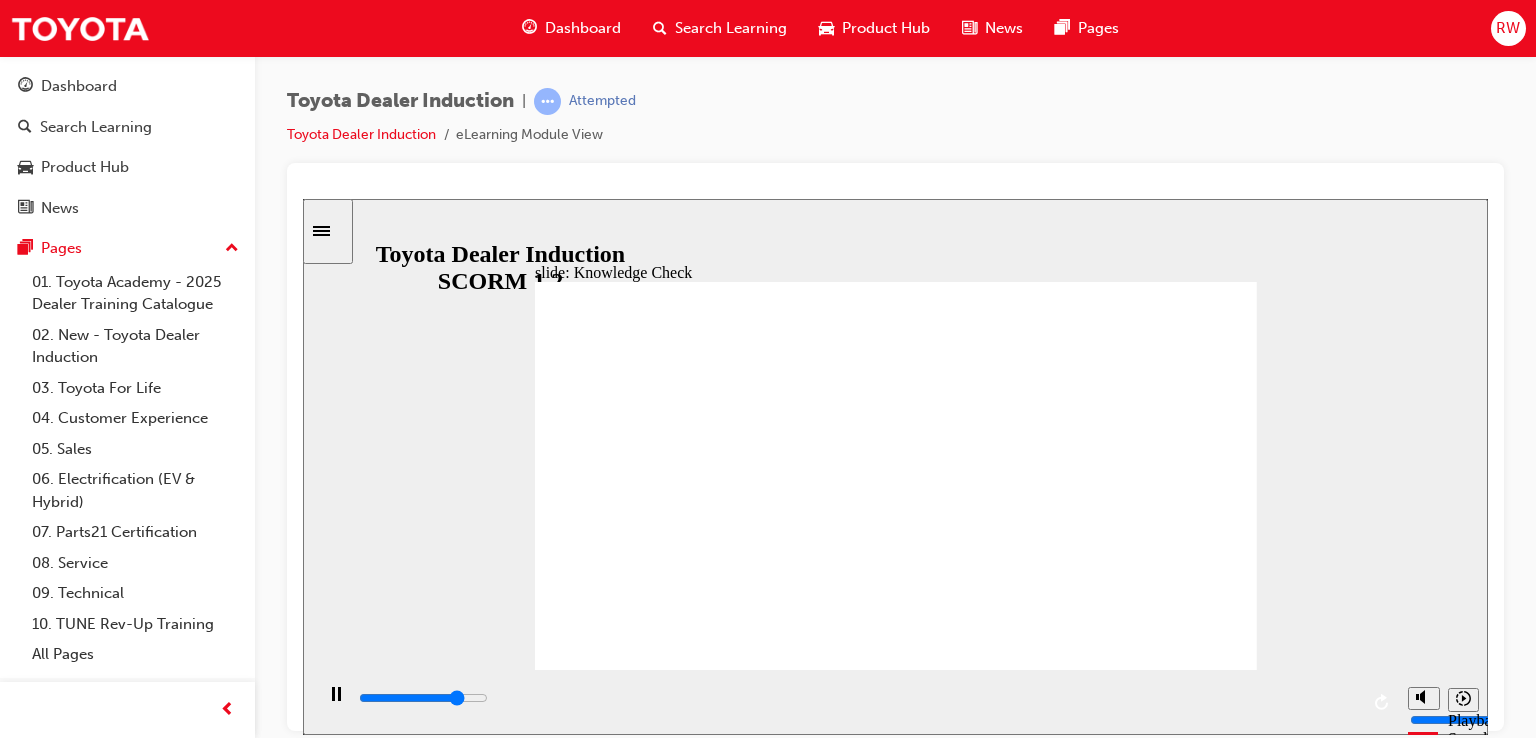 drag, startPoint x: 925, startPoint y: 483, endPoint x: 1199, endPoint y: 300, distance: 329.49203 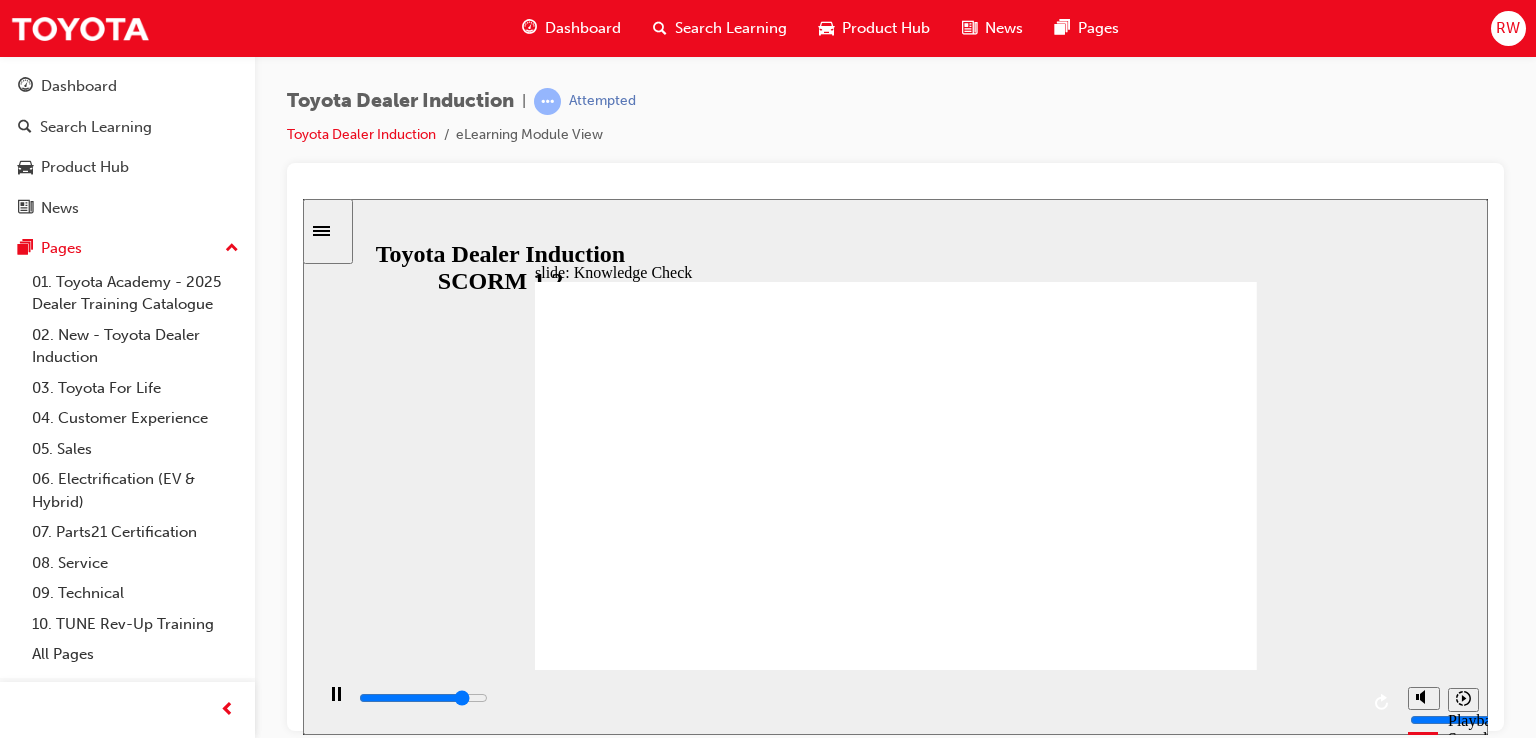 type on "4200" 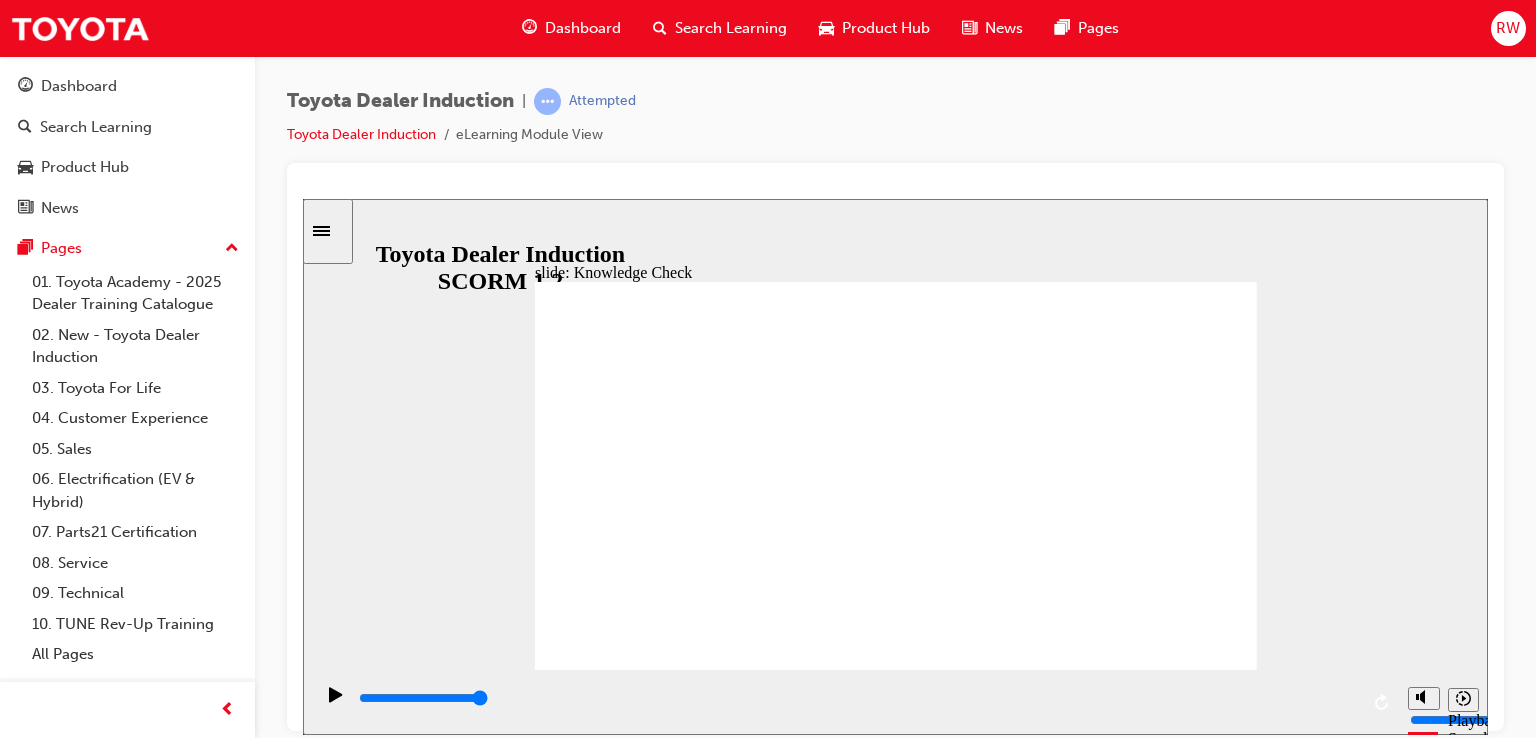click 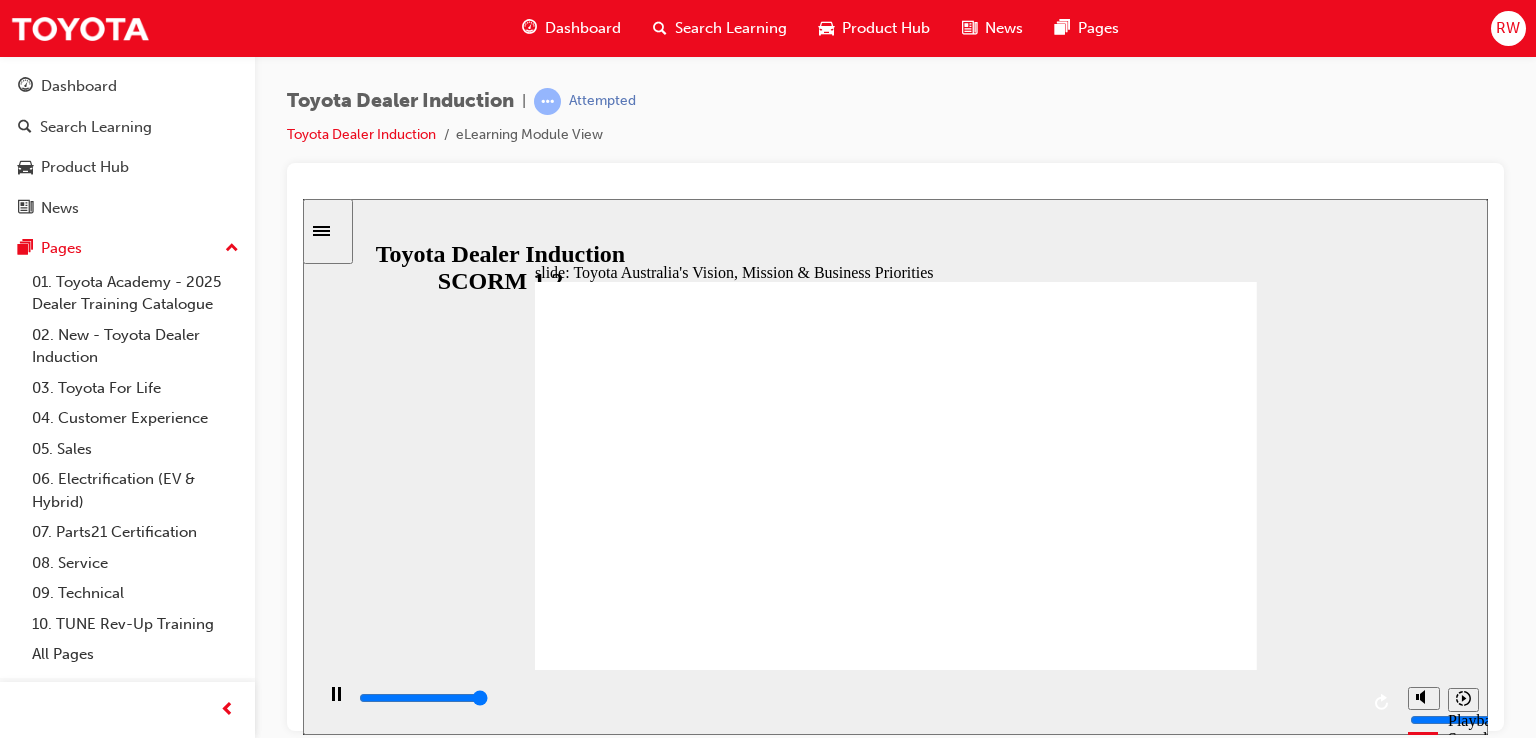 click 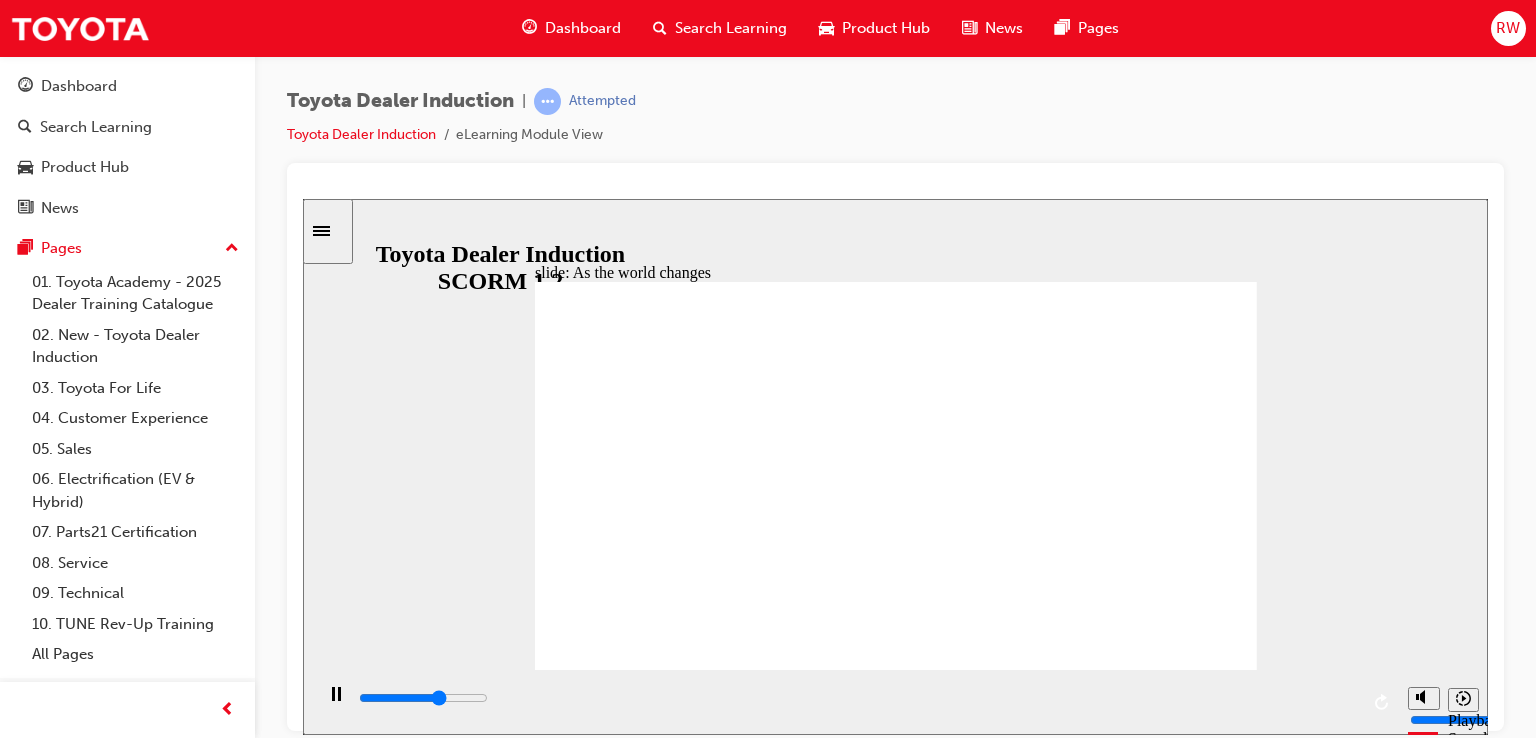 click 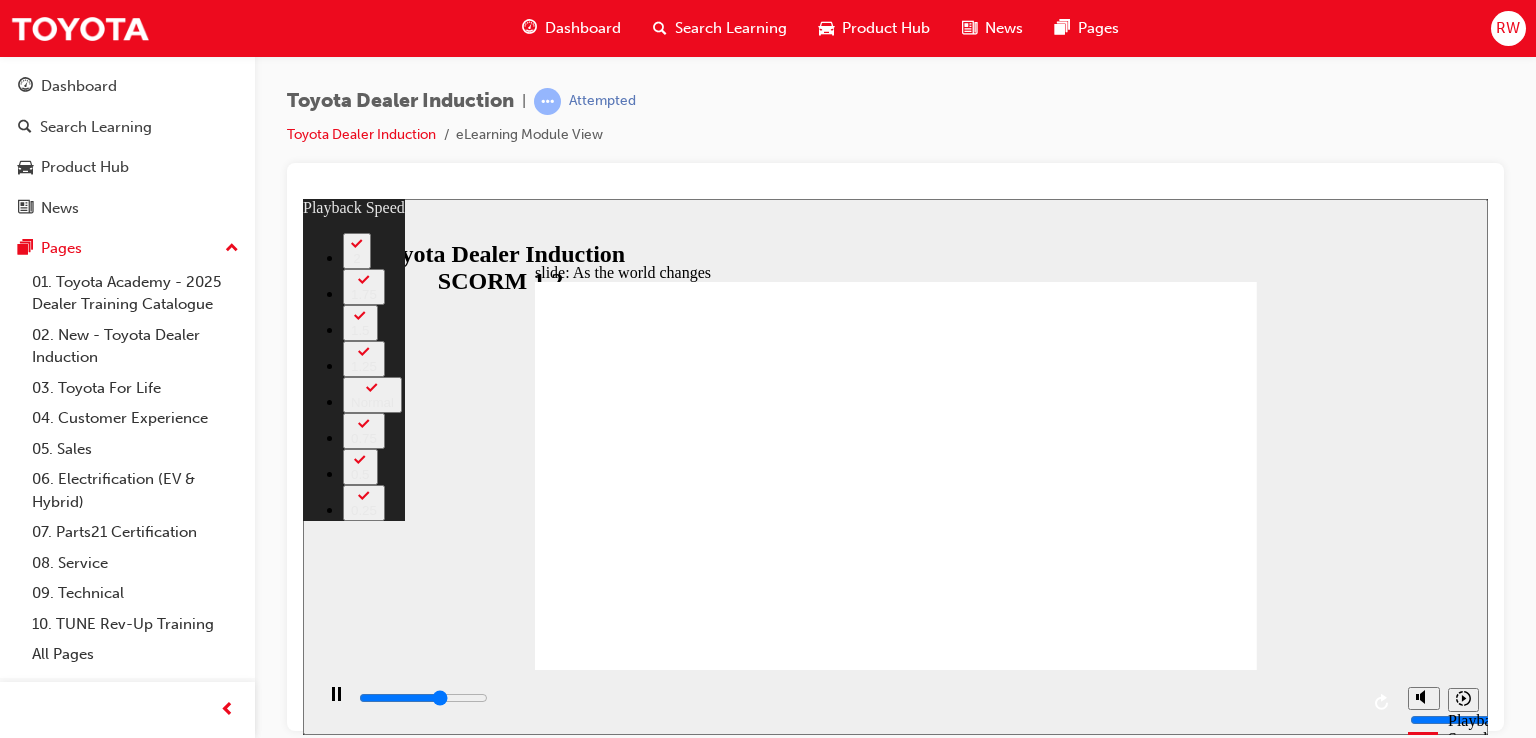 type on "6000" 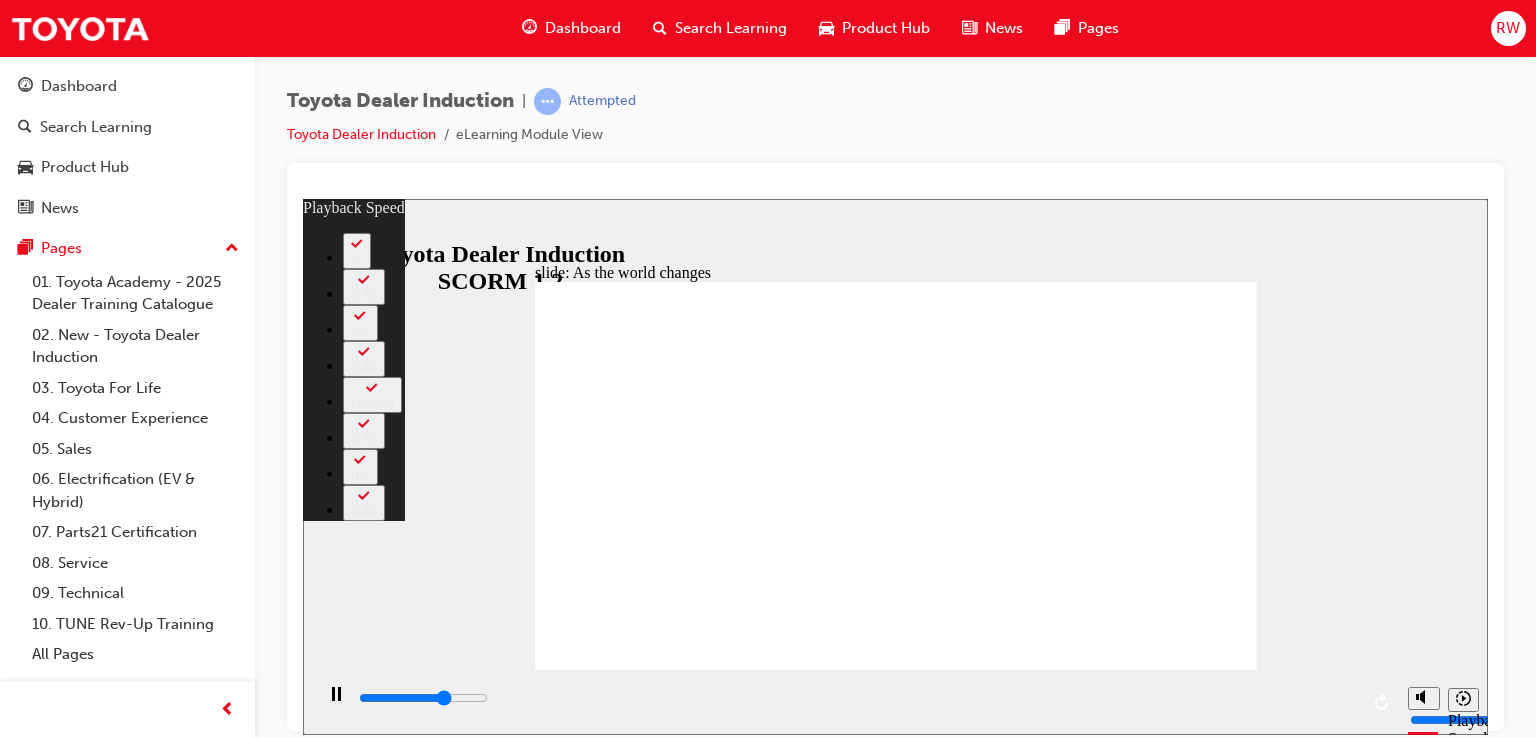 type on "6300" 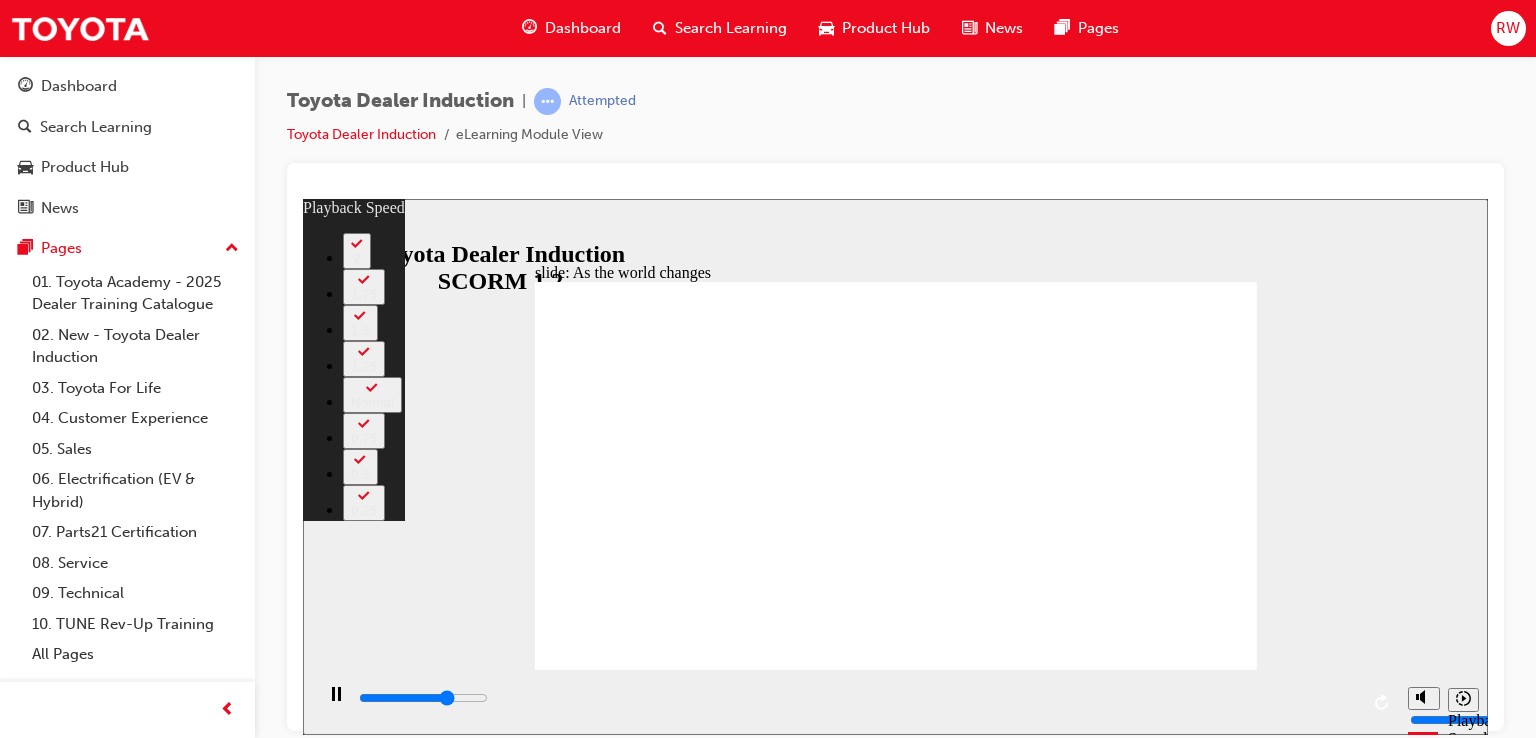 type on "6600" 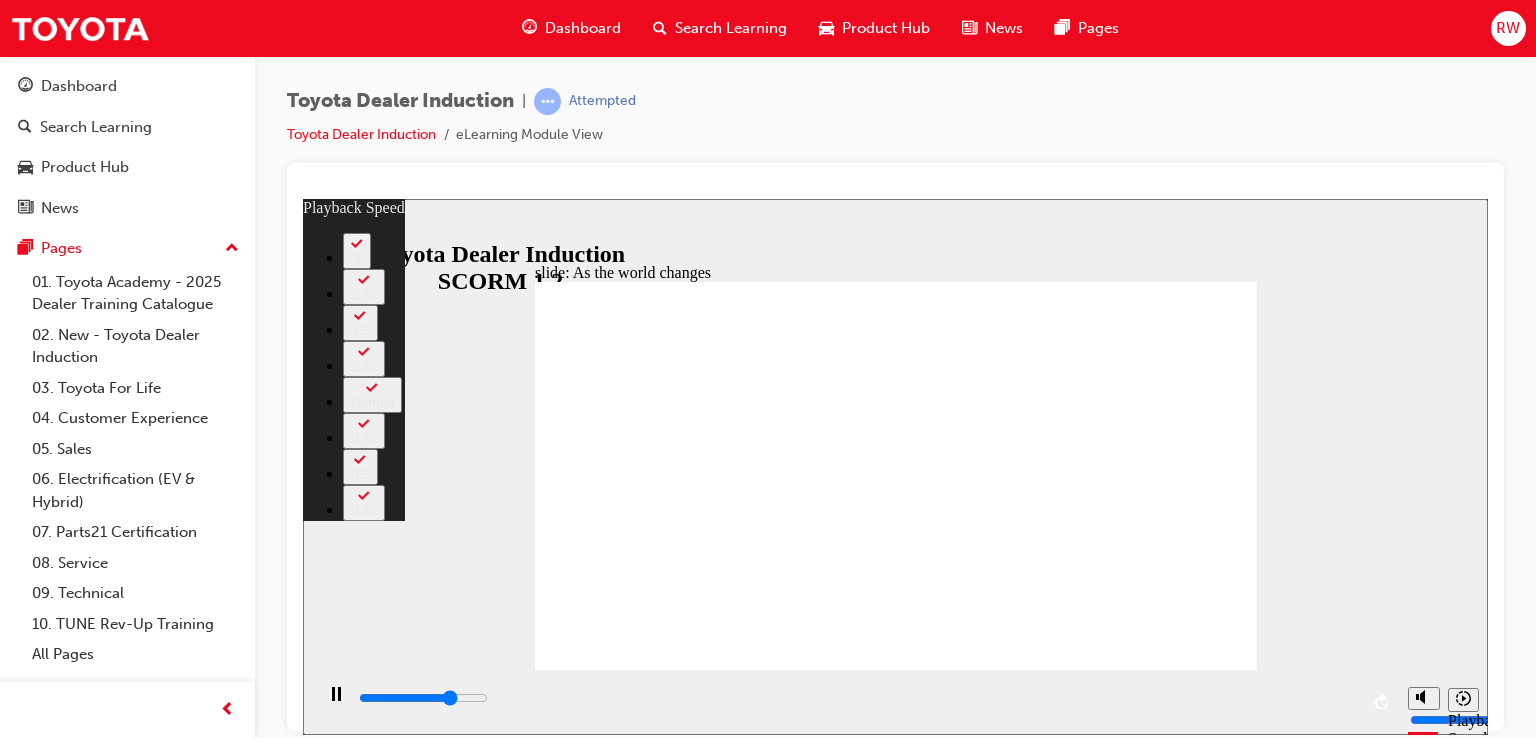 type on "6800" 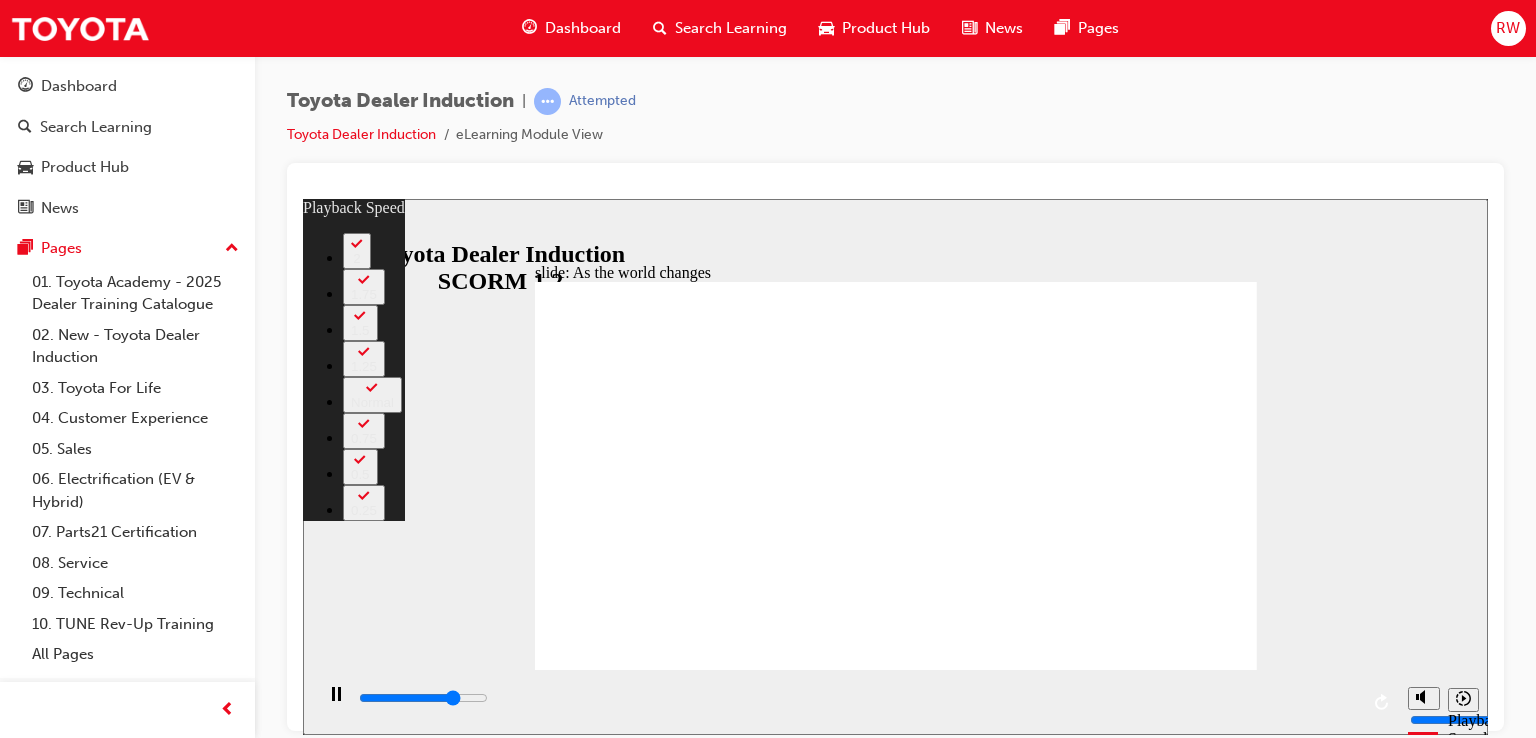 type on "7100" 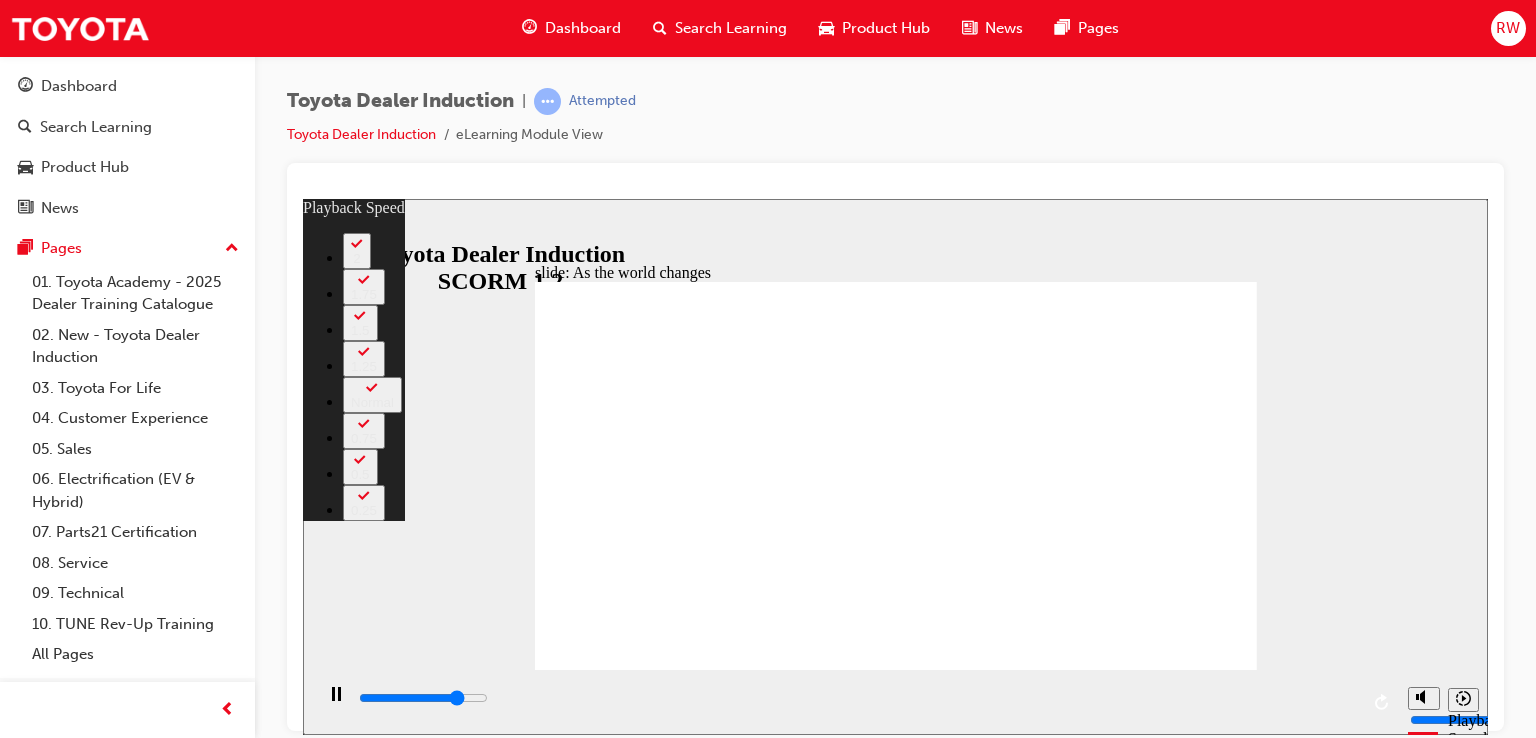 type on "7400" 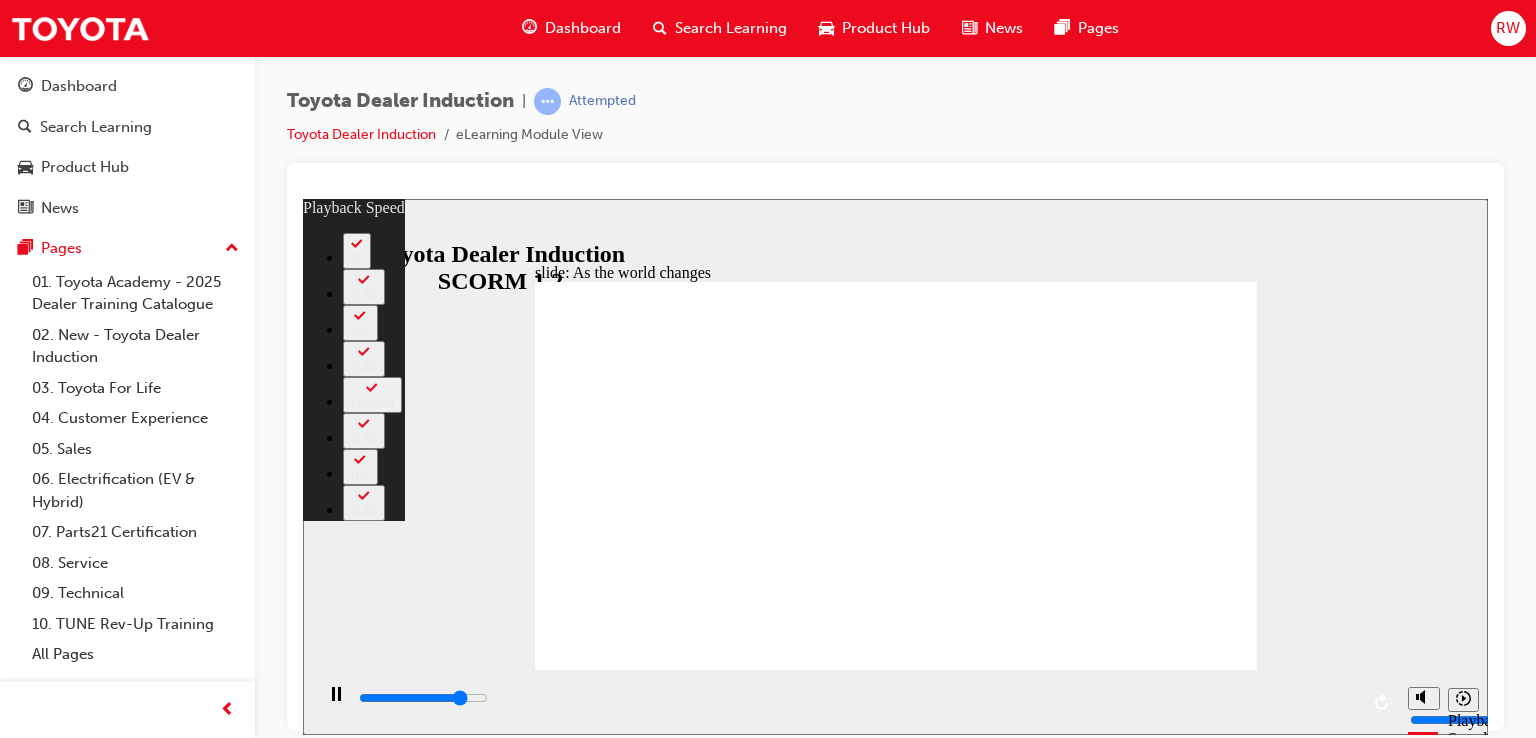 type on "7700" 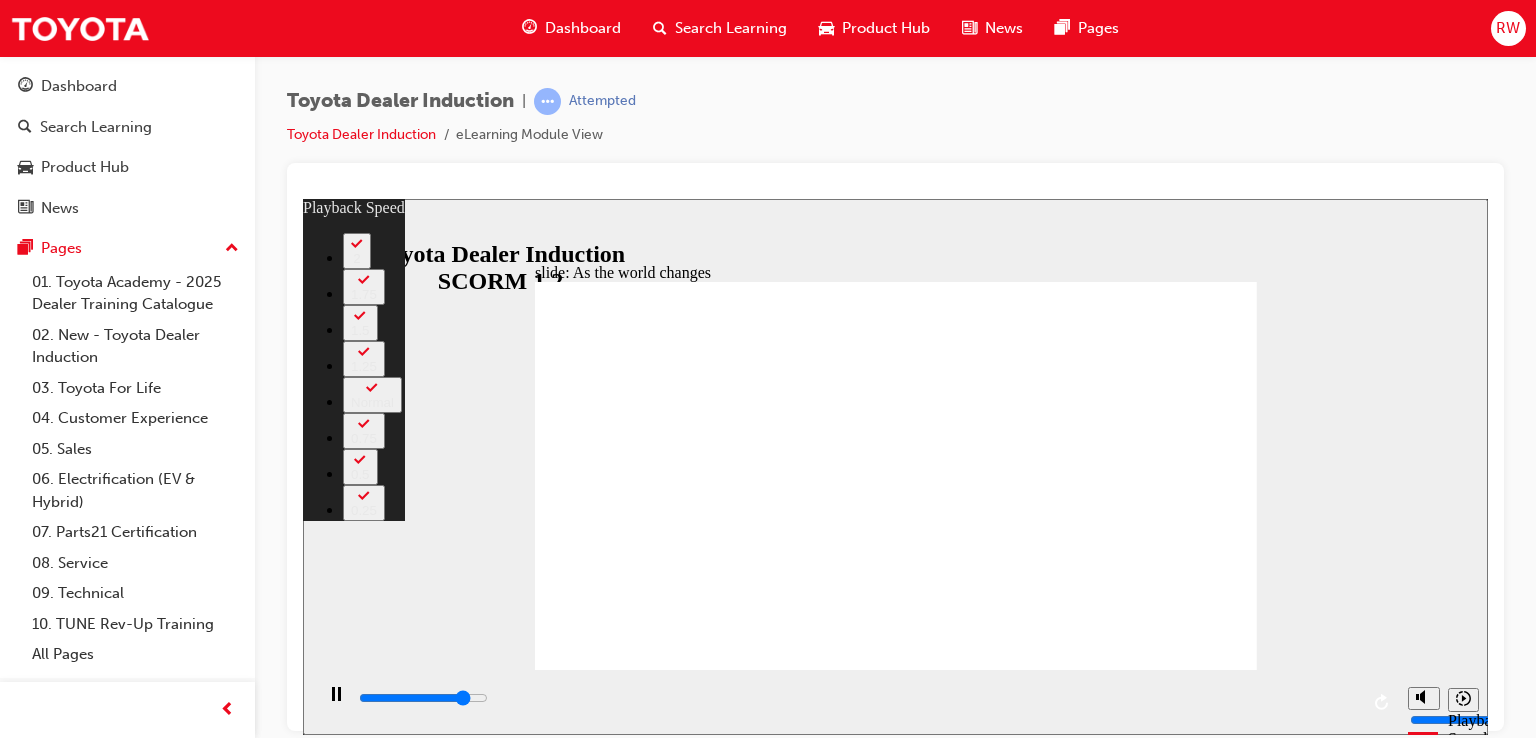 type on "7900" 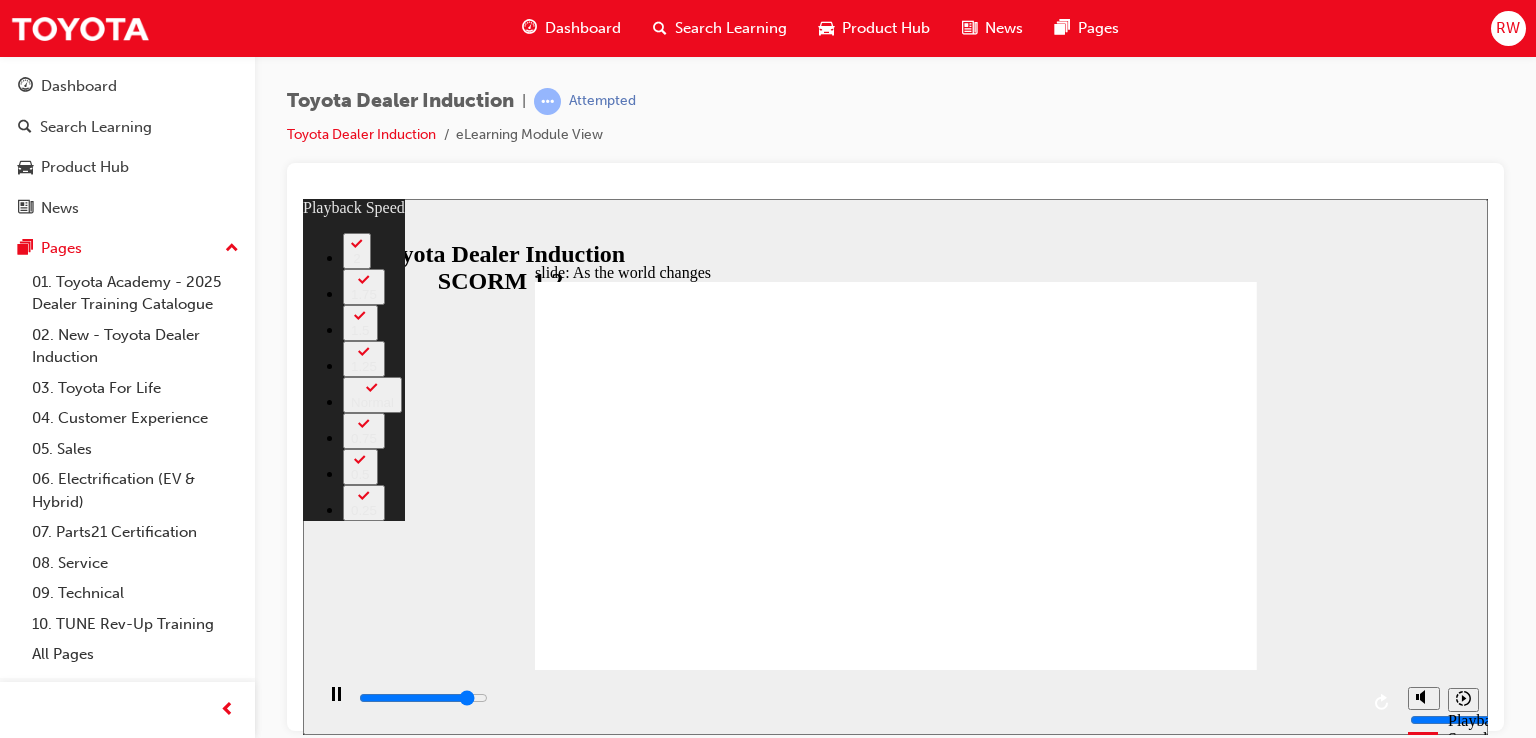 type on "8200" 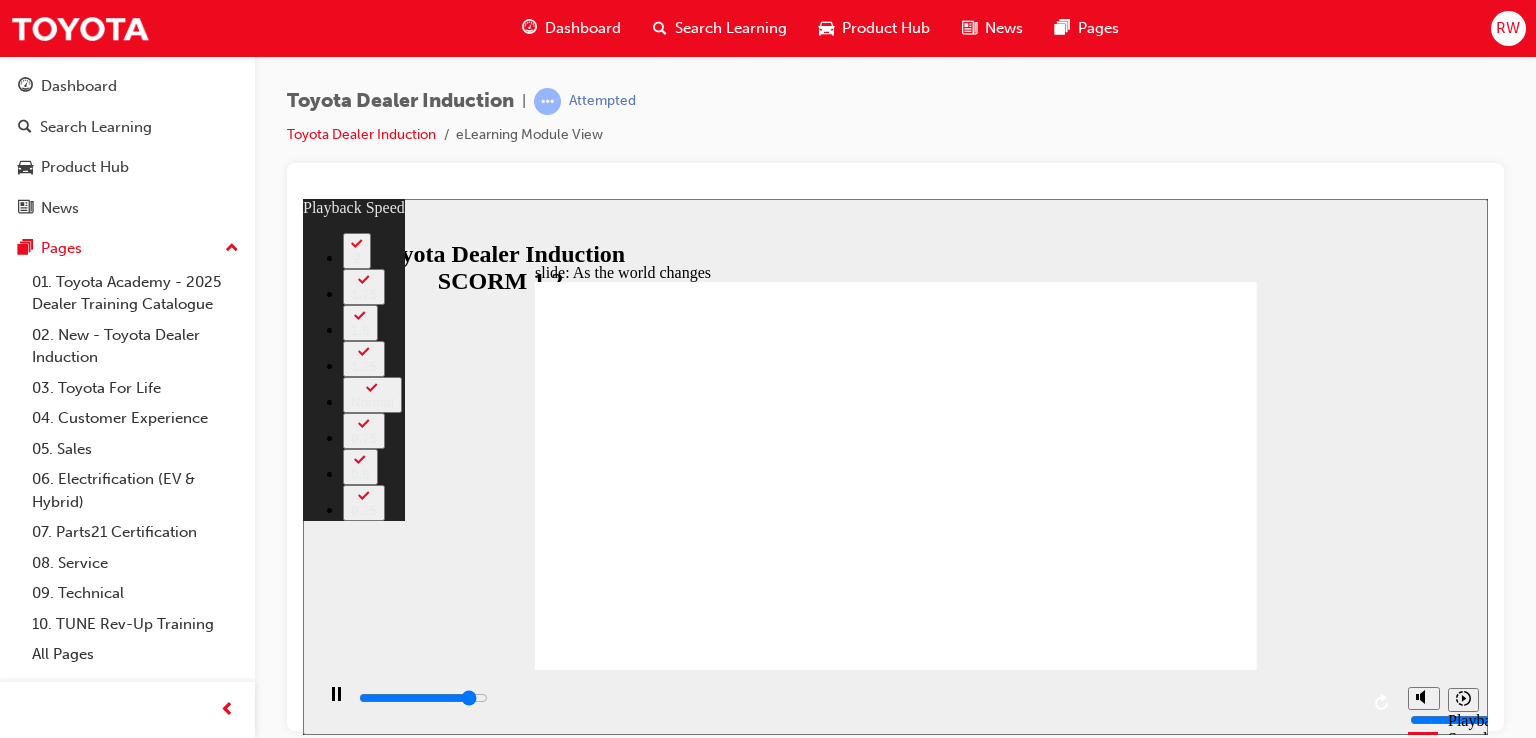 type on "8400" 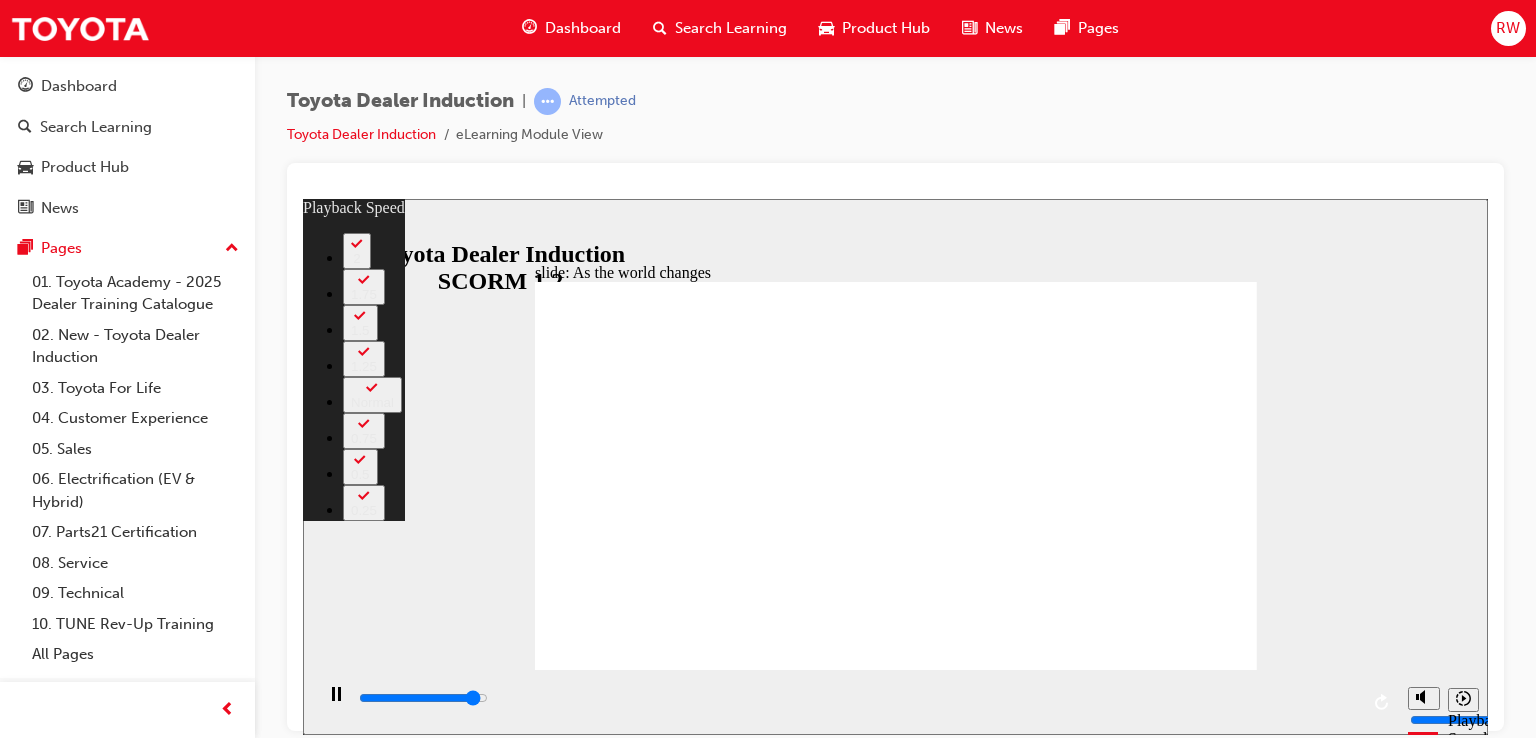 type on "8700" 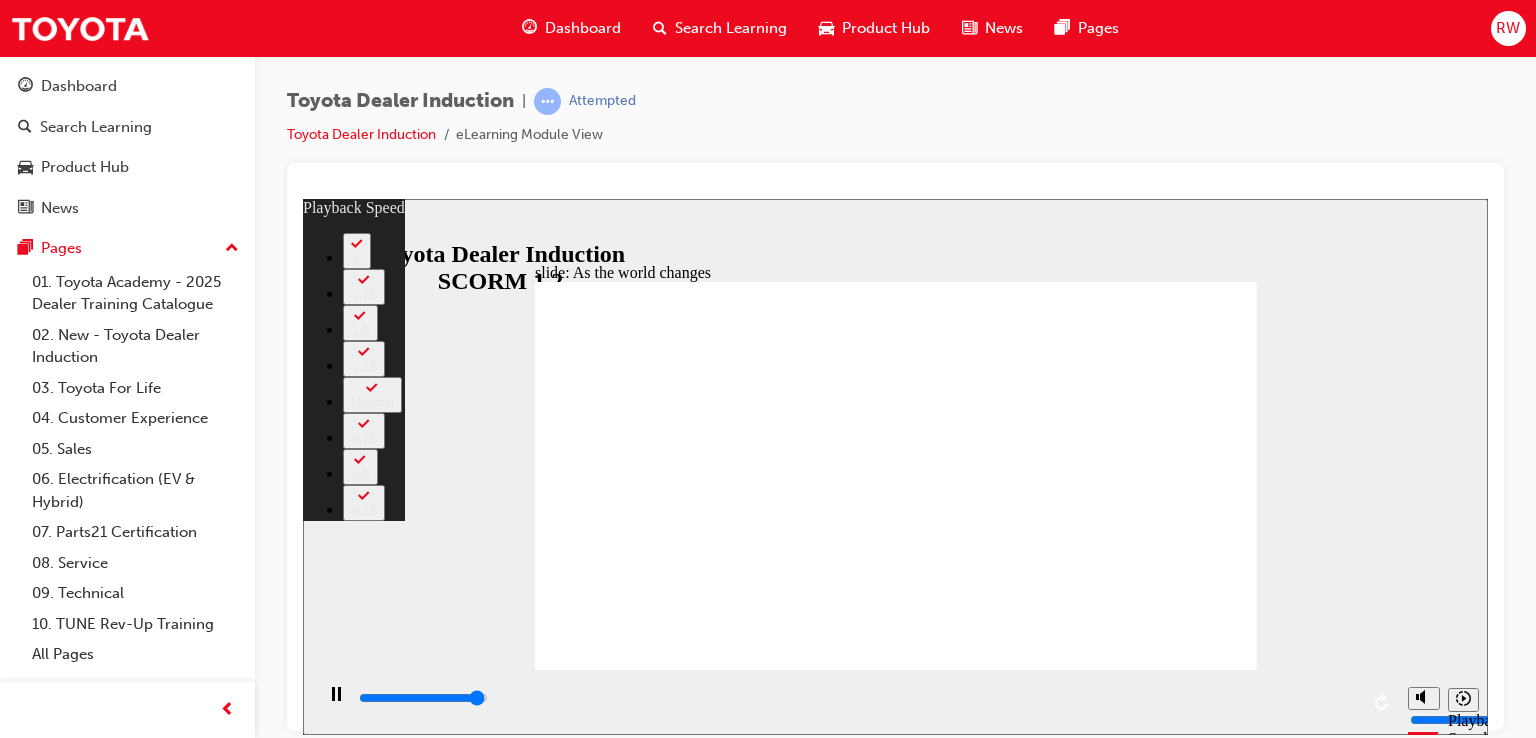 type on "9000" 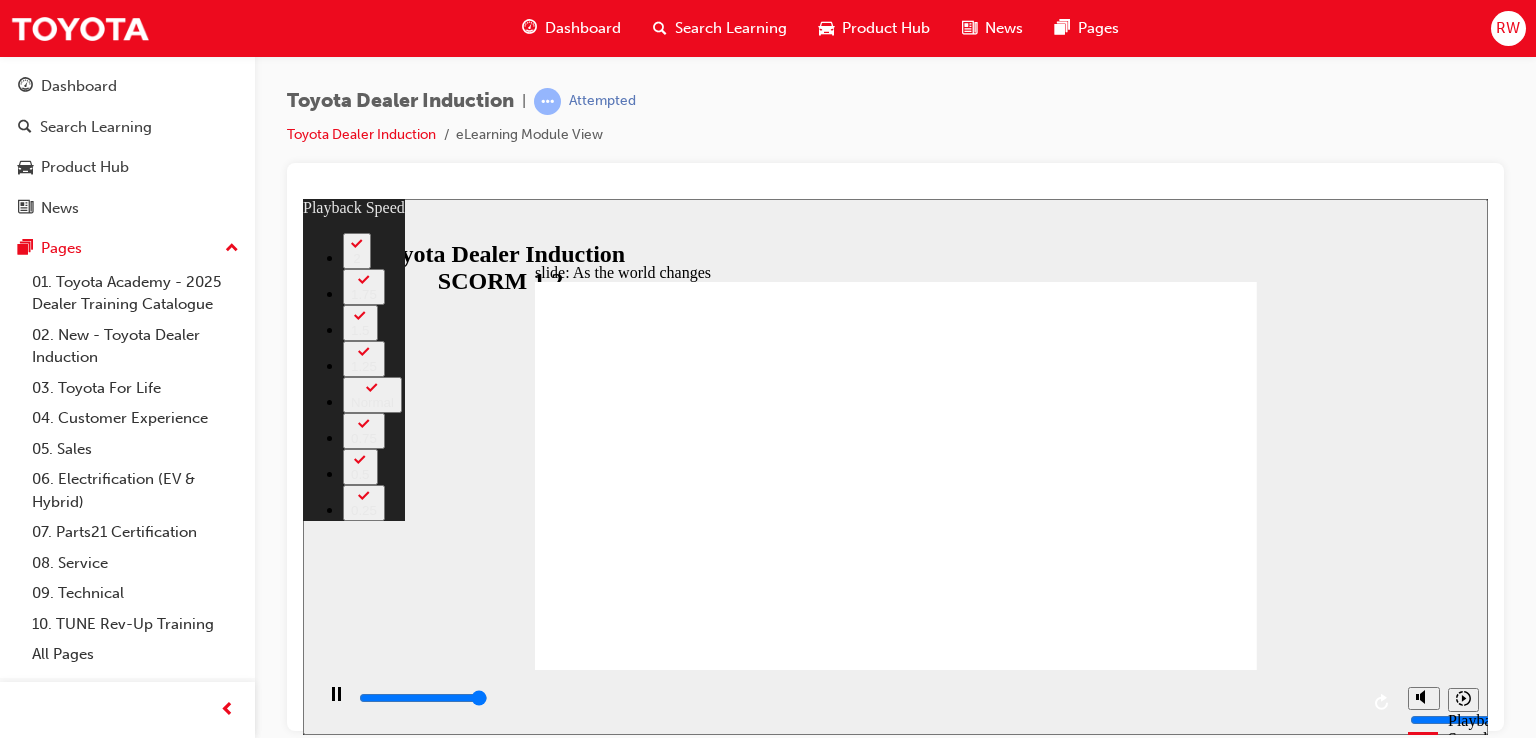 type on "9200" 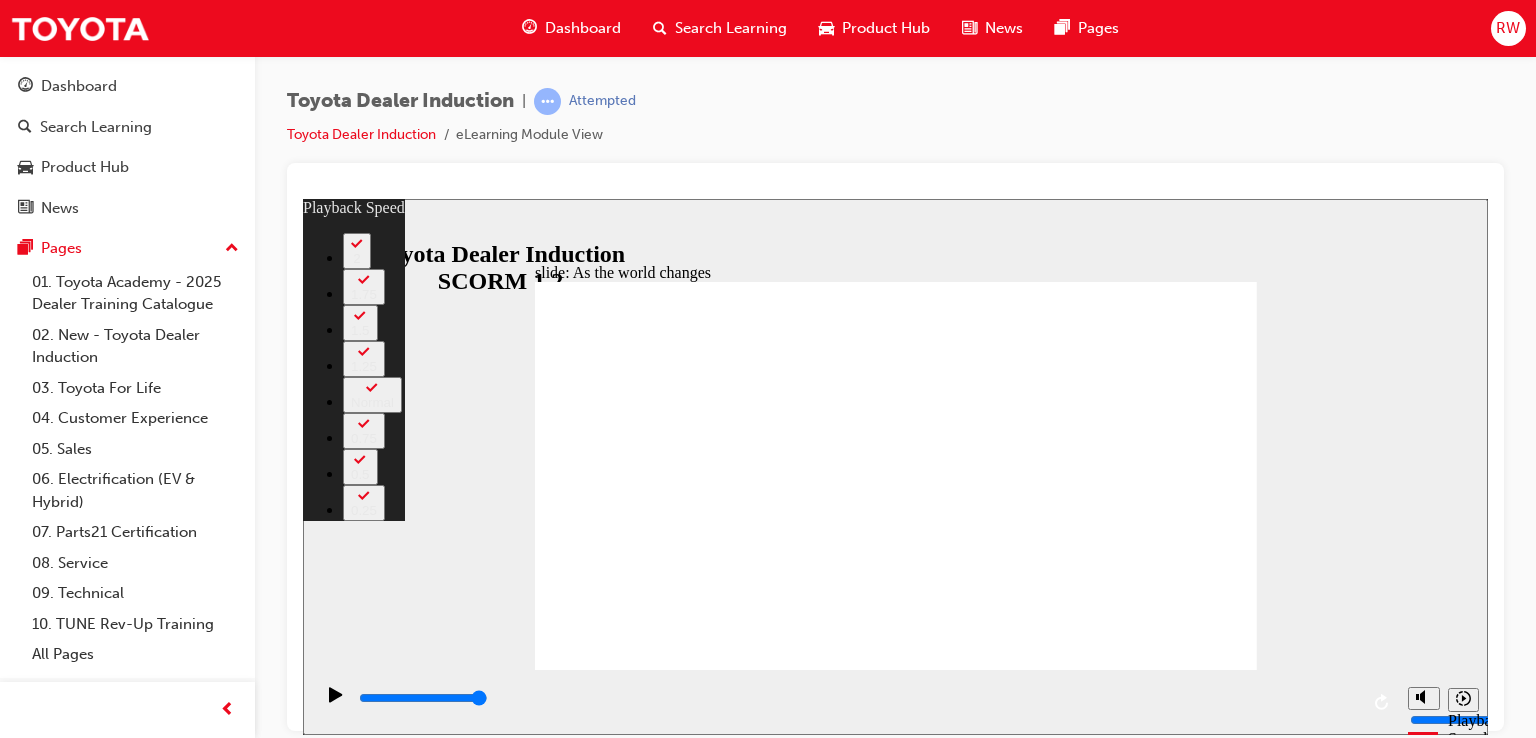 click 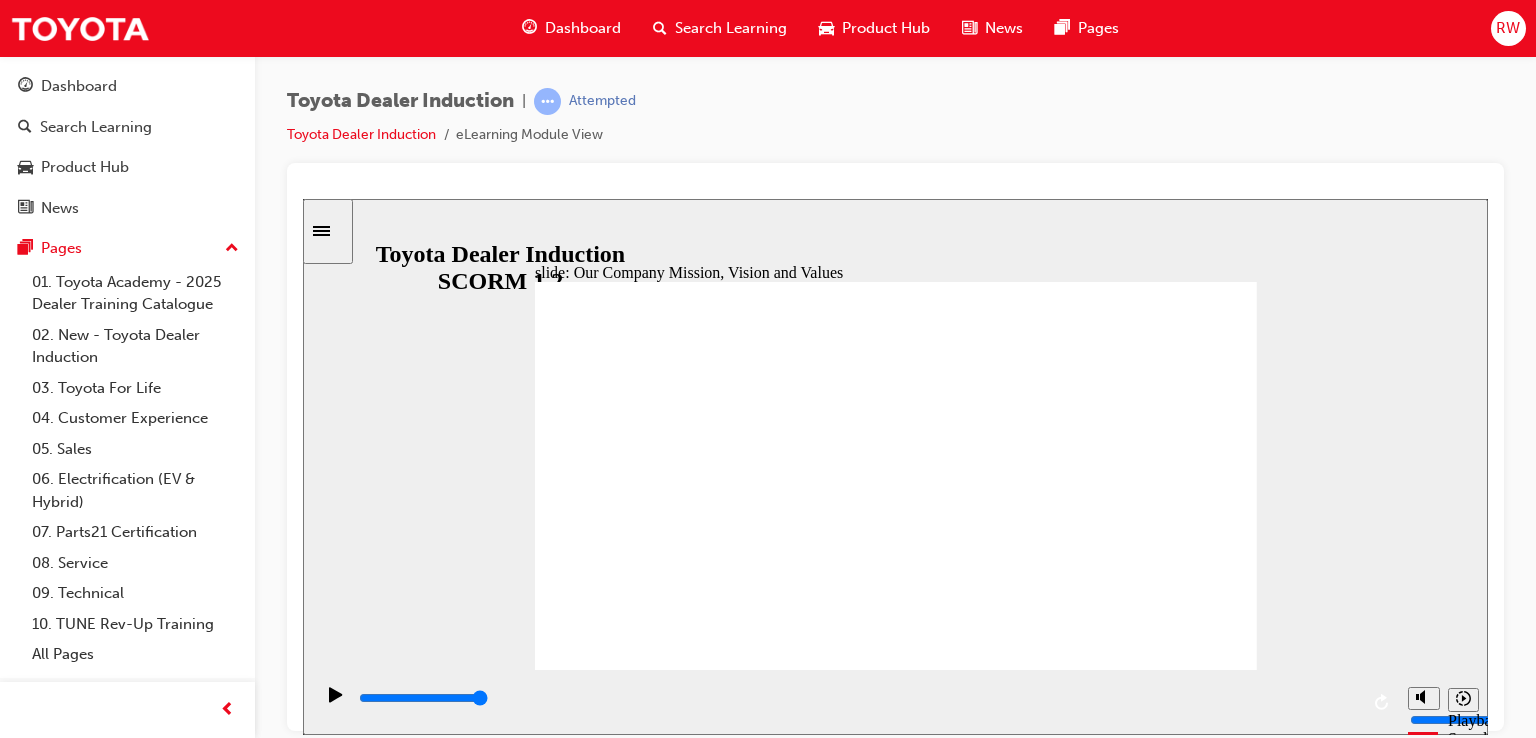 click 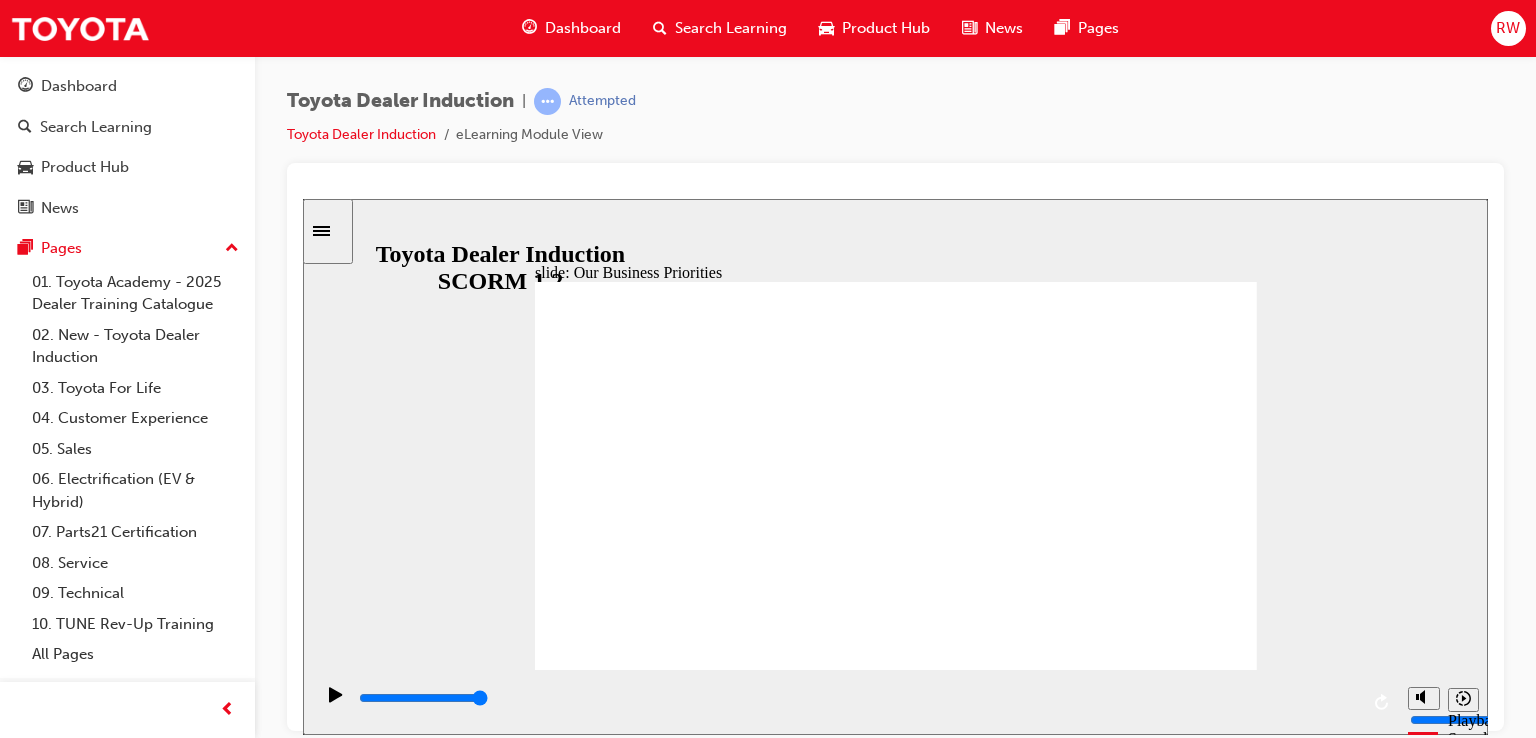 click 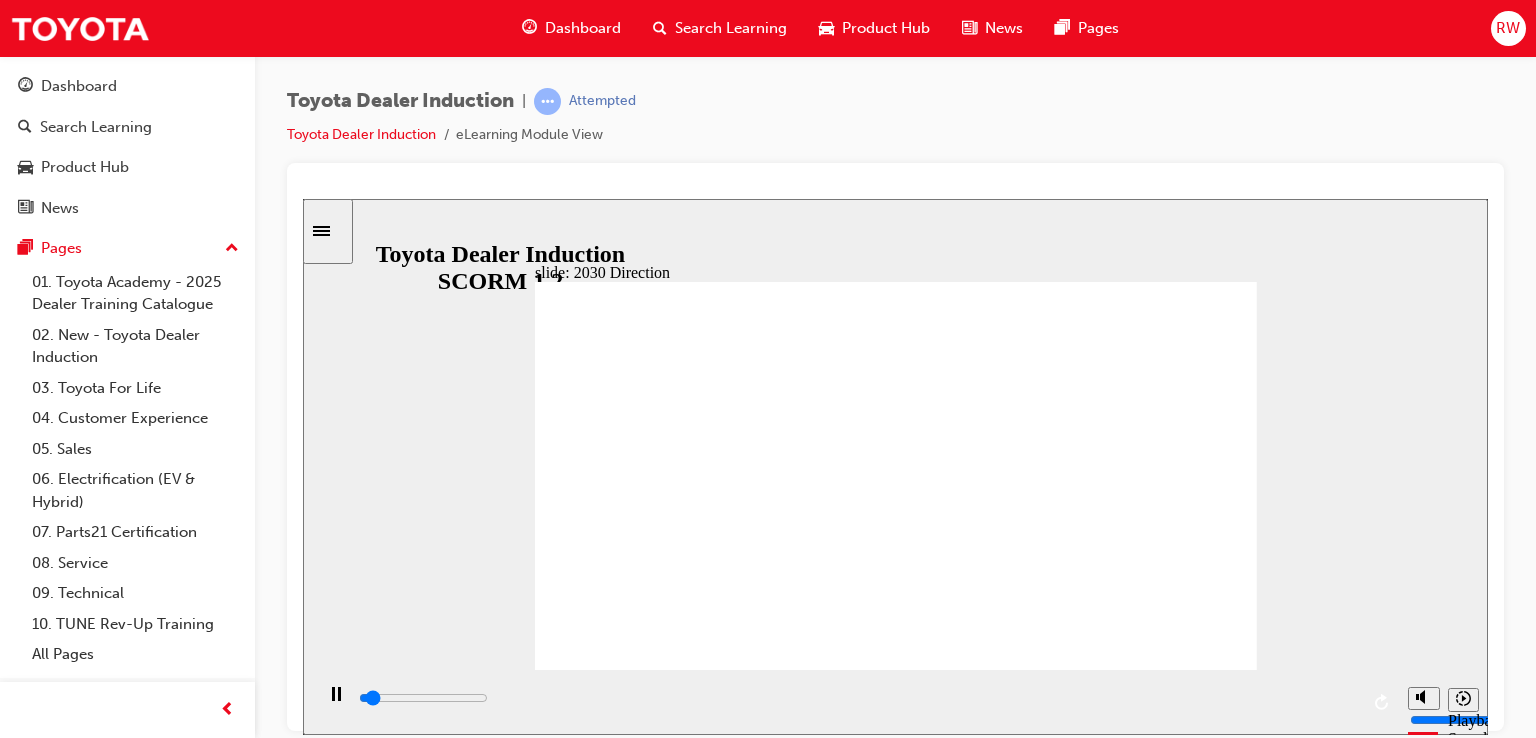 type on "3300" 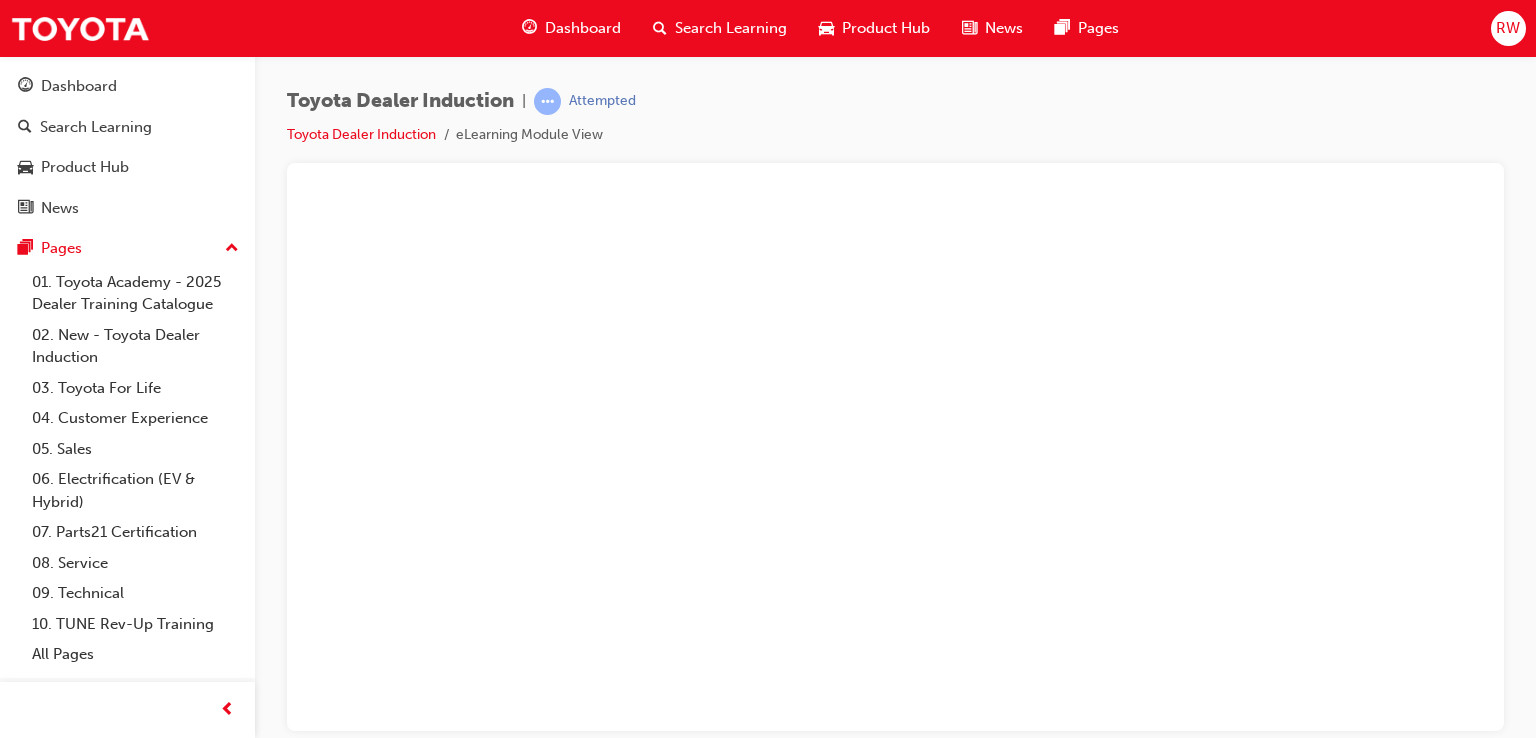 scroll, scrollTop: 0, scrollLeft: 0, axis: both 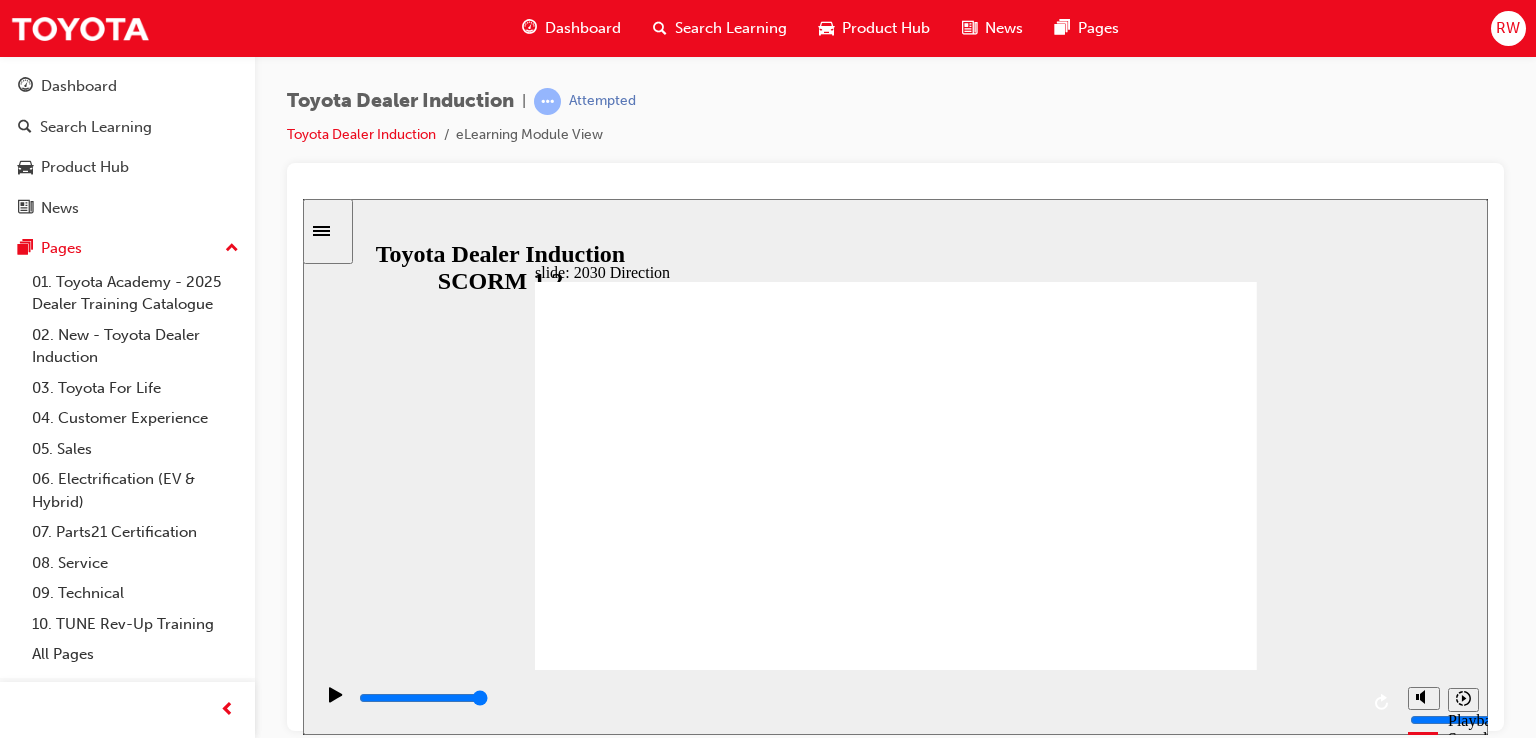 click 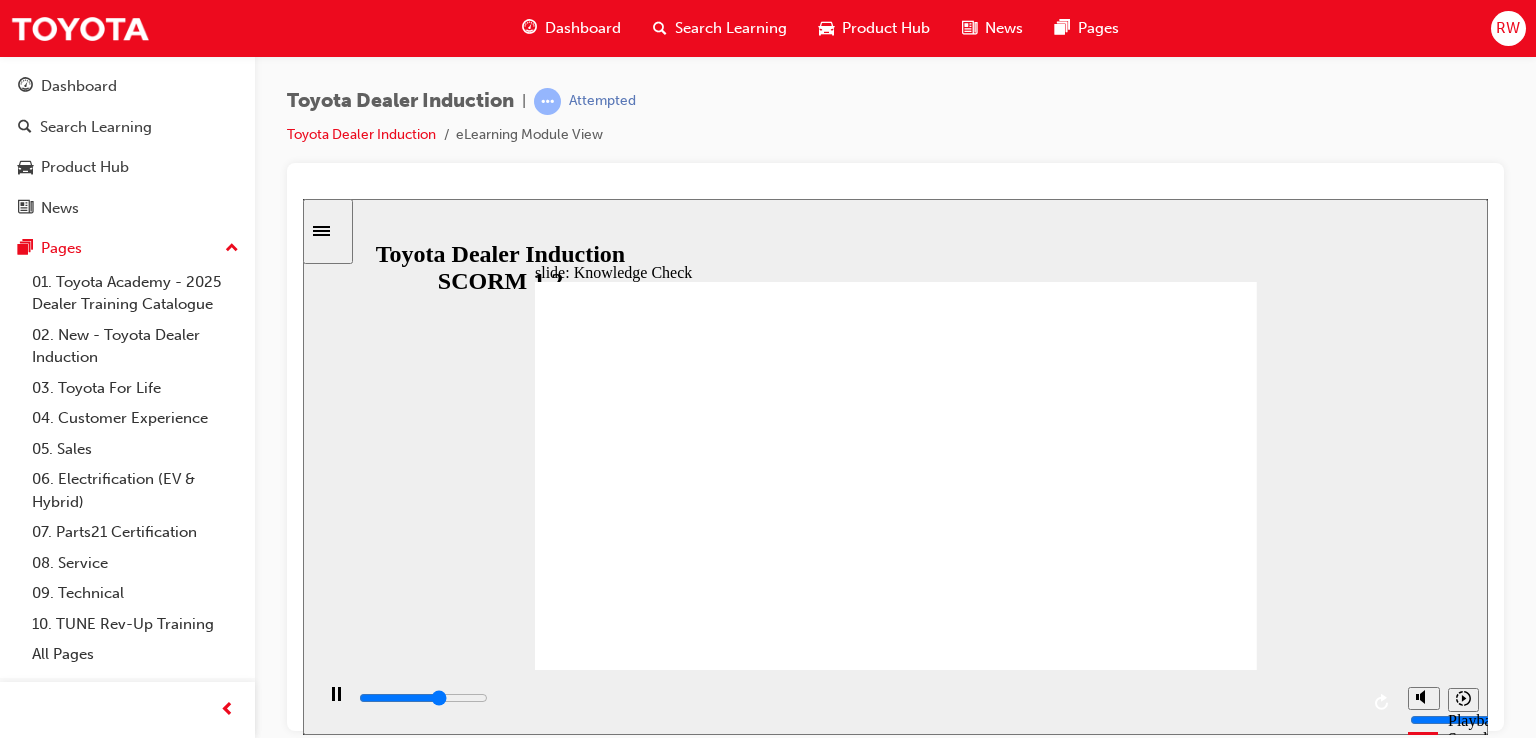 click at bounding box center [662, 1545] 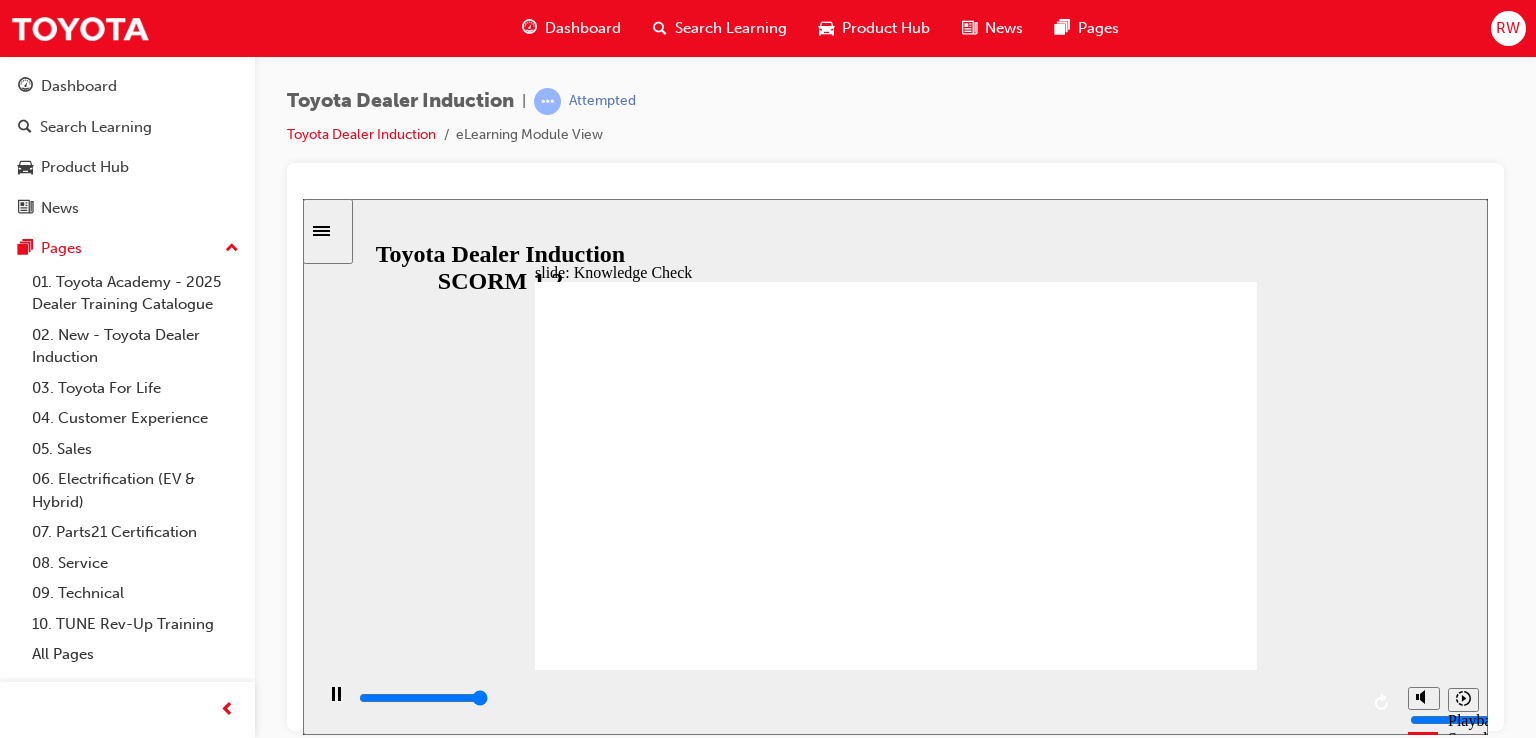 type on "5000" 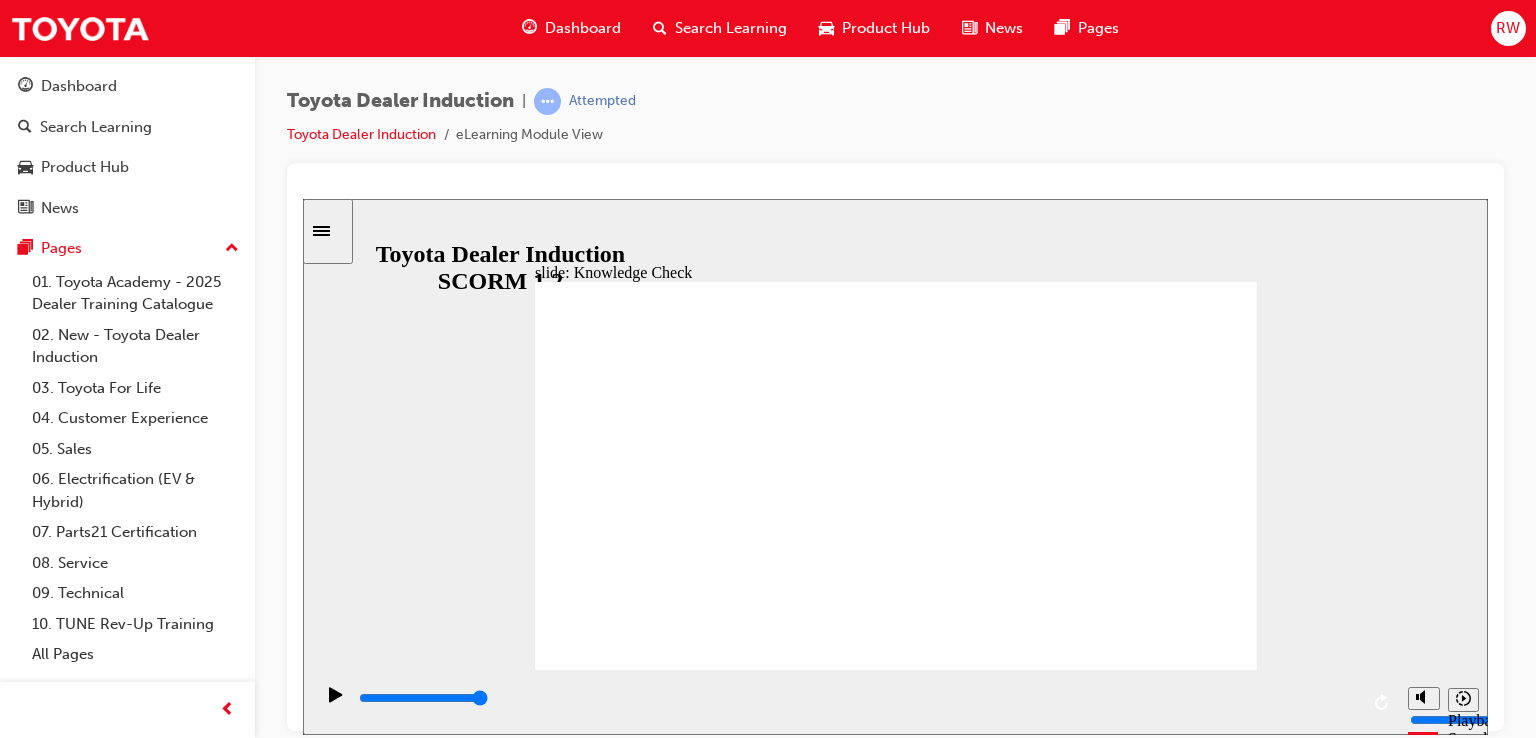 type on "h" 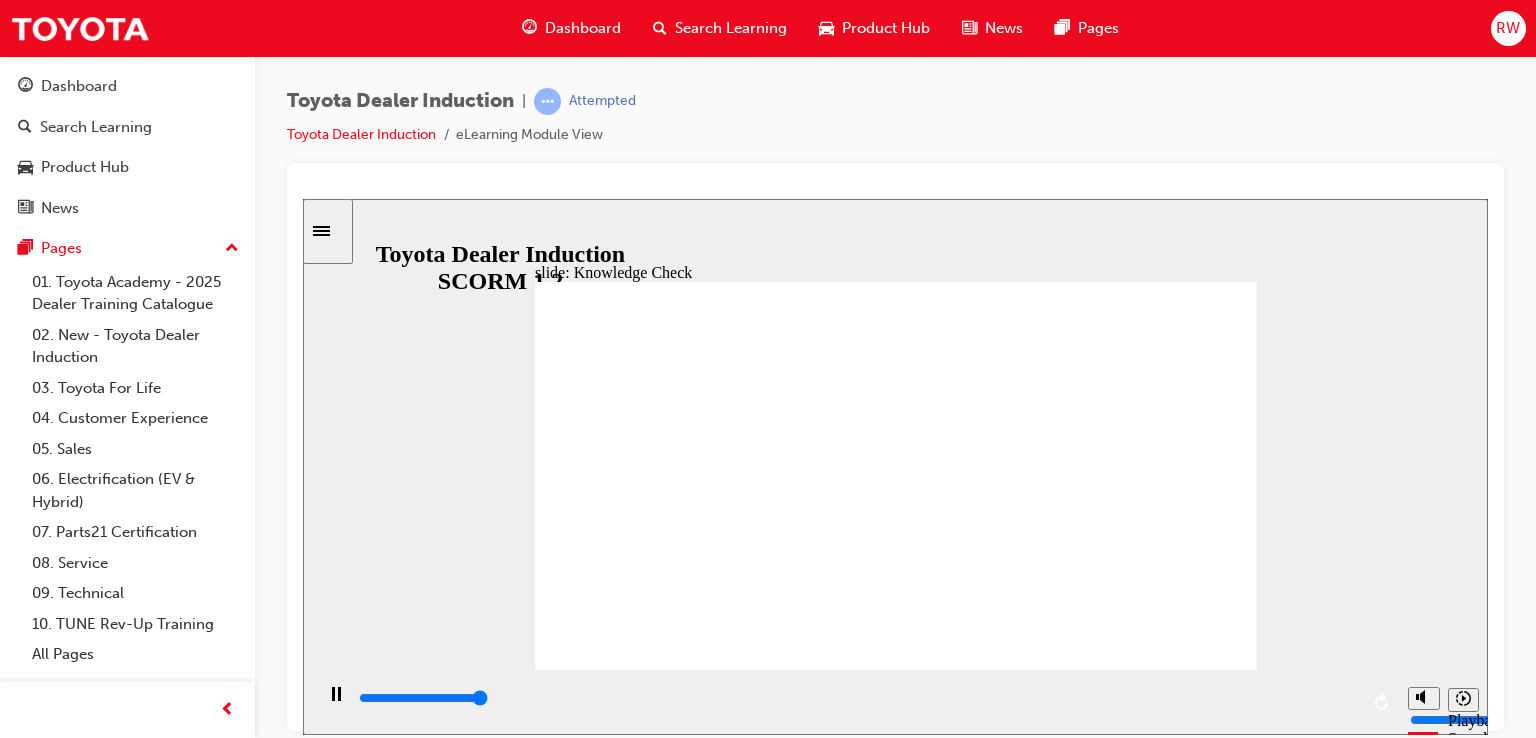 type on "5000" 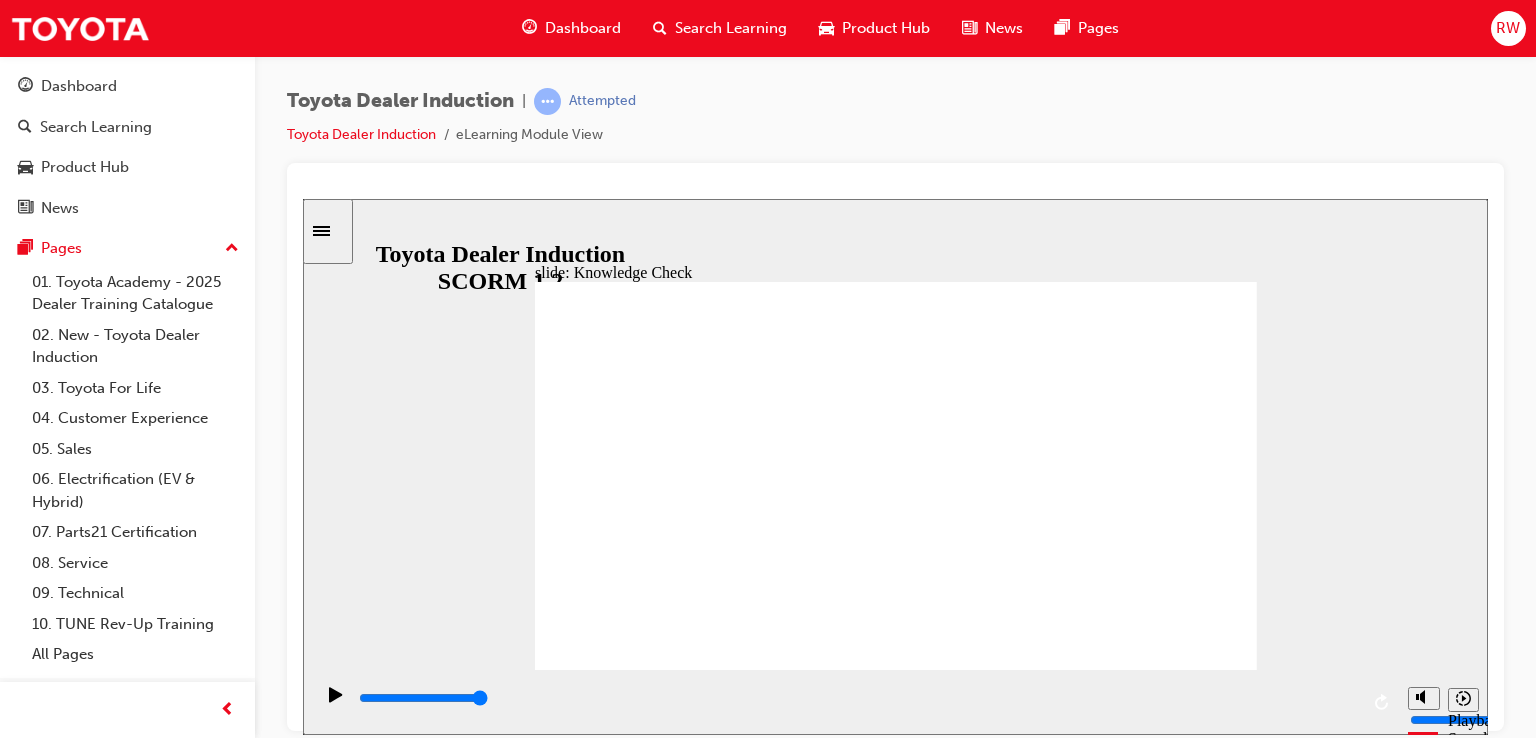 click at bounding box center [662, 1545] 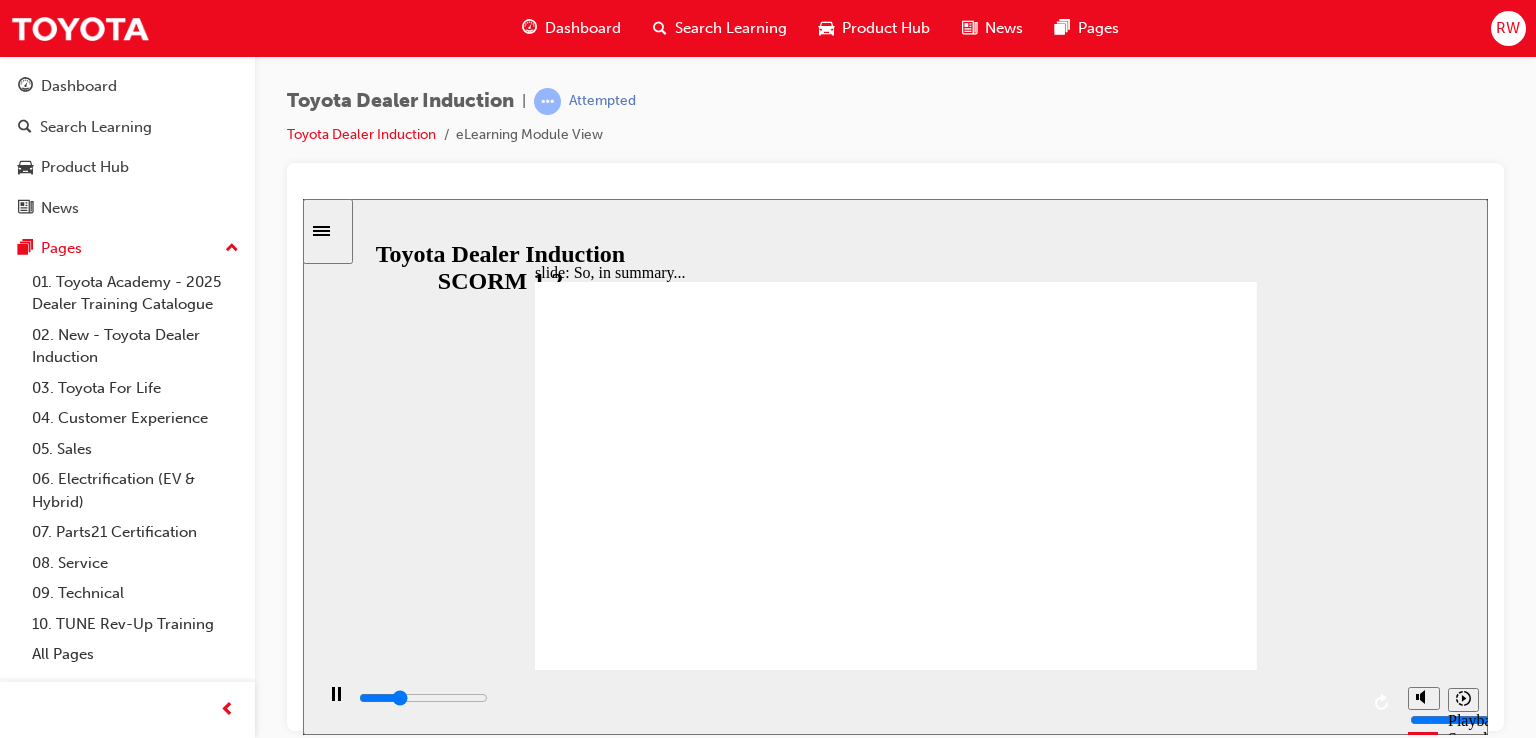 click 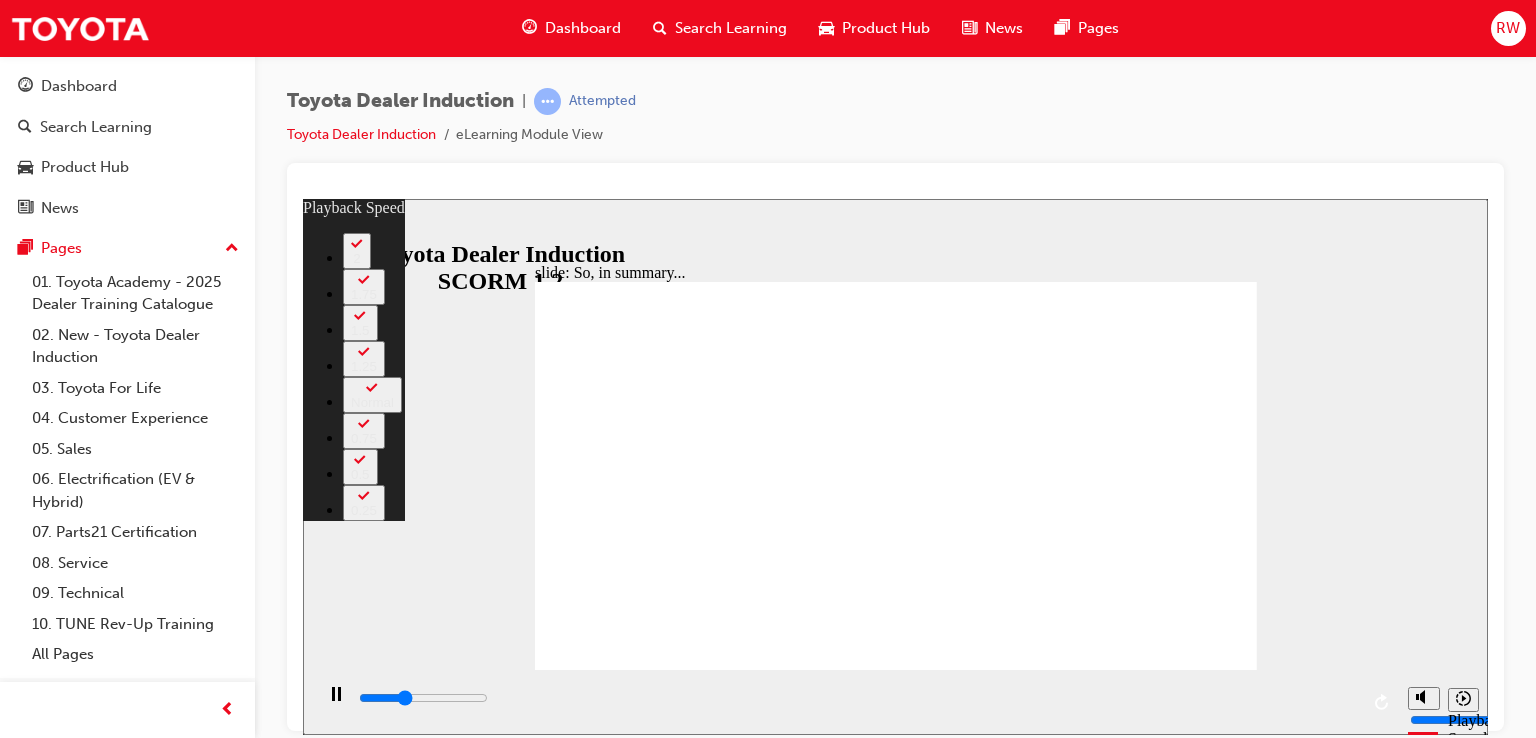 type on "2200" 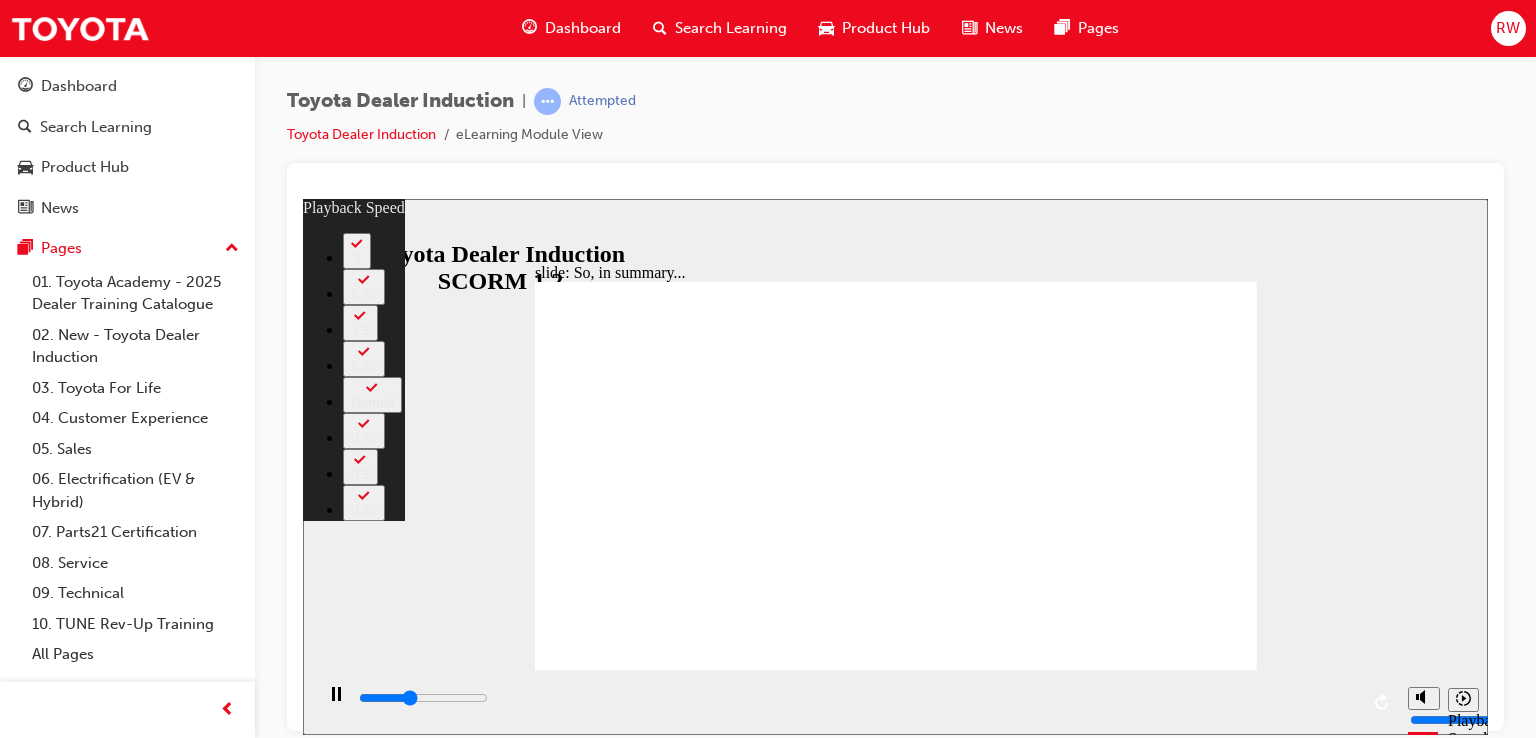 type on "2500" 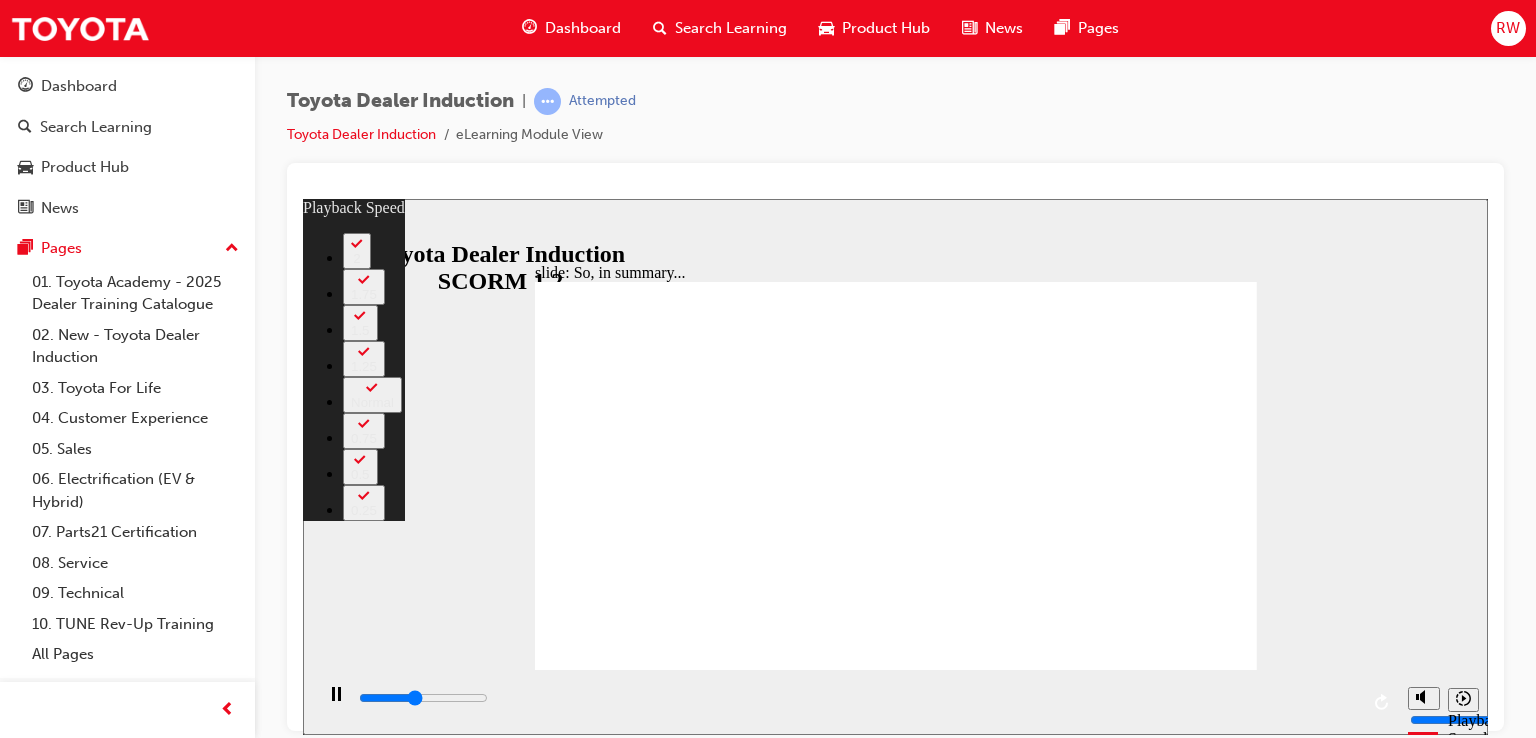 type on "2800" 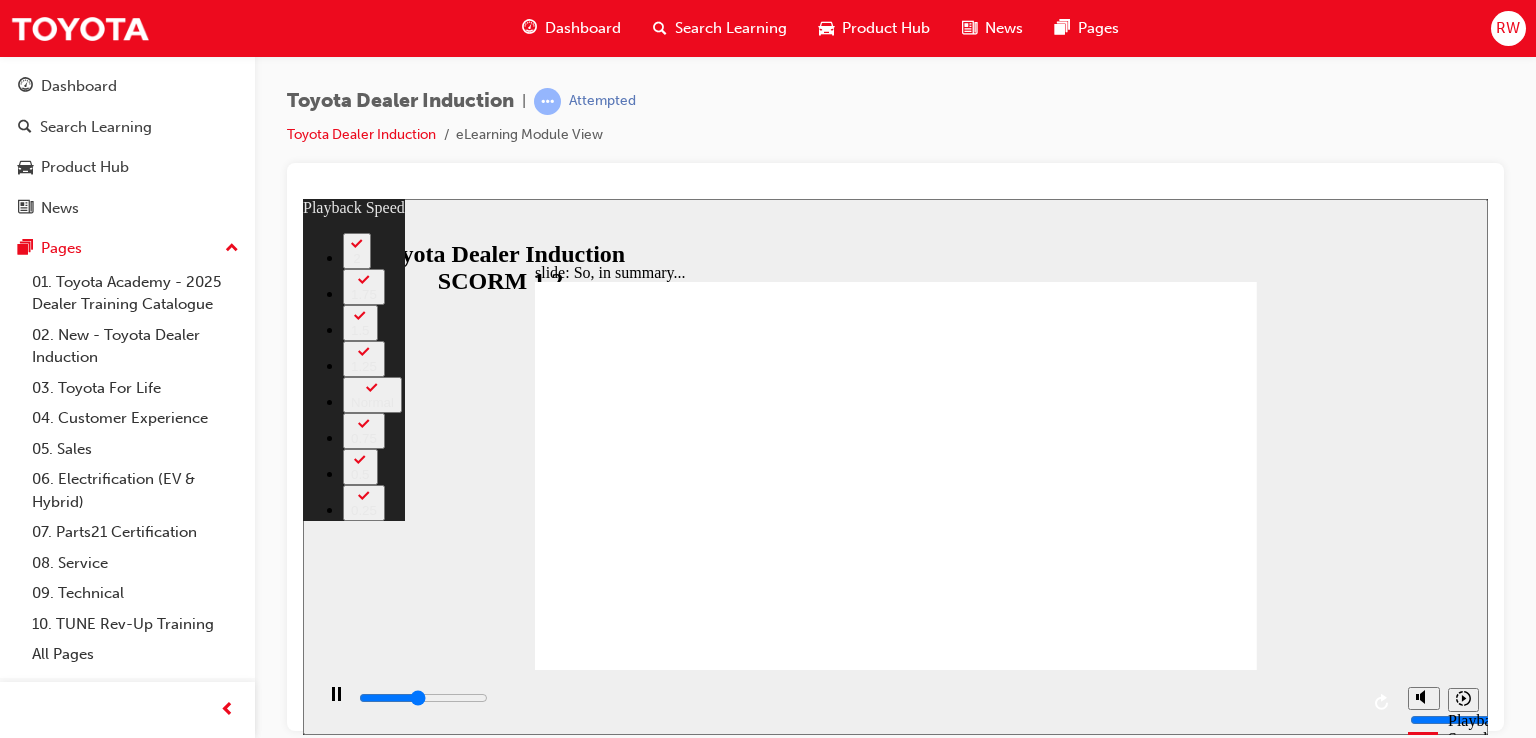 type on "3000" 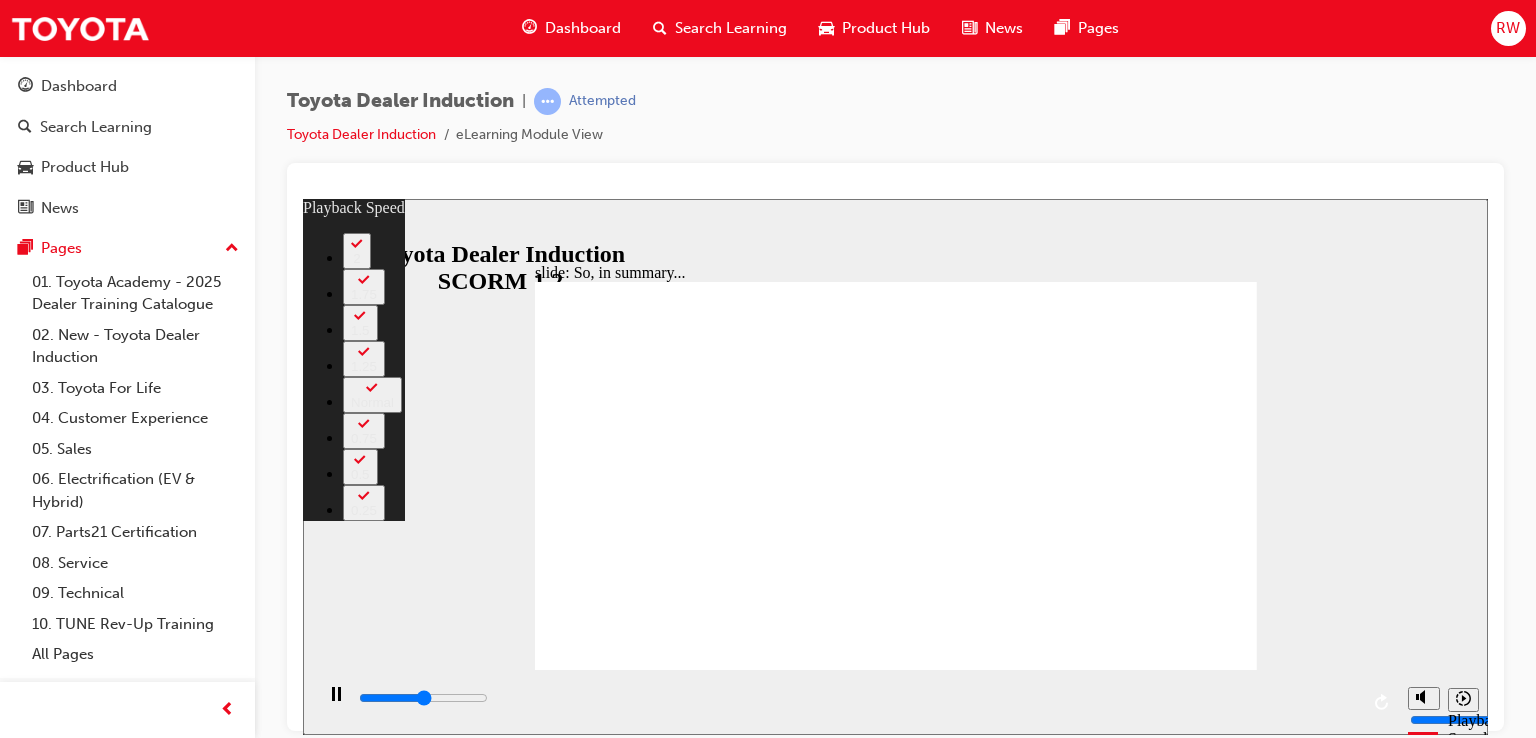 type on "3300" 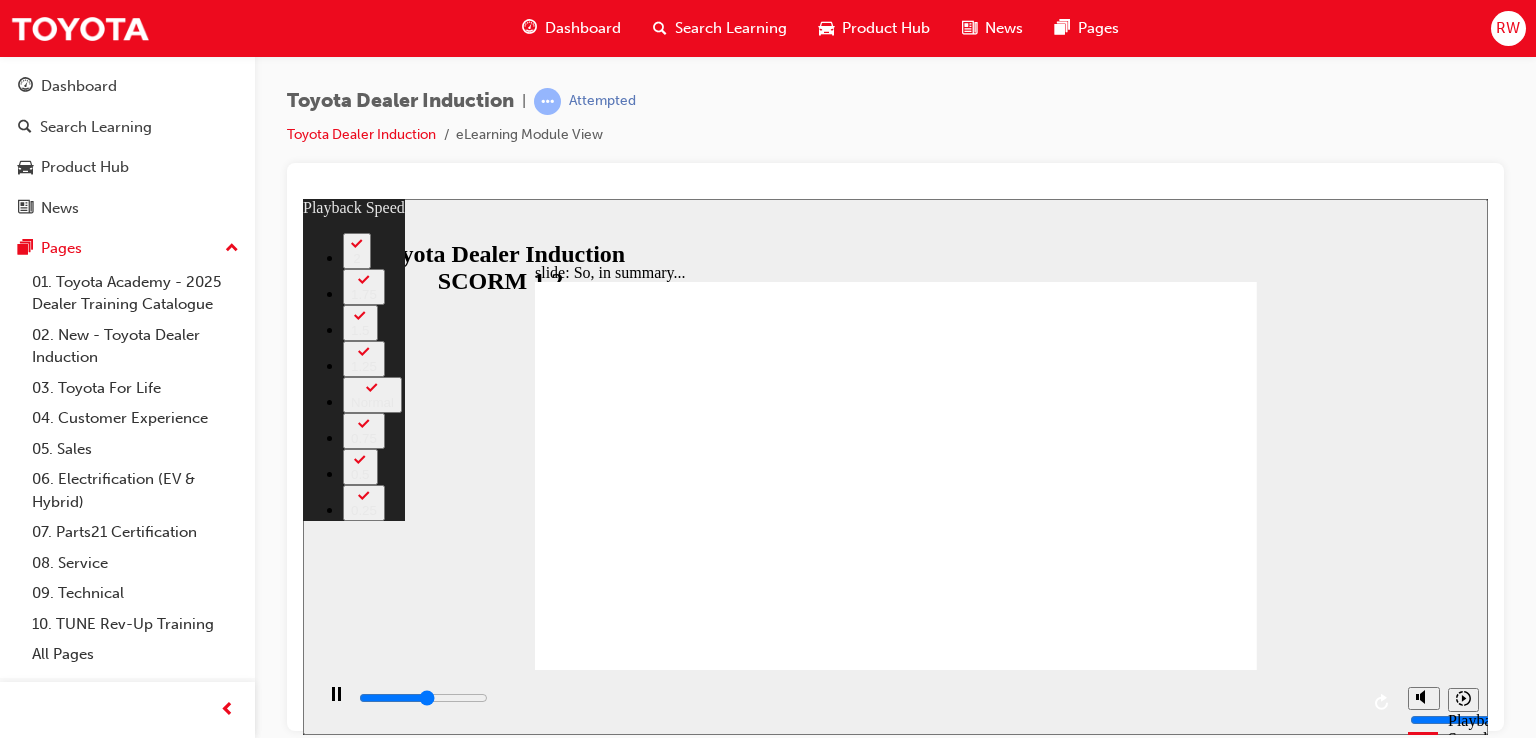 type on "3600" 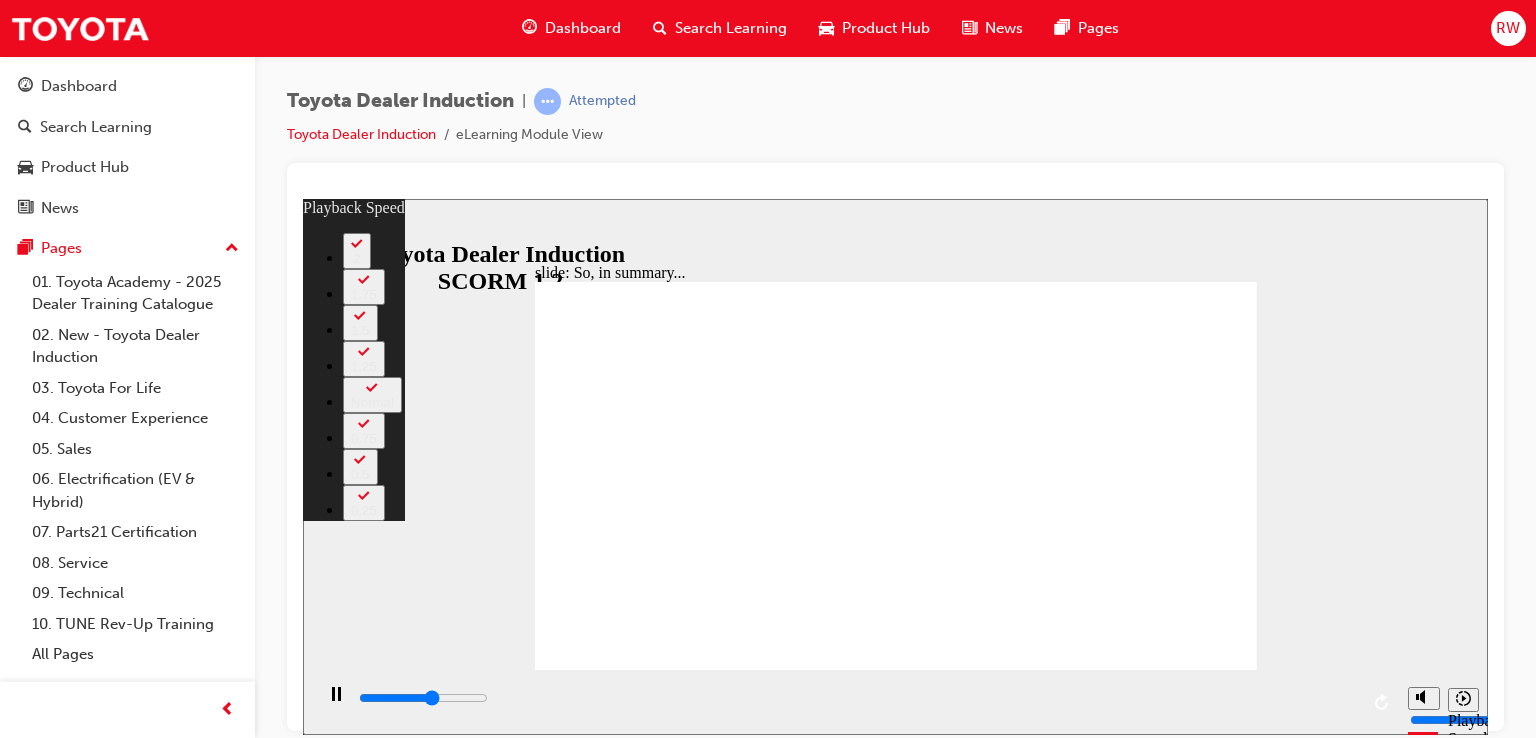 type on "3800" 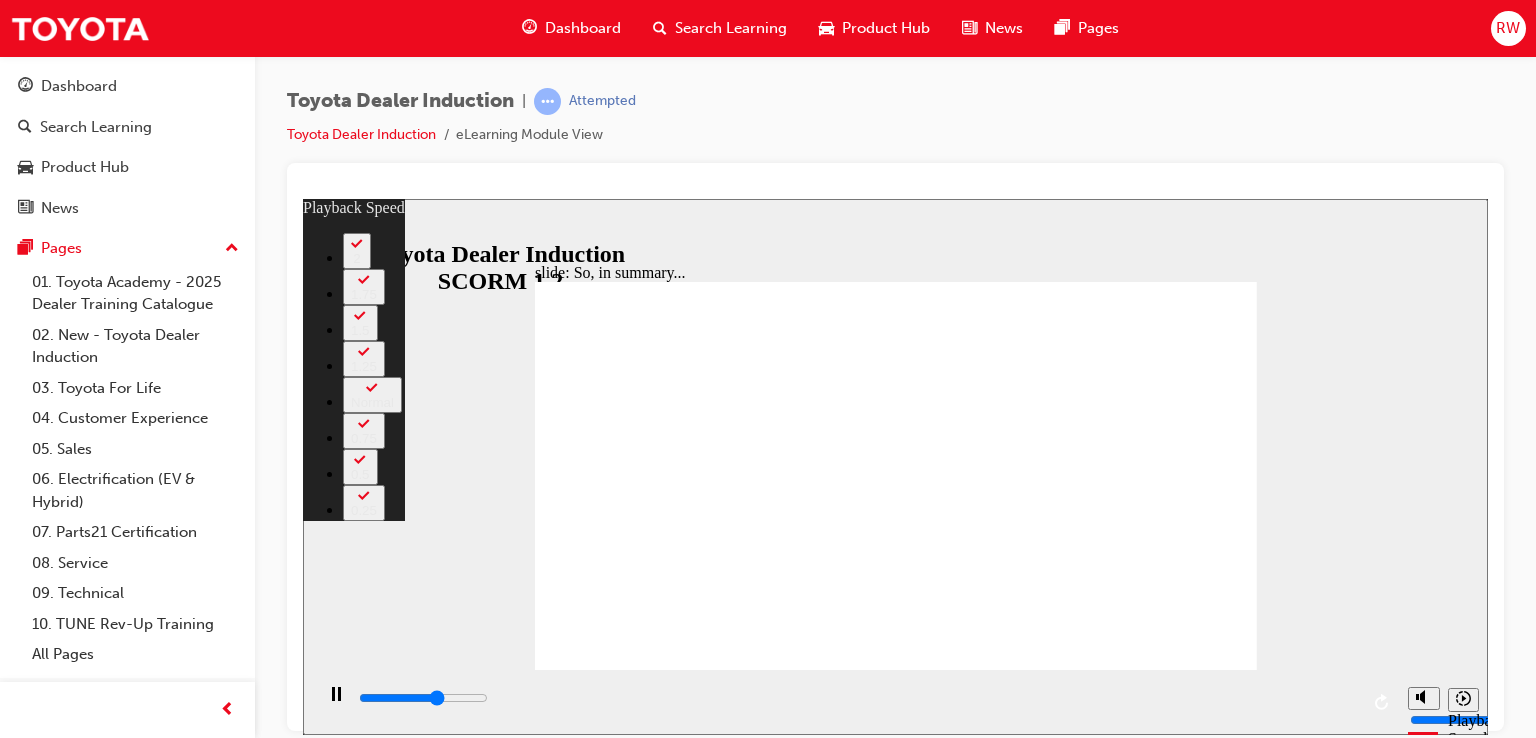 type on "4100" 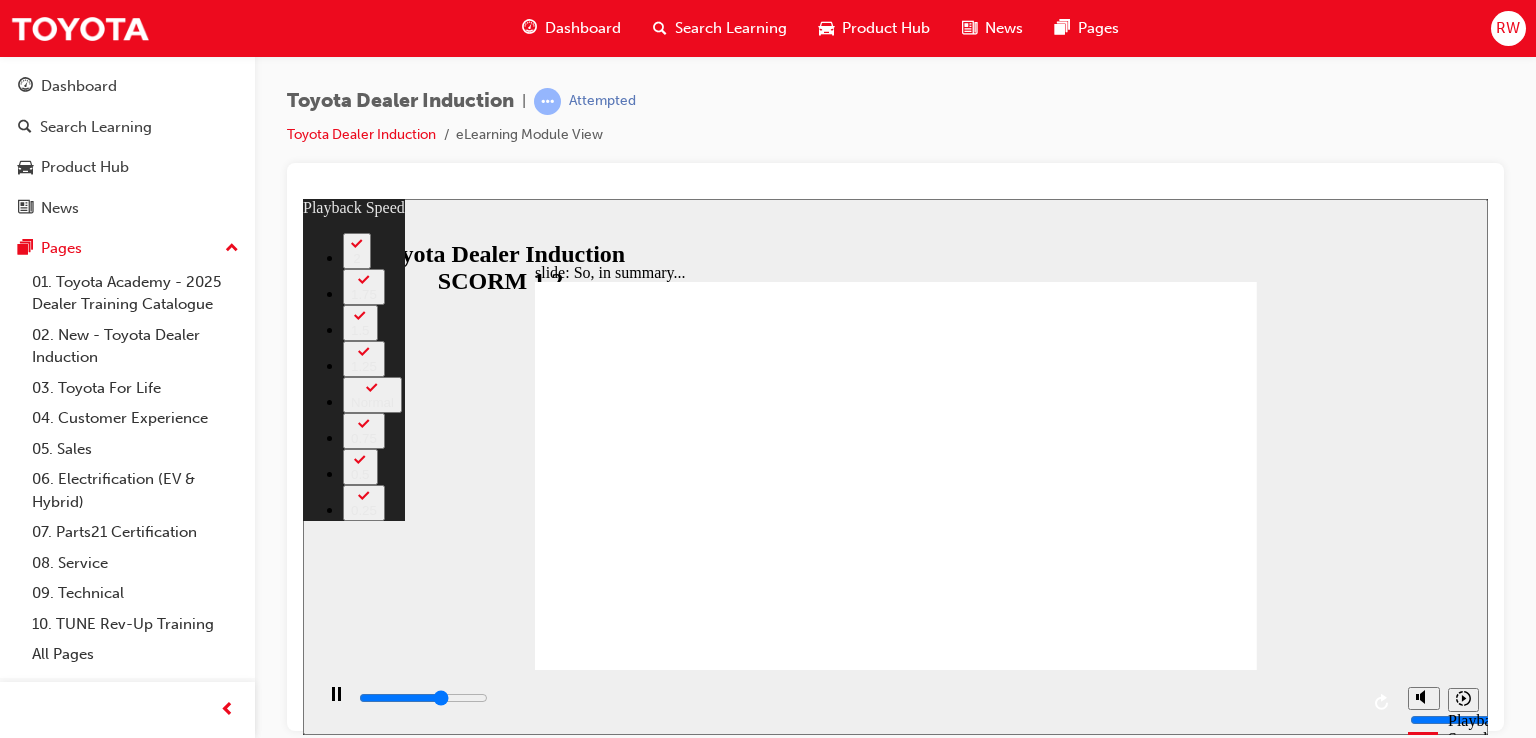 type on "4400" 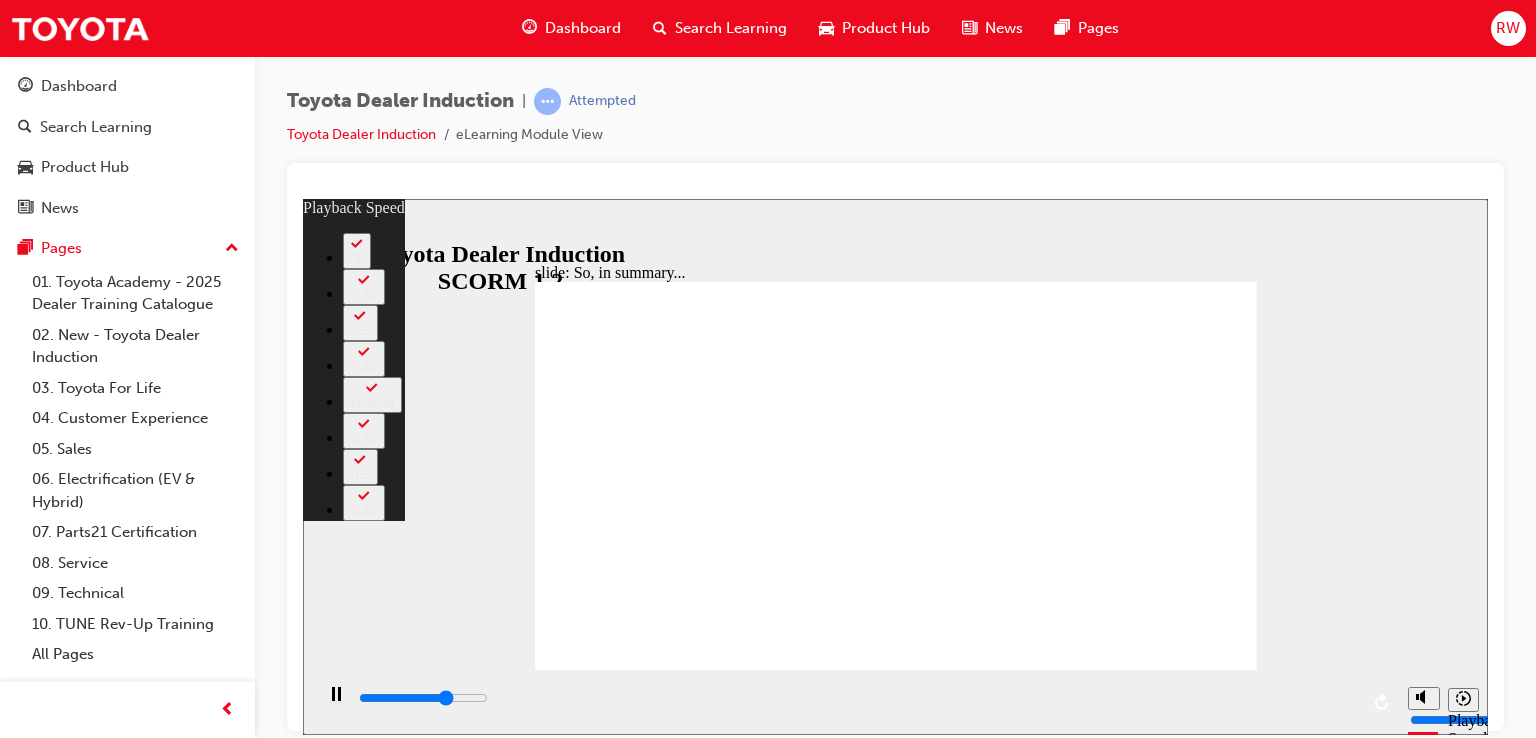 type on "4600" 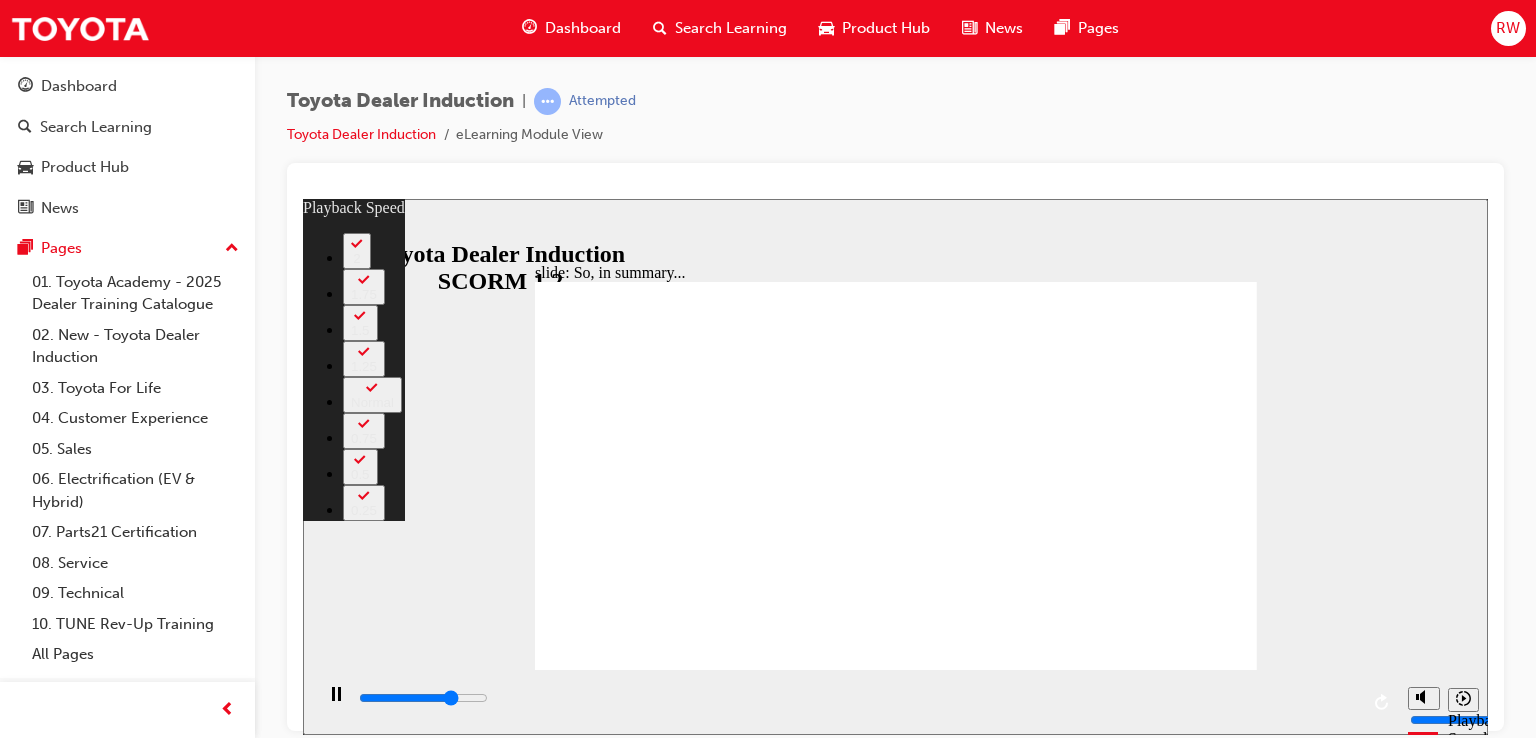 type on "4900" 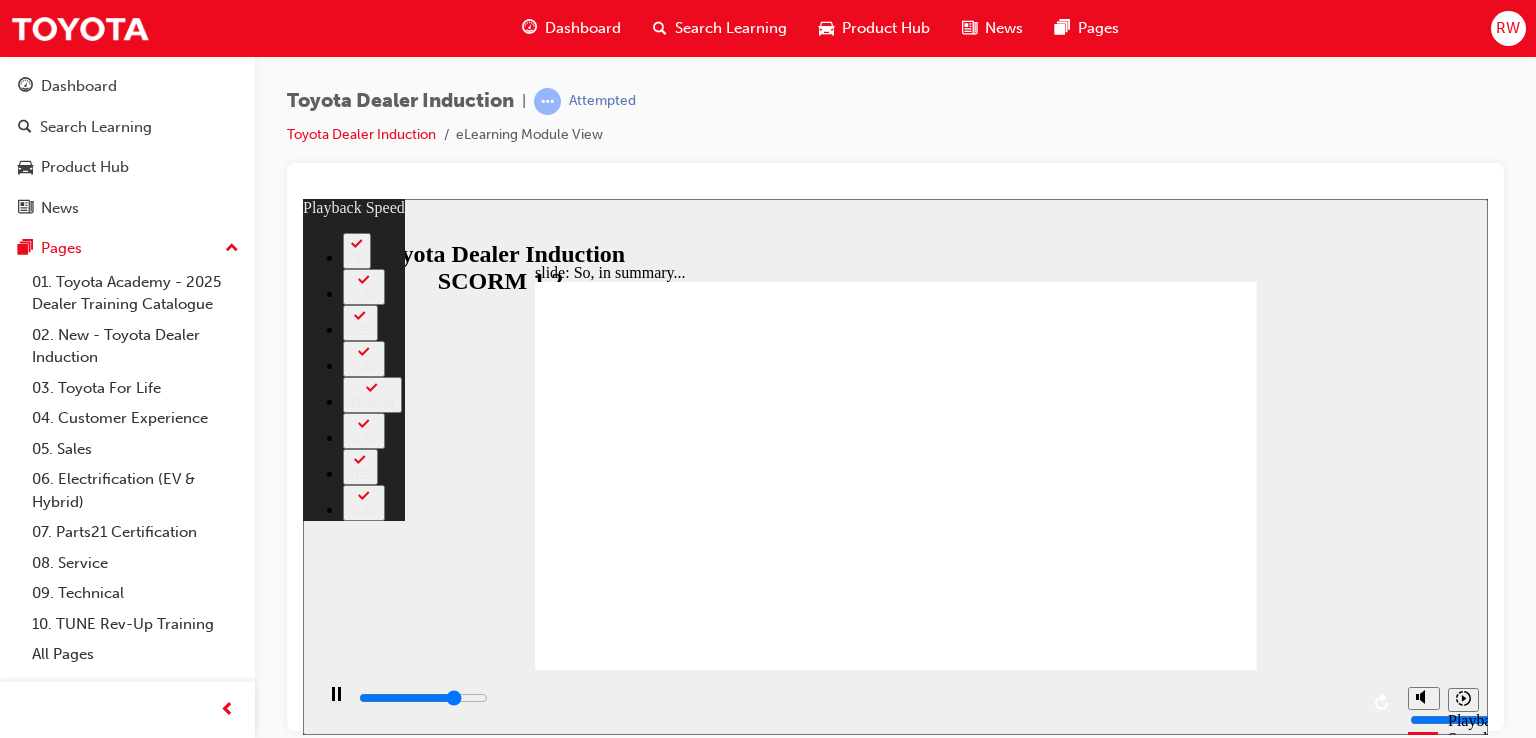 type on "5100" 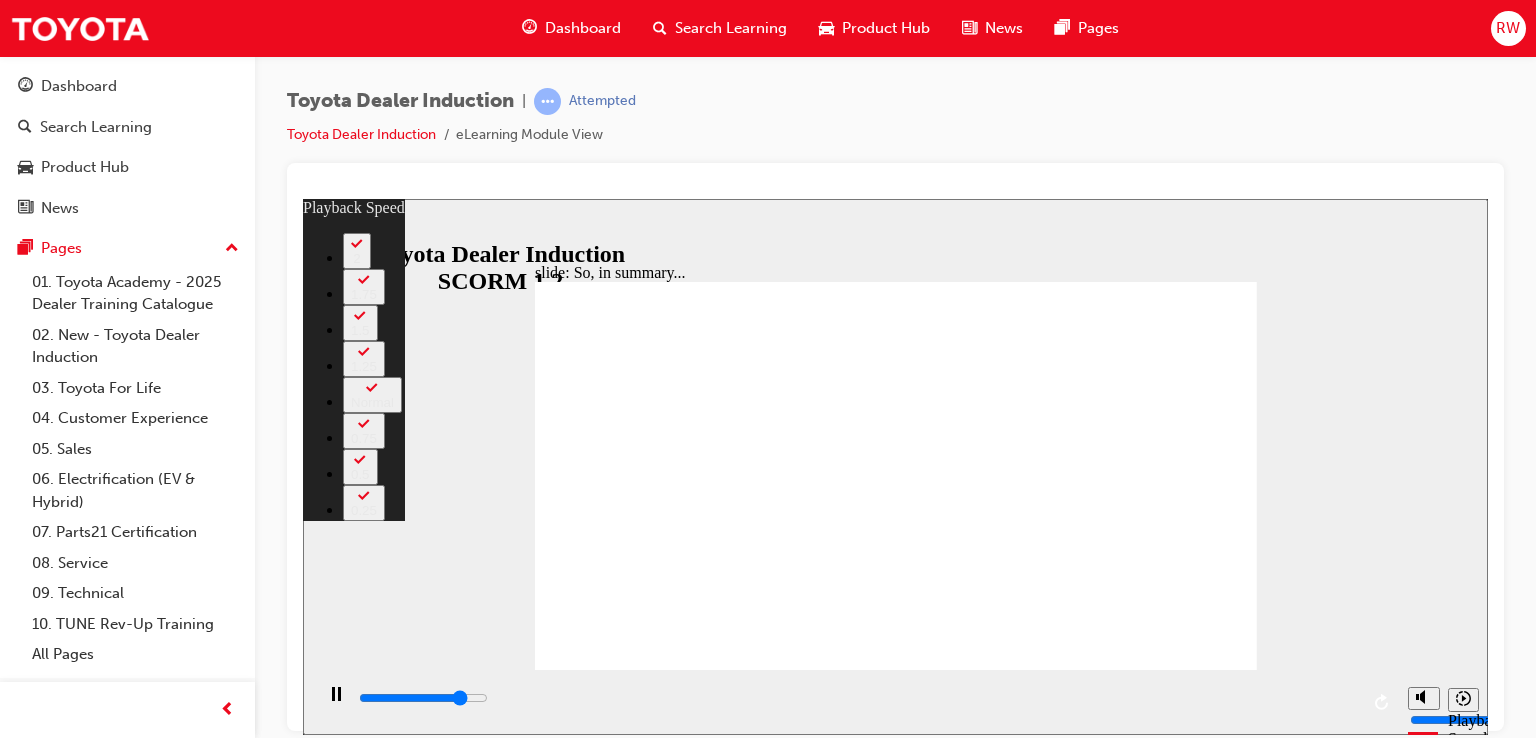 type on "5400" 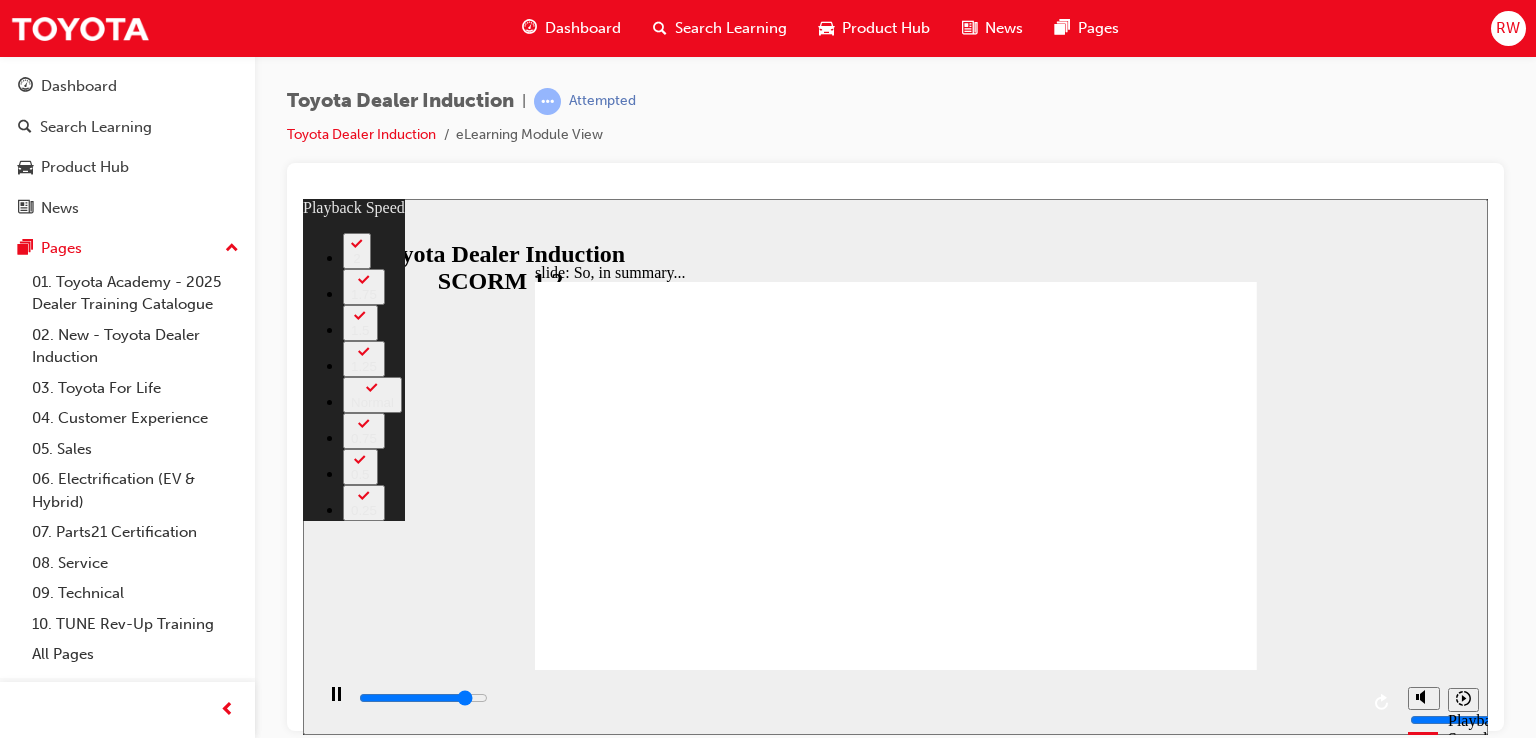 type on "5700" 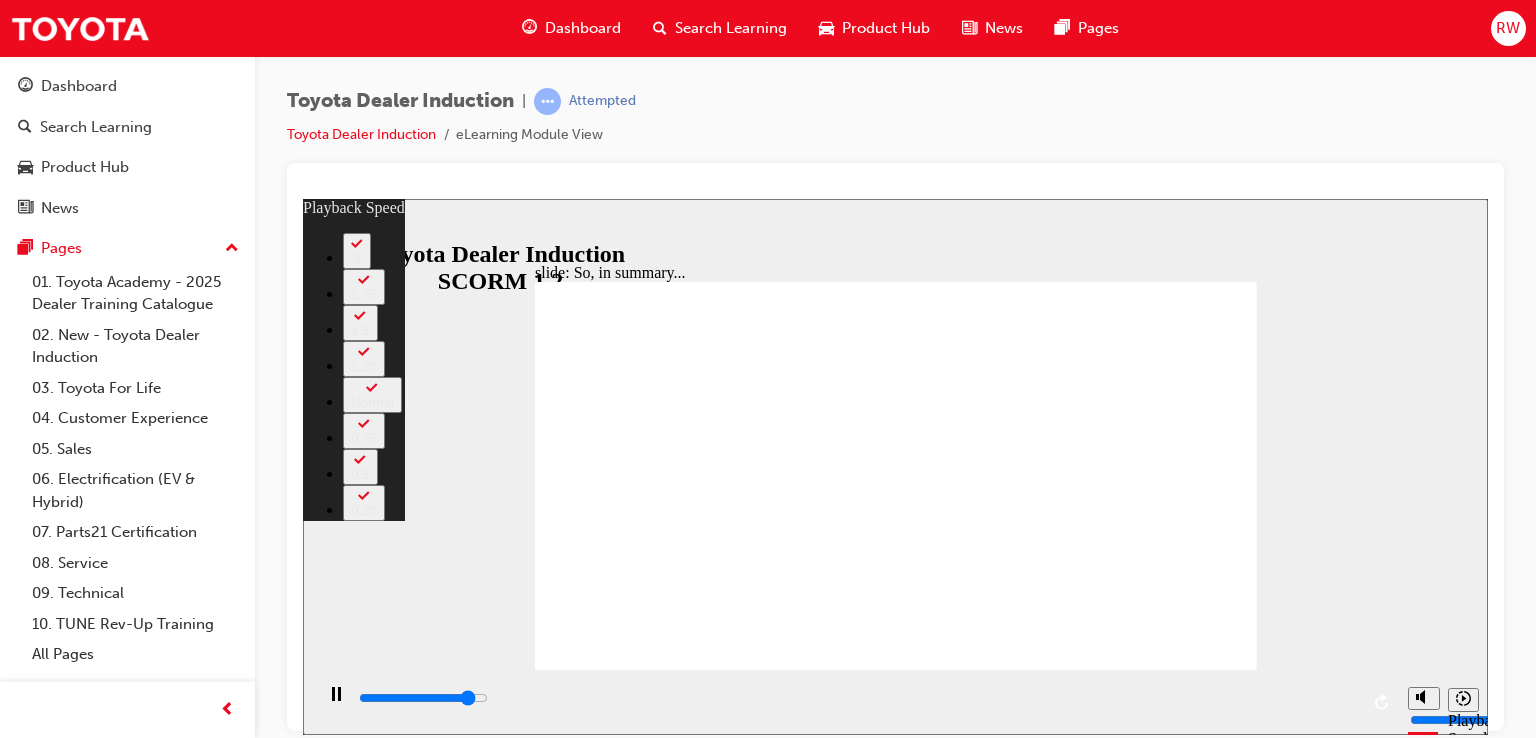 type on "6000" 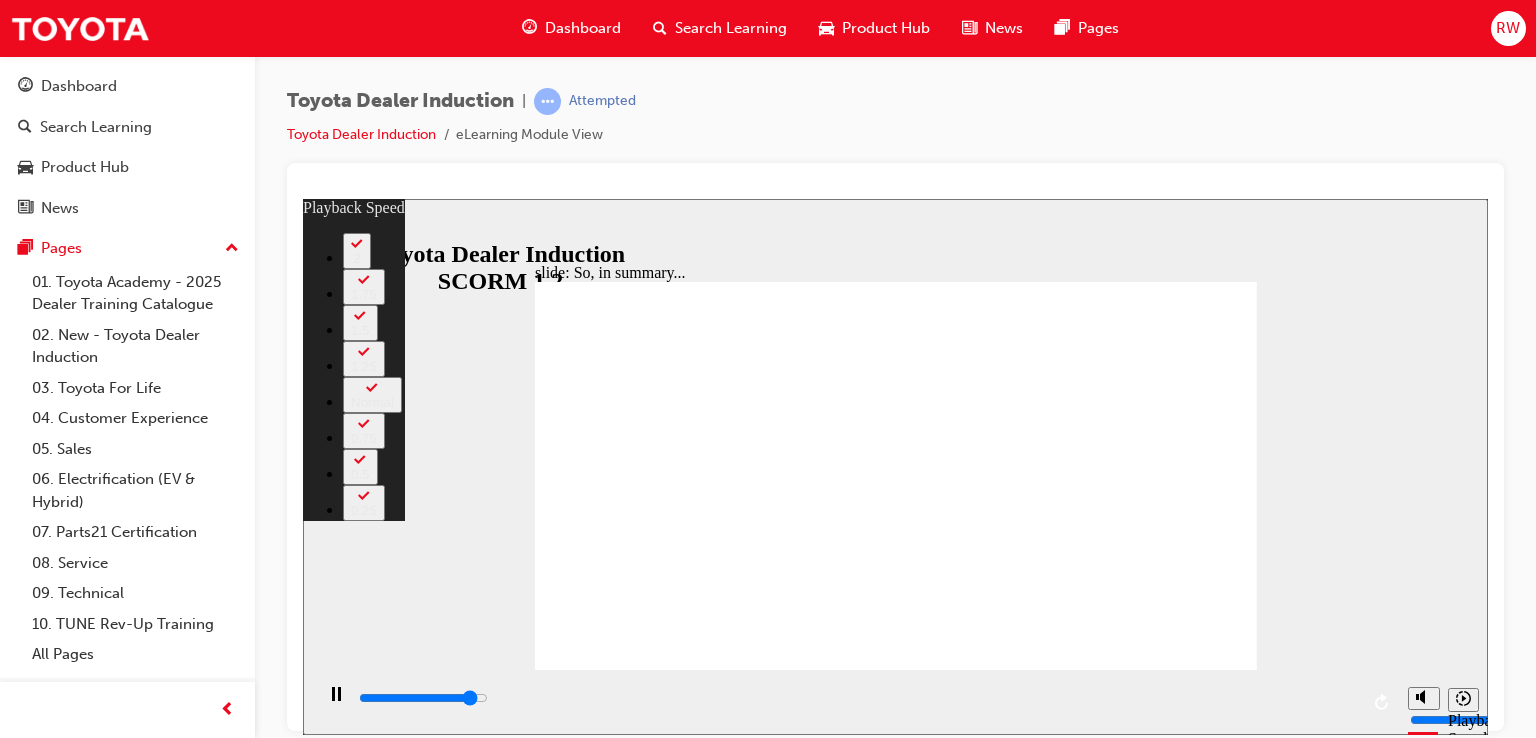 type on "6000" 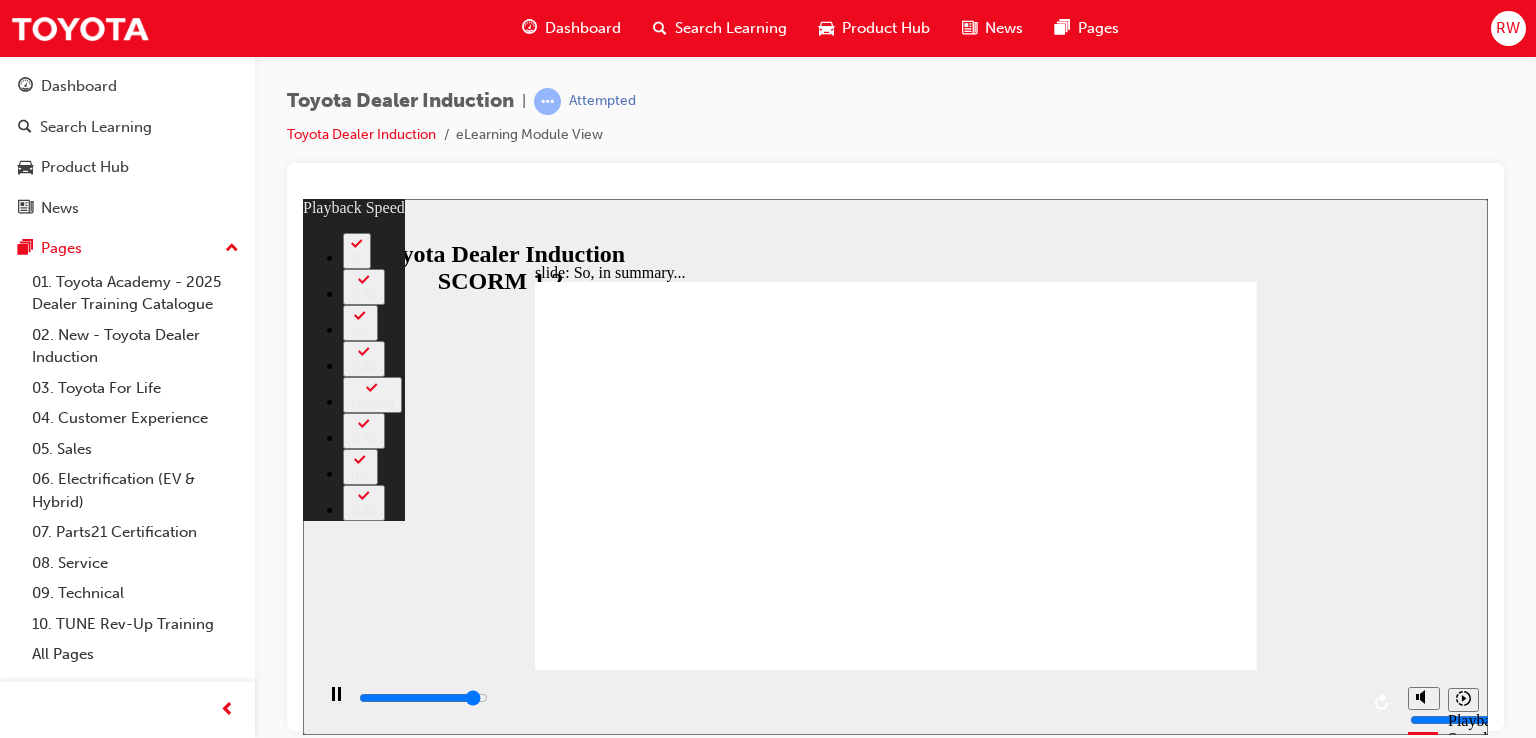 type on "6200" 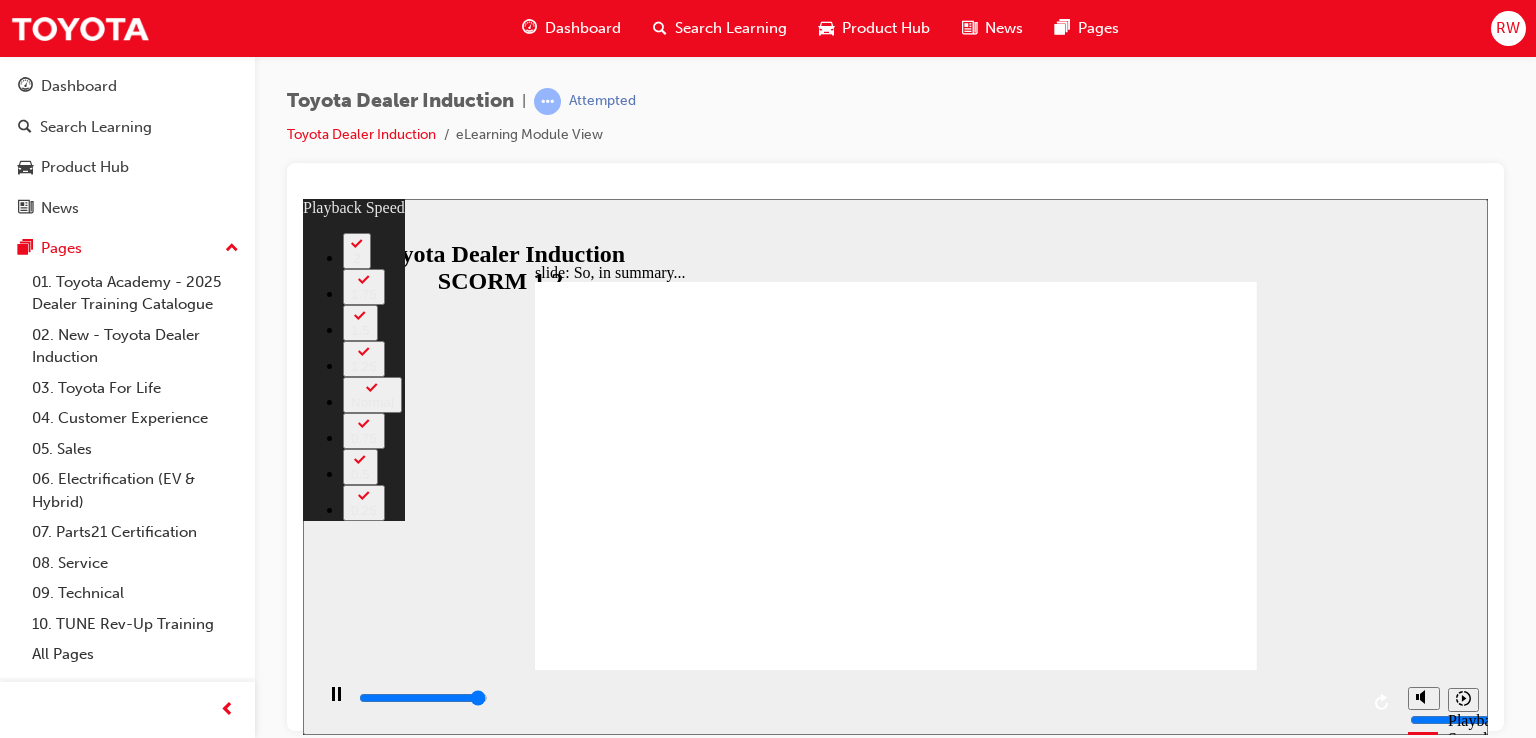 type on "6500" 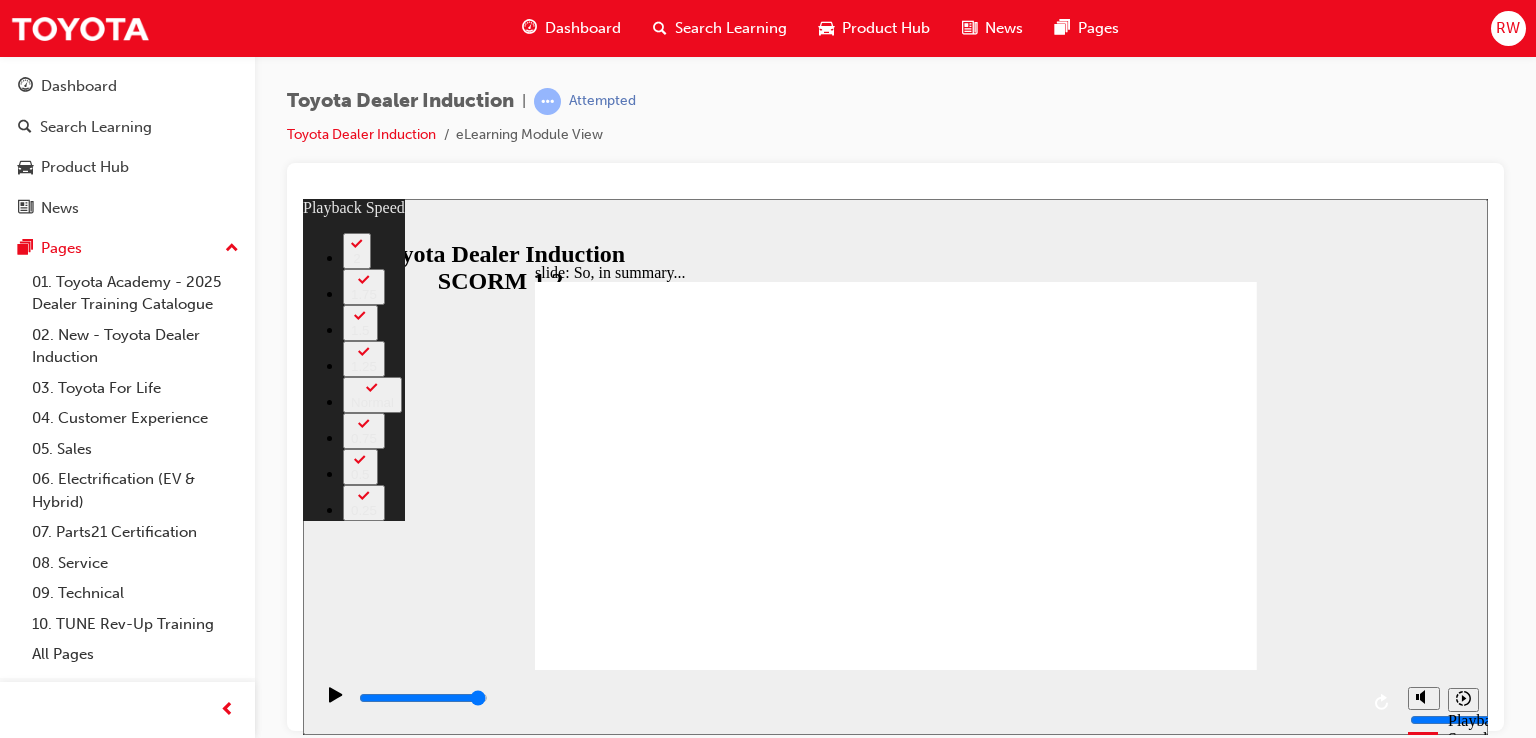 type on "22" 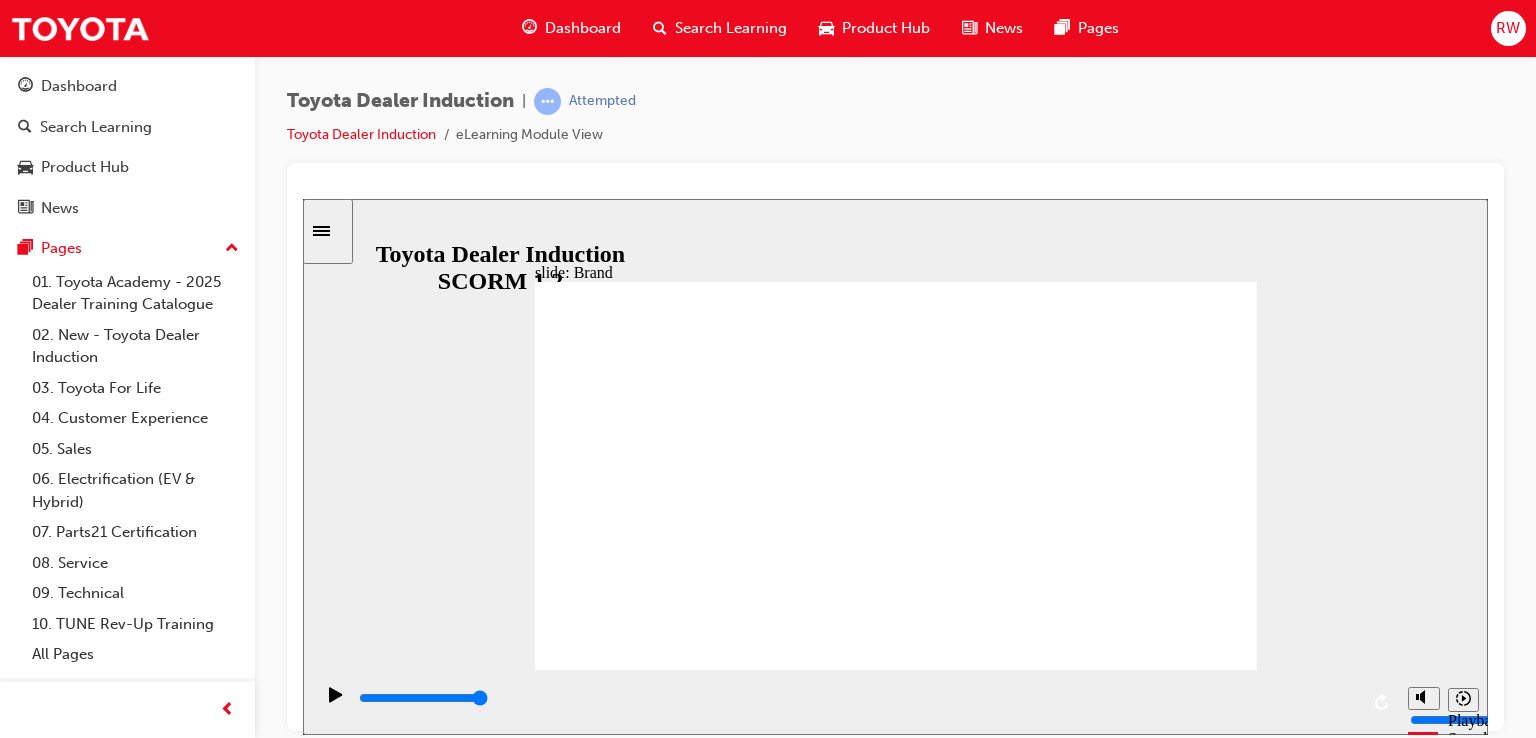 click 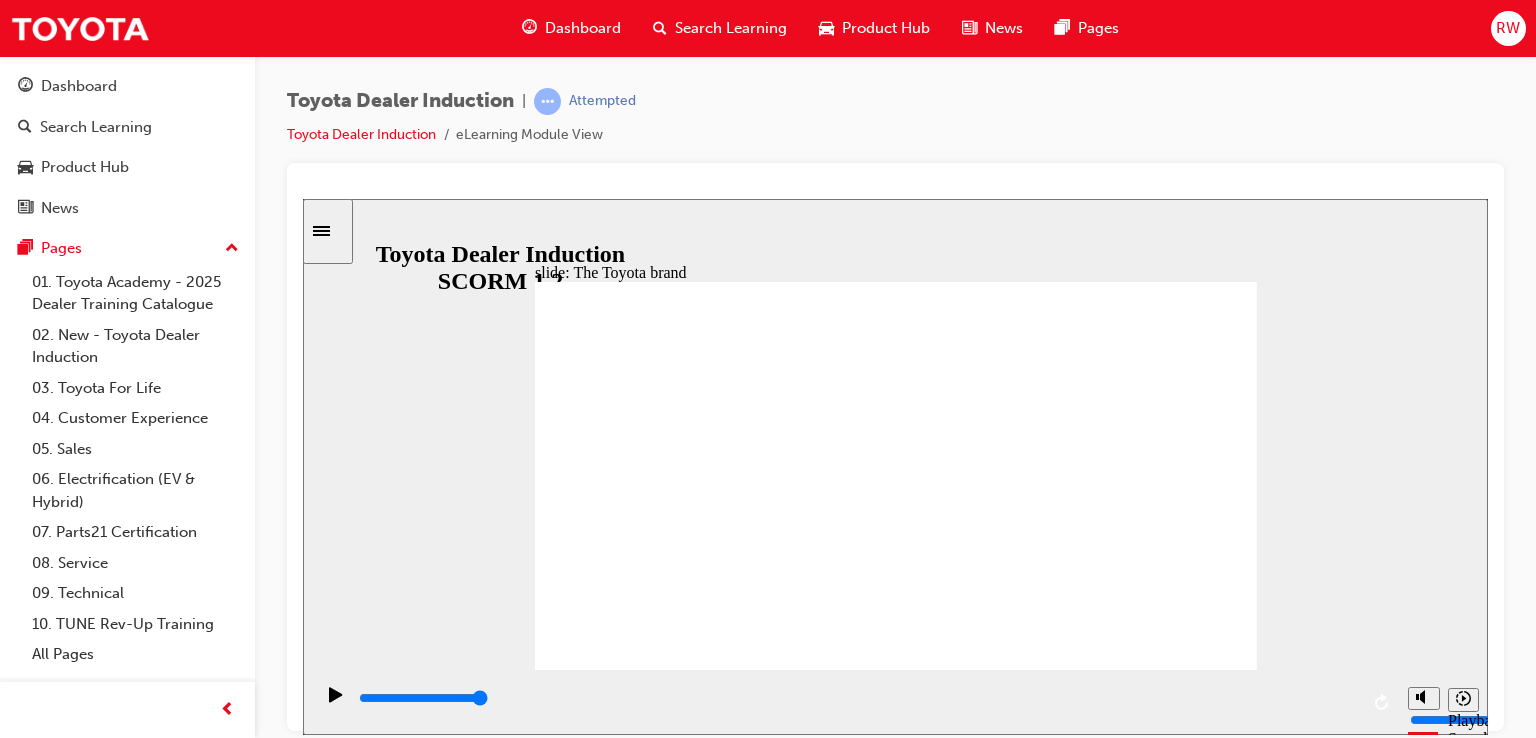 click 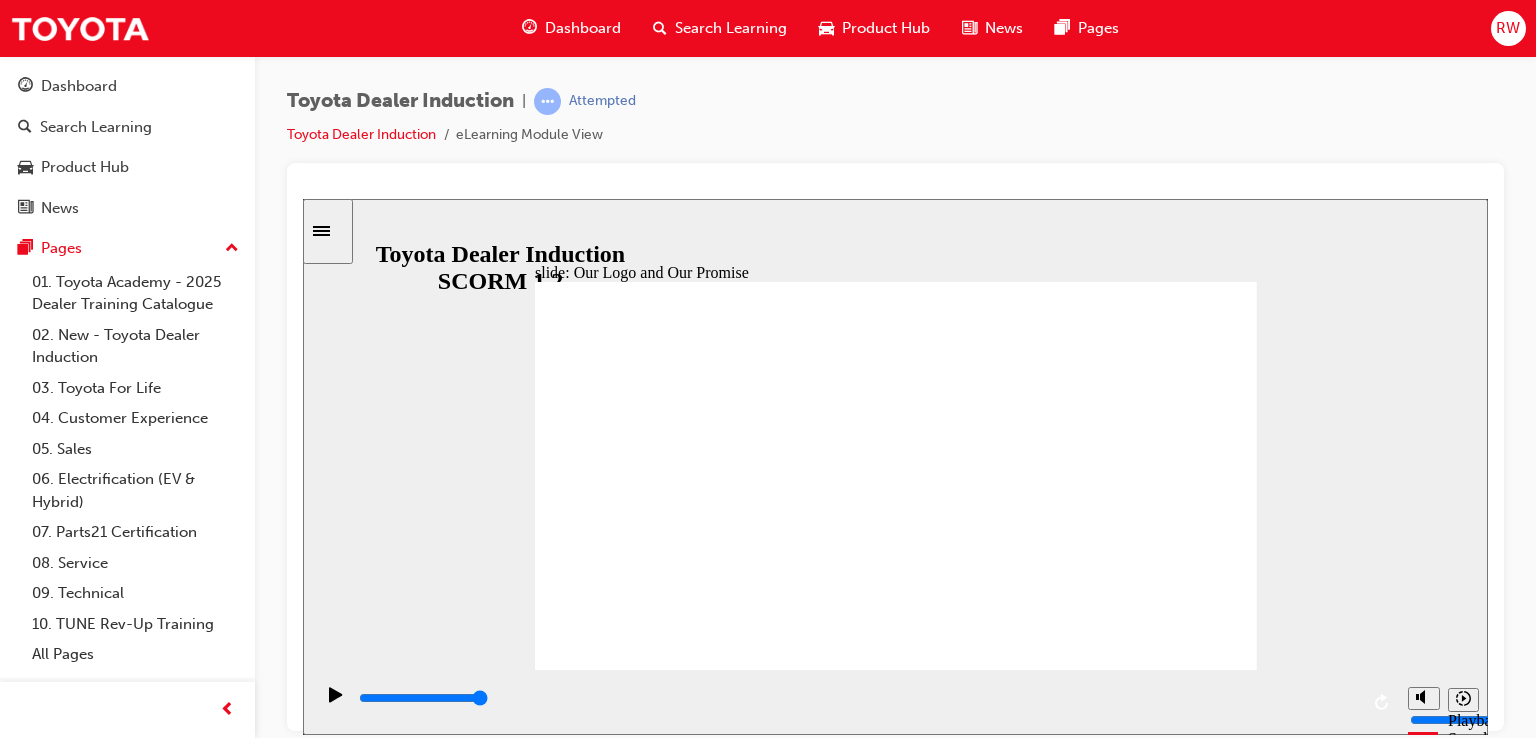 click 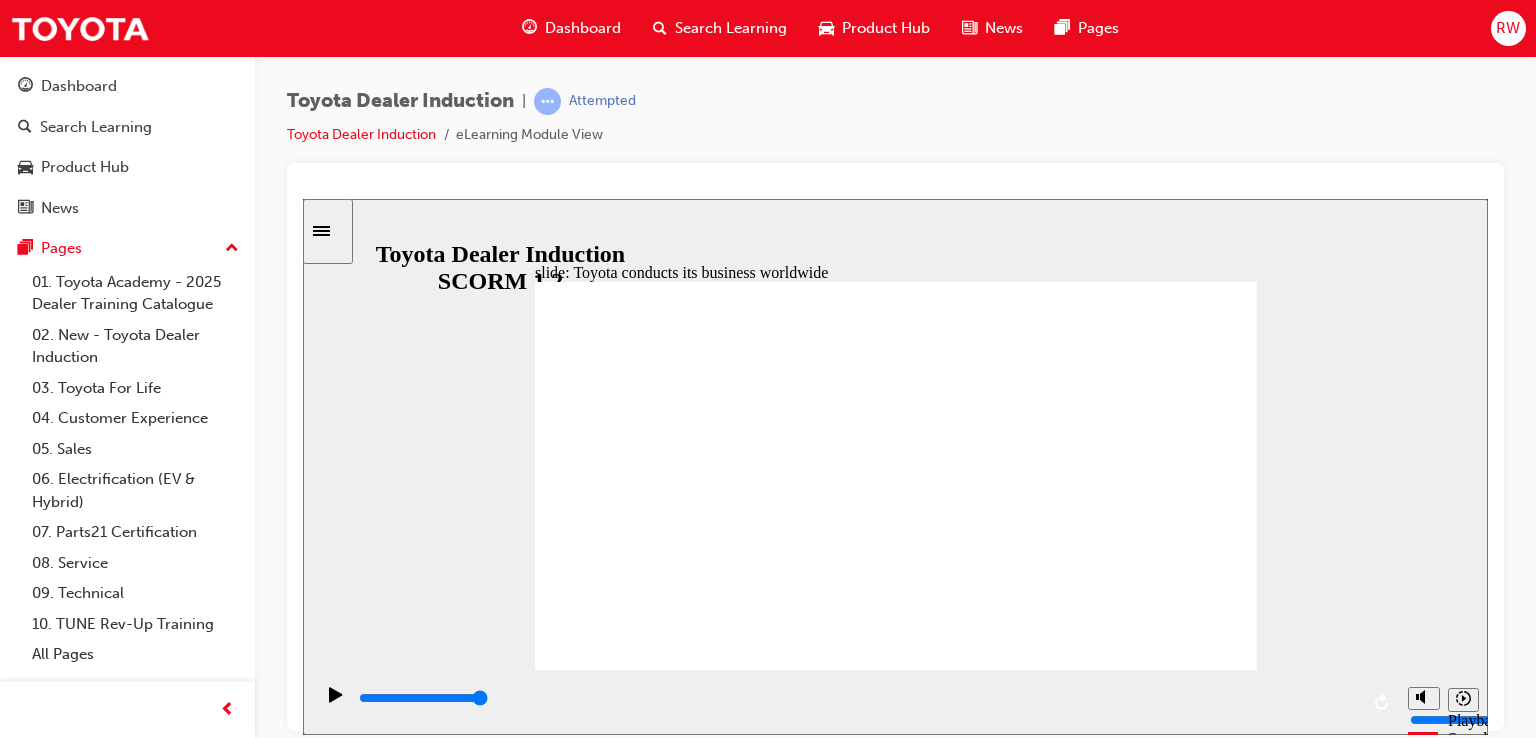 click 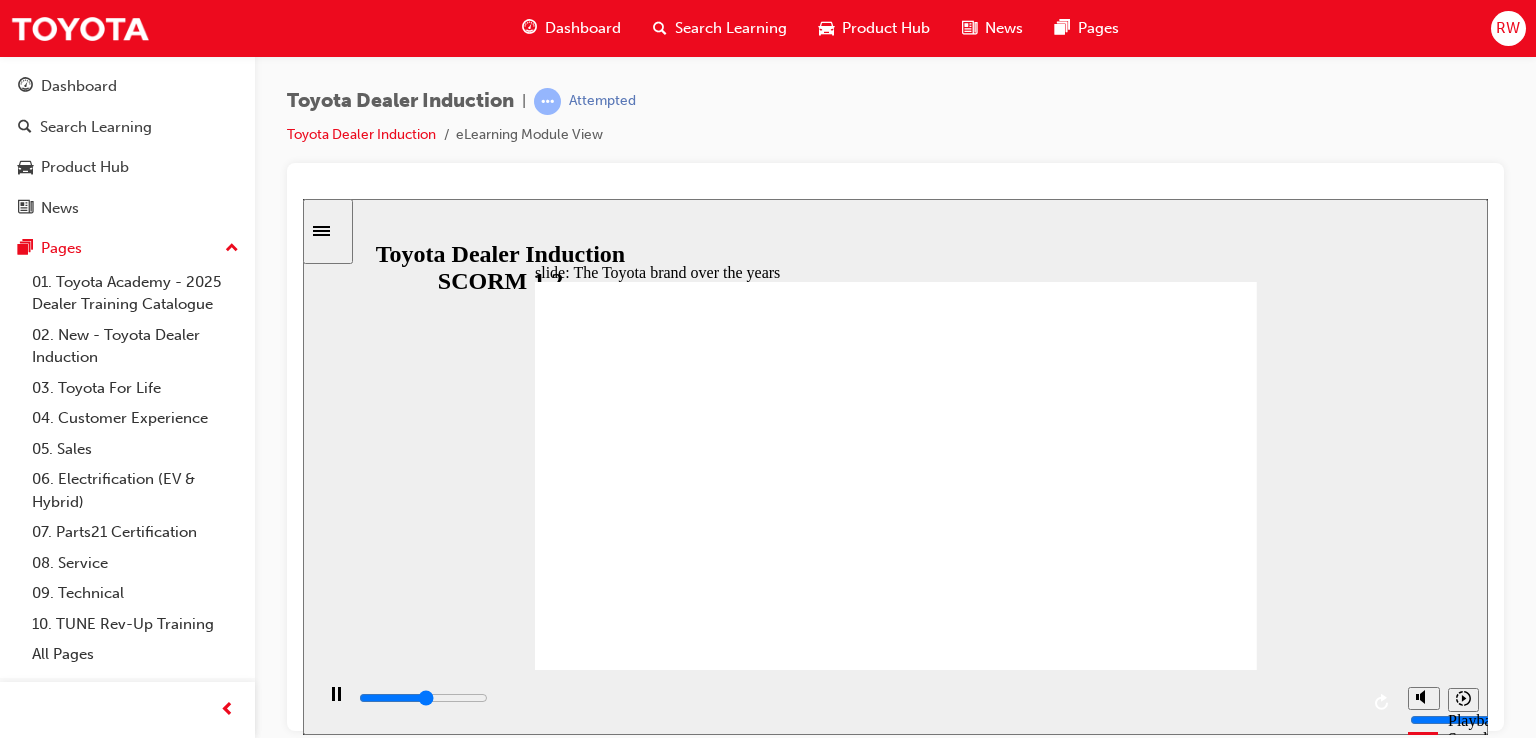 click 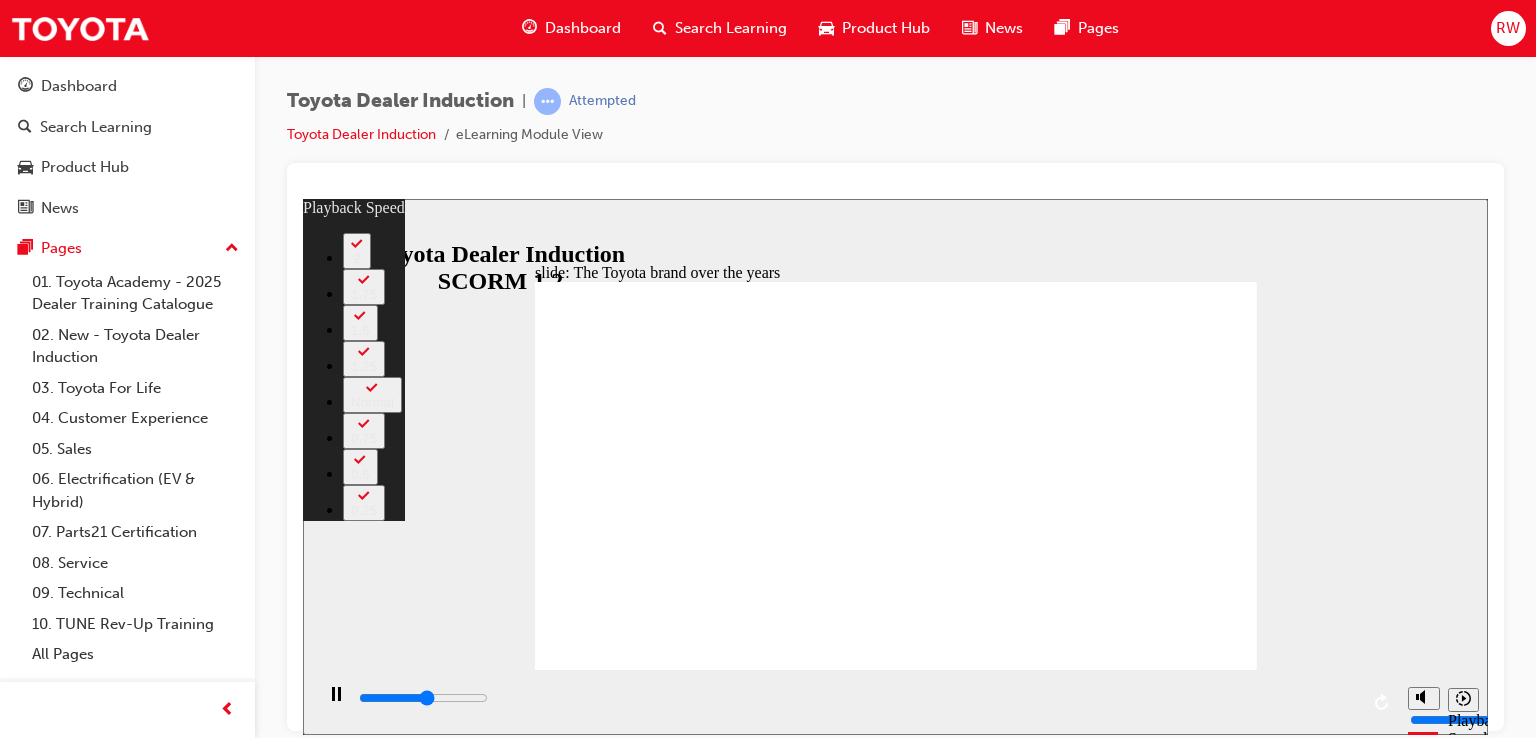 type on "4500" 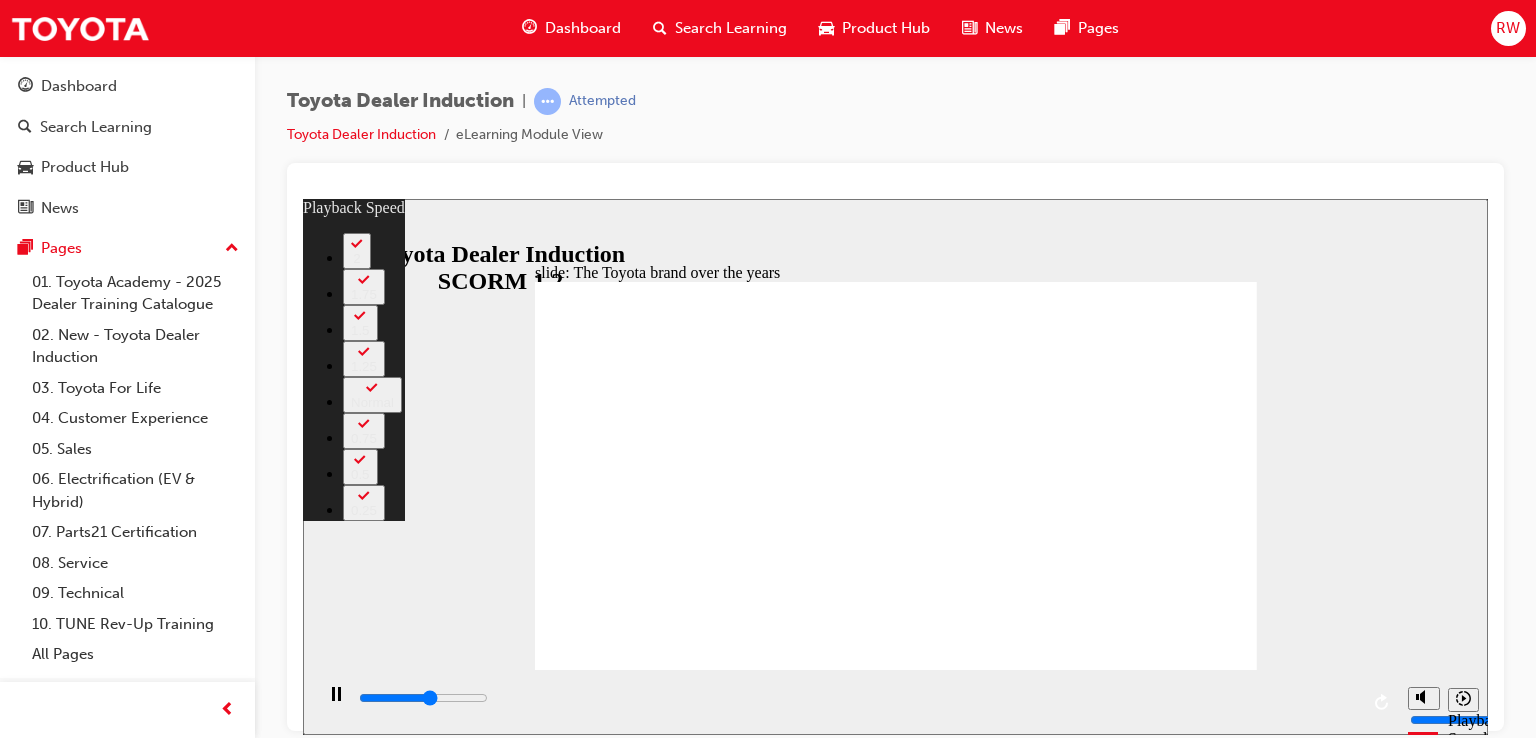 type on "4700" 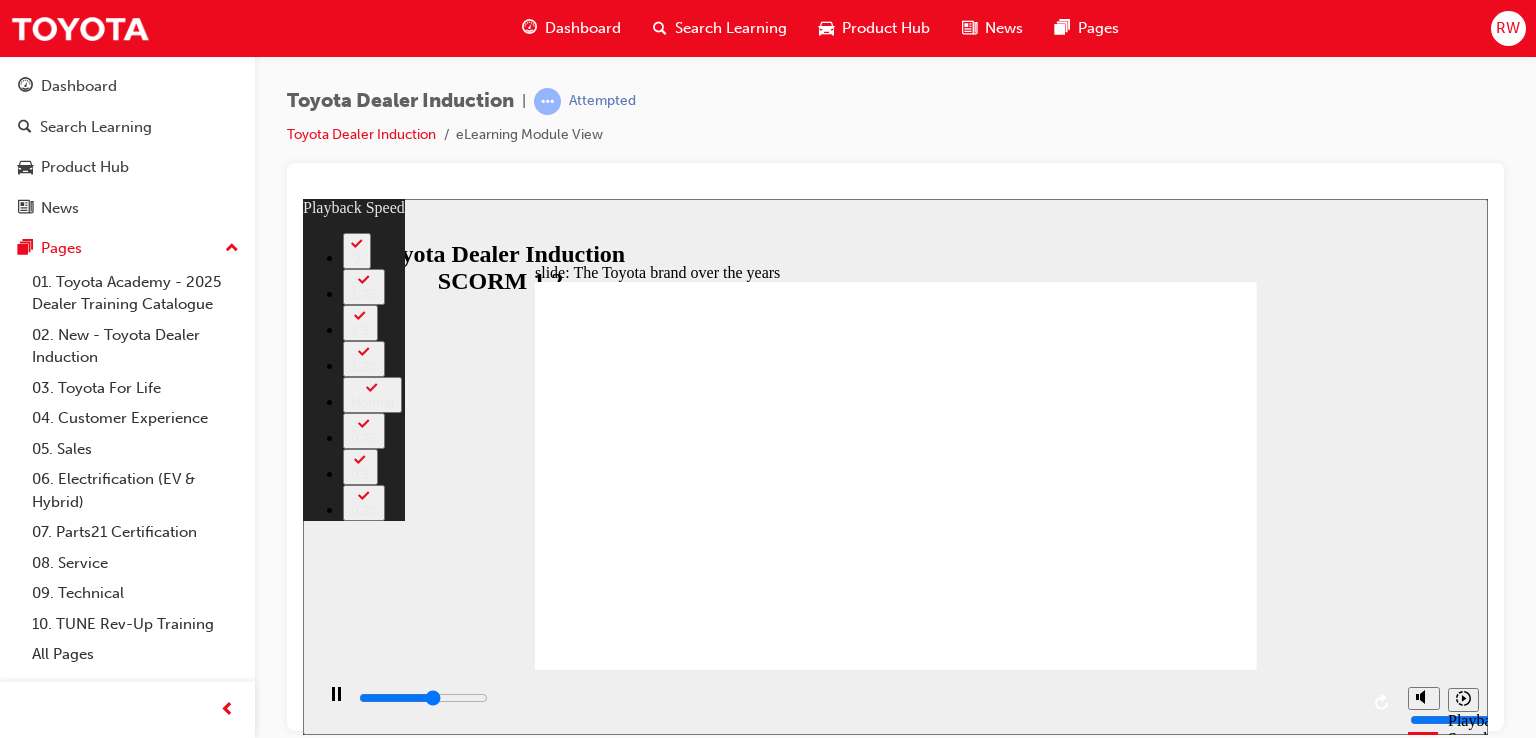 type on "5000" 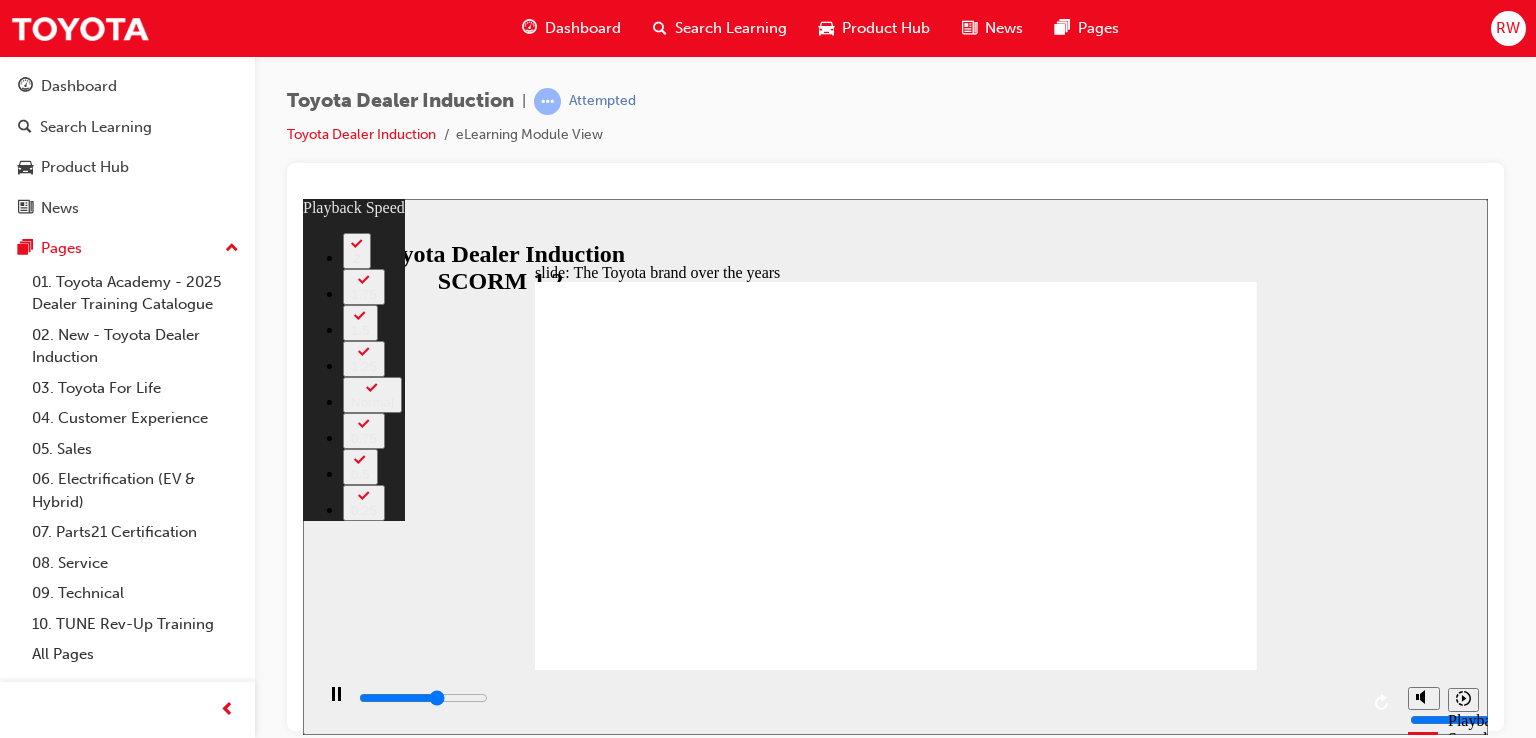 type on "5200" 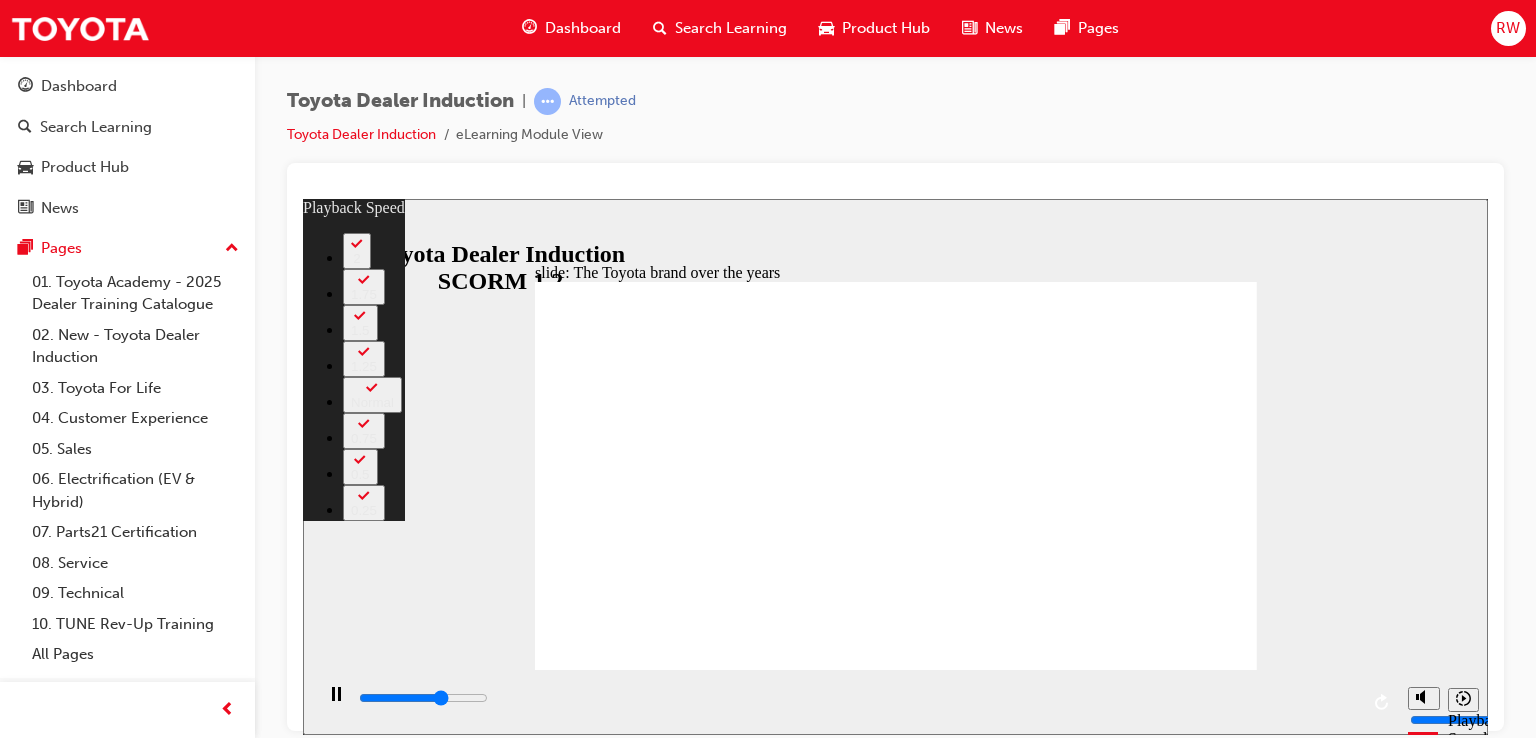 type on "5500" 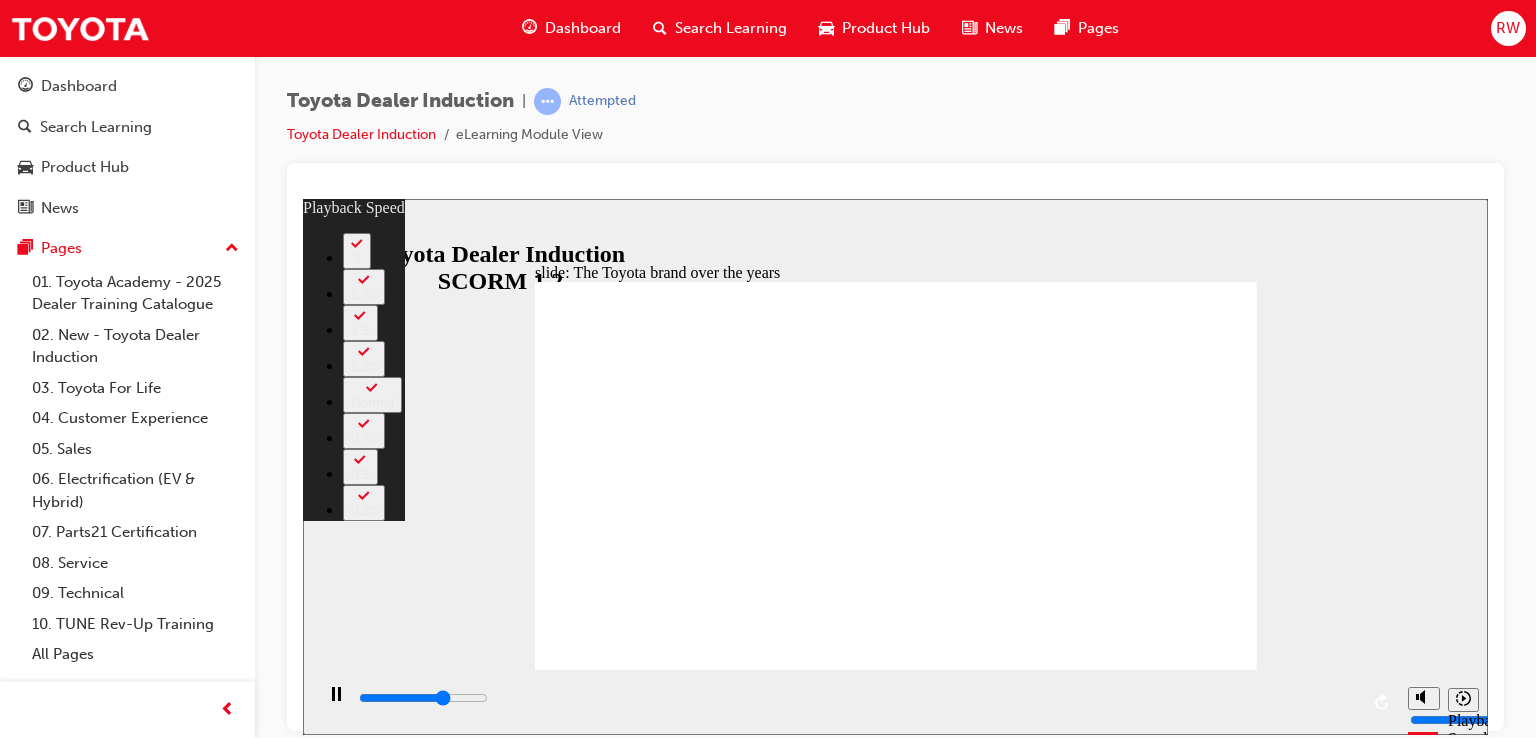 type on "5700" 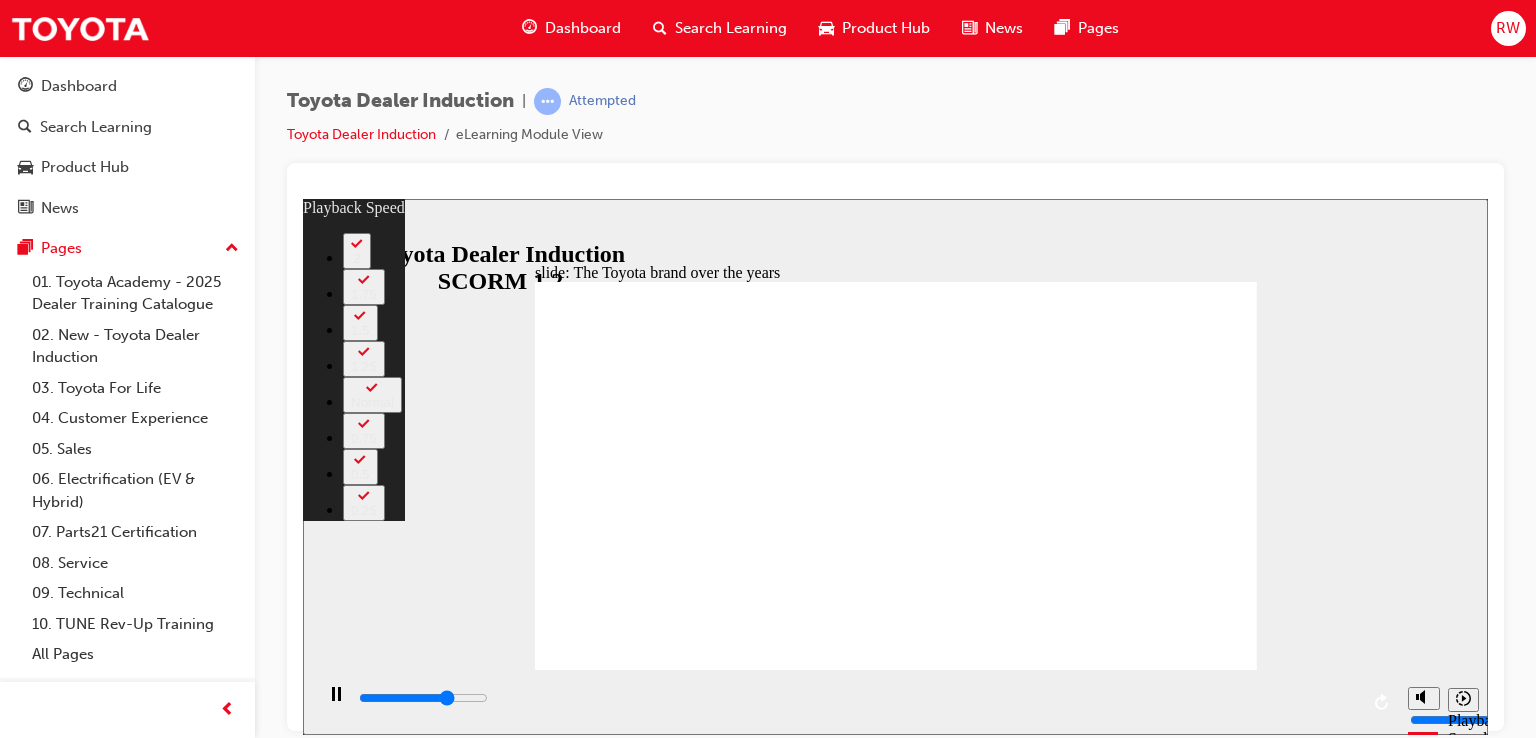 type on "6000" 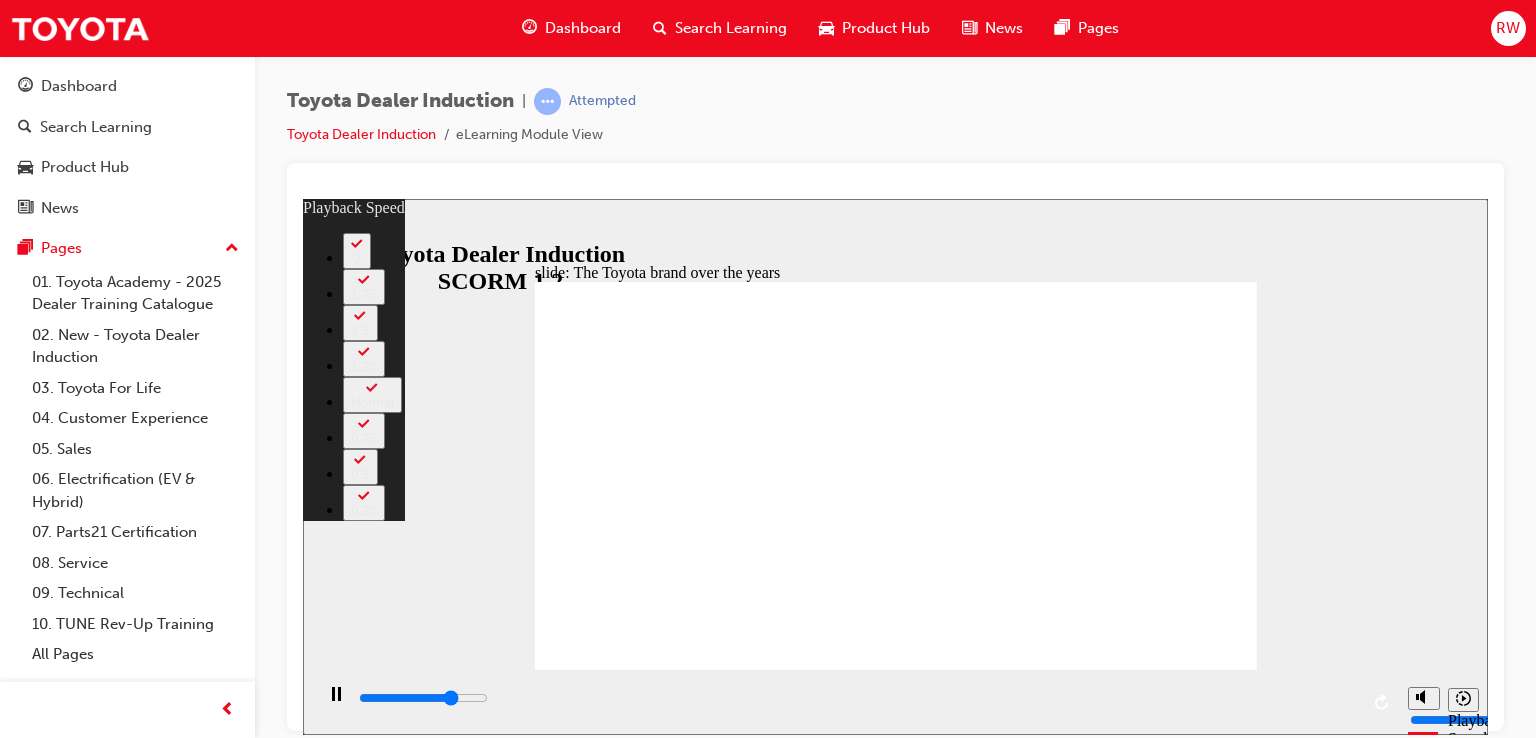 type on "6300" 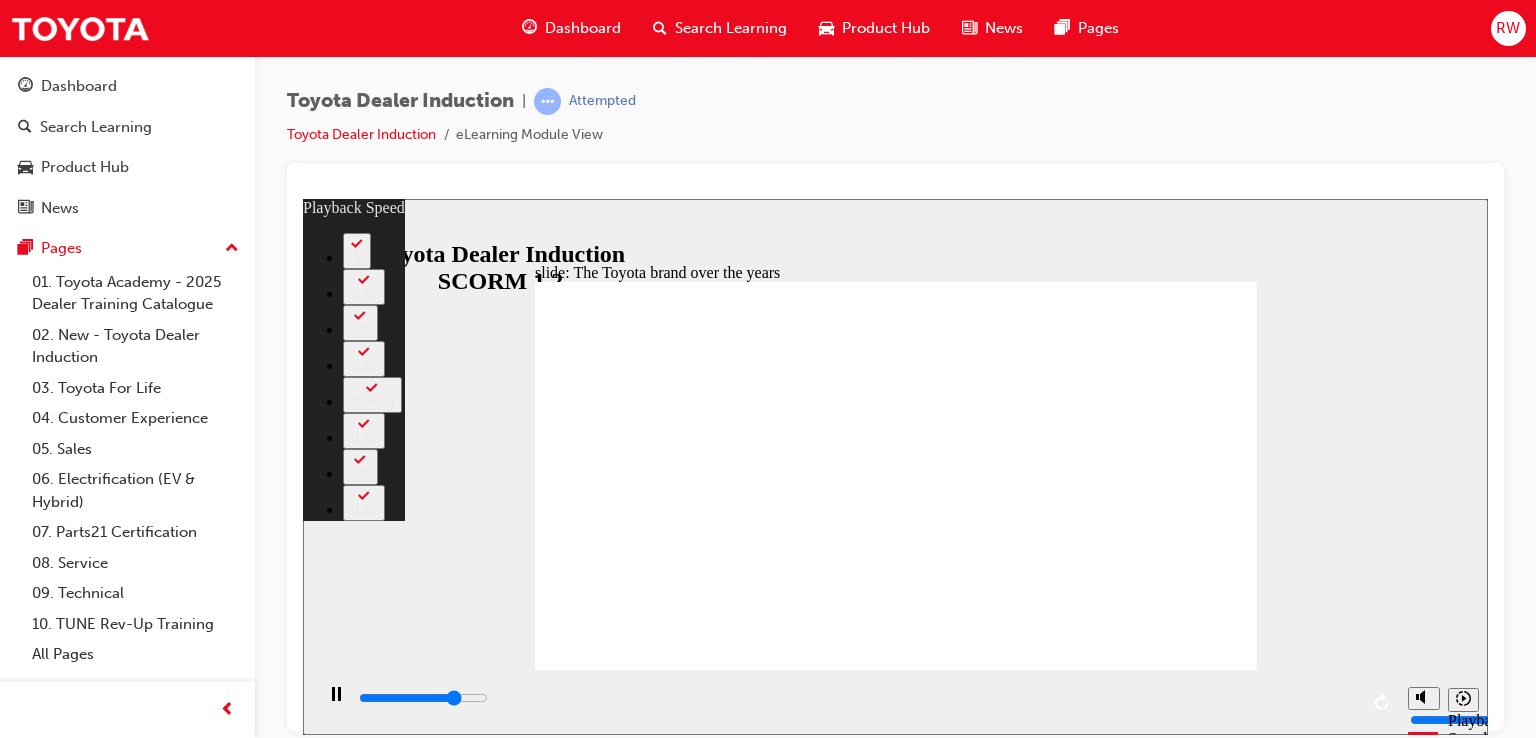 type on "6600" 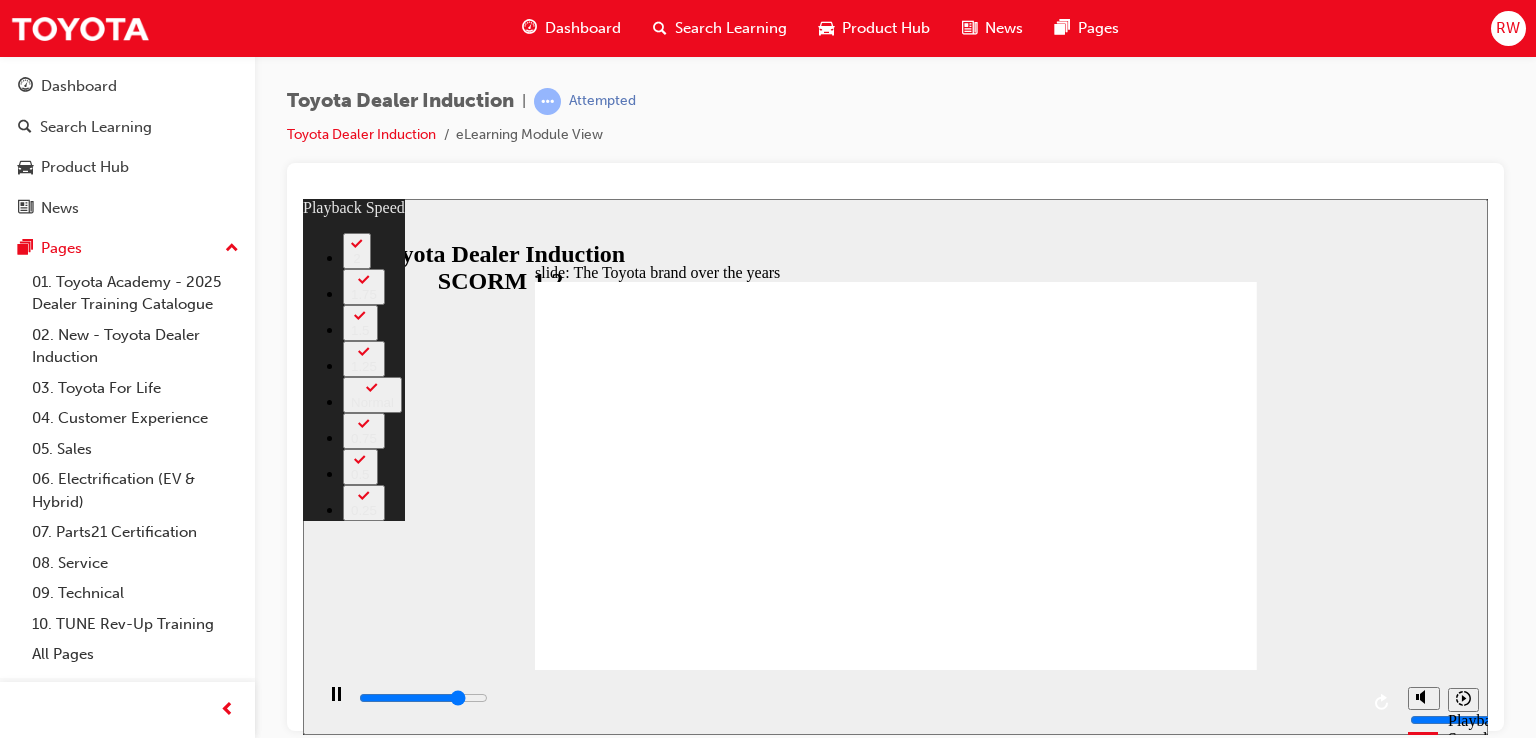type on "6800" 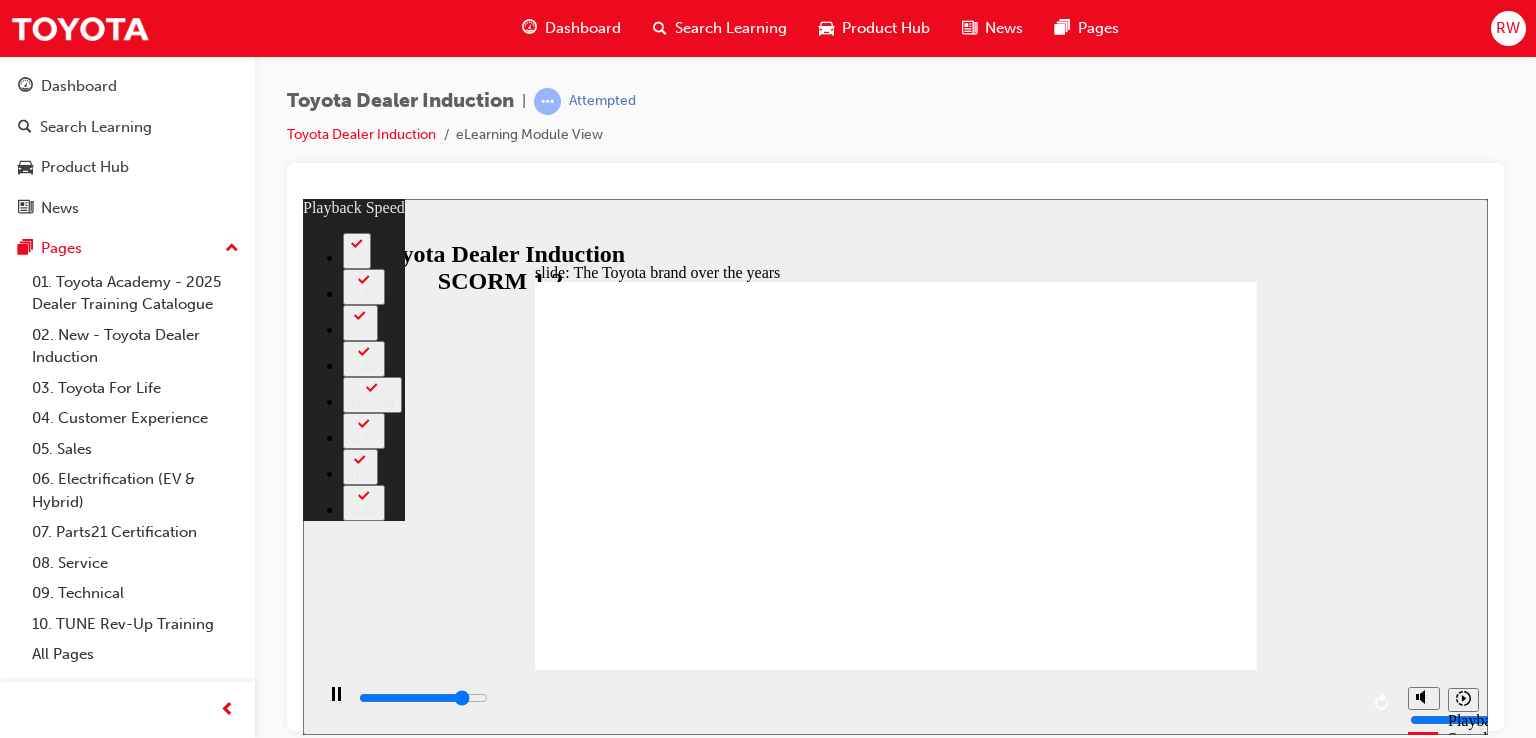 type on "7100" 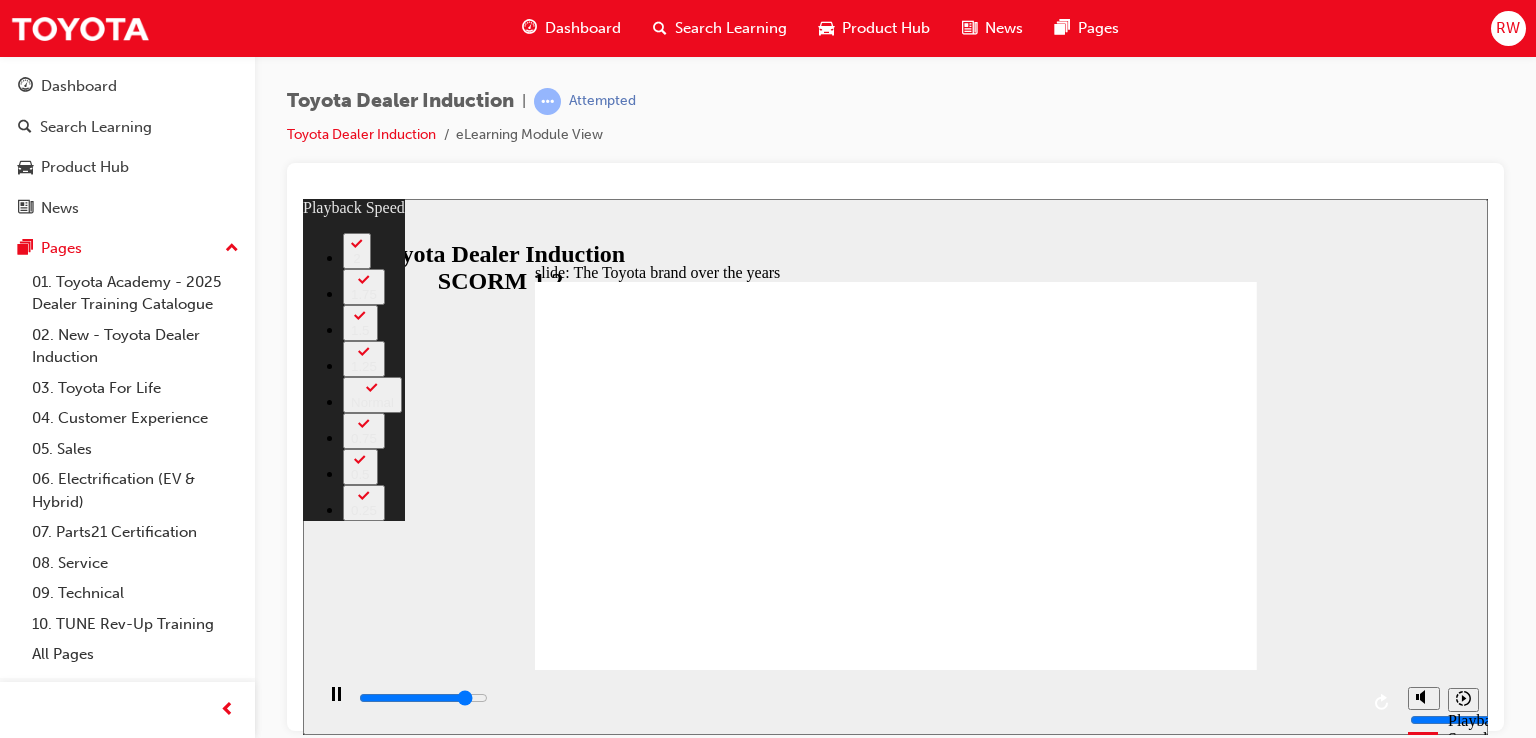 type on "7300" 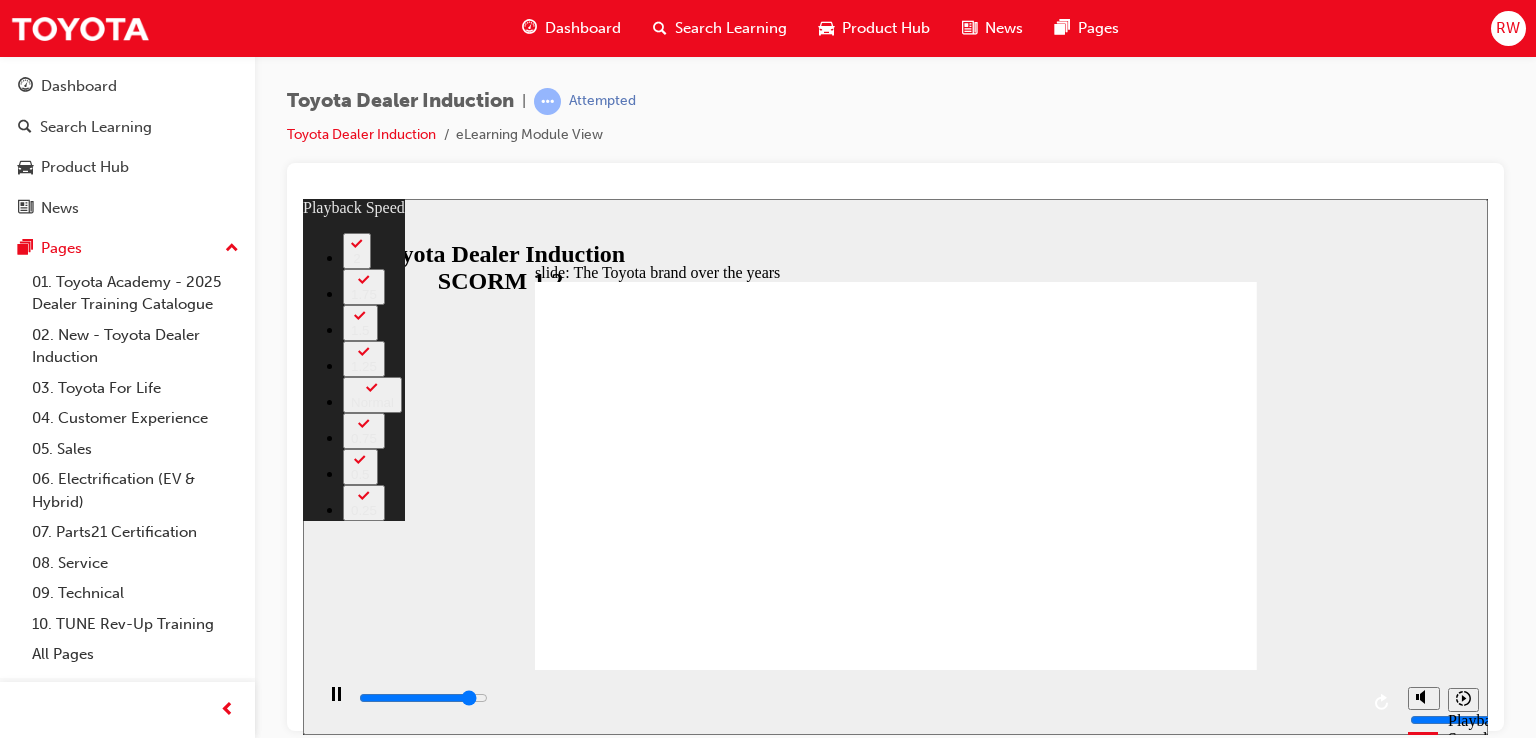 type on "7600" 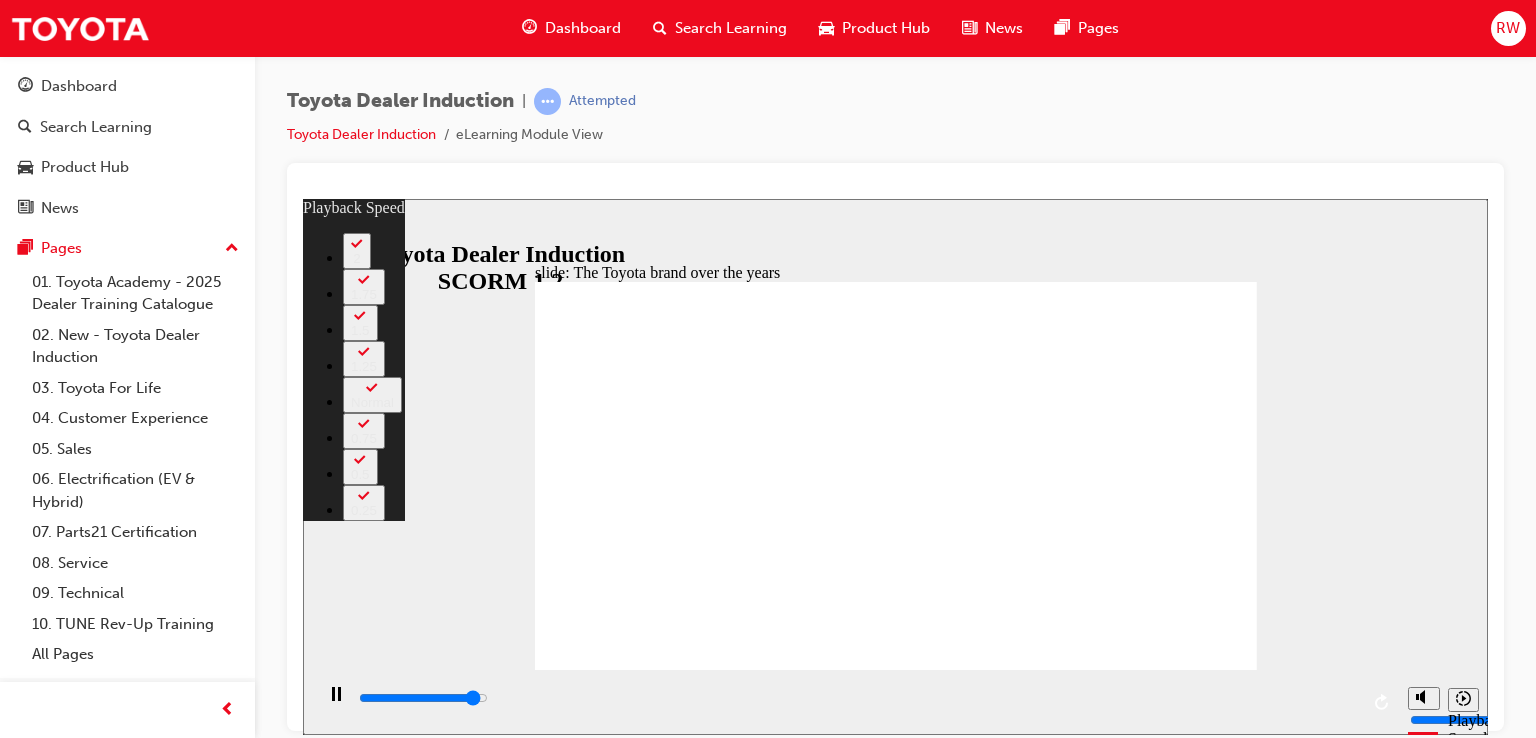 type on "7900" 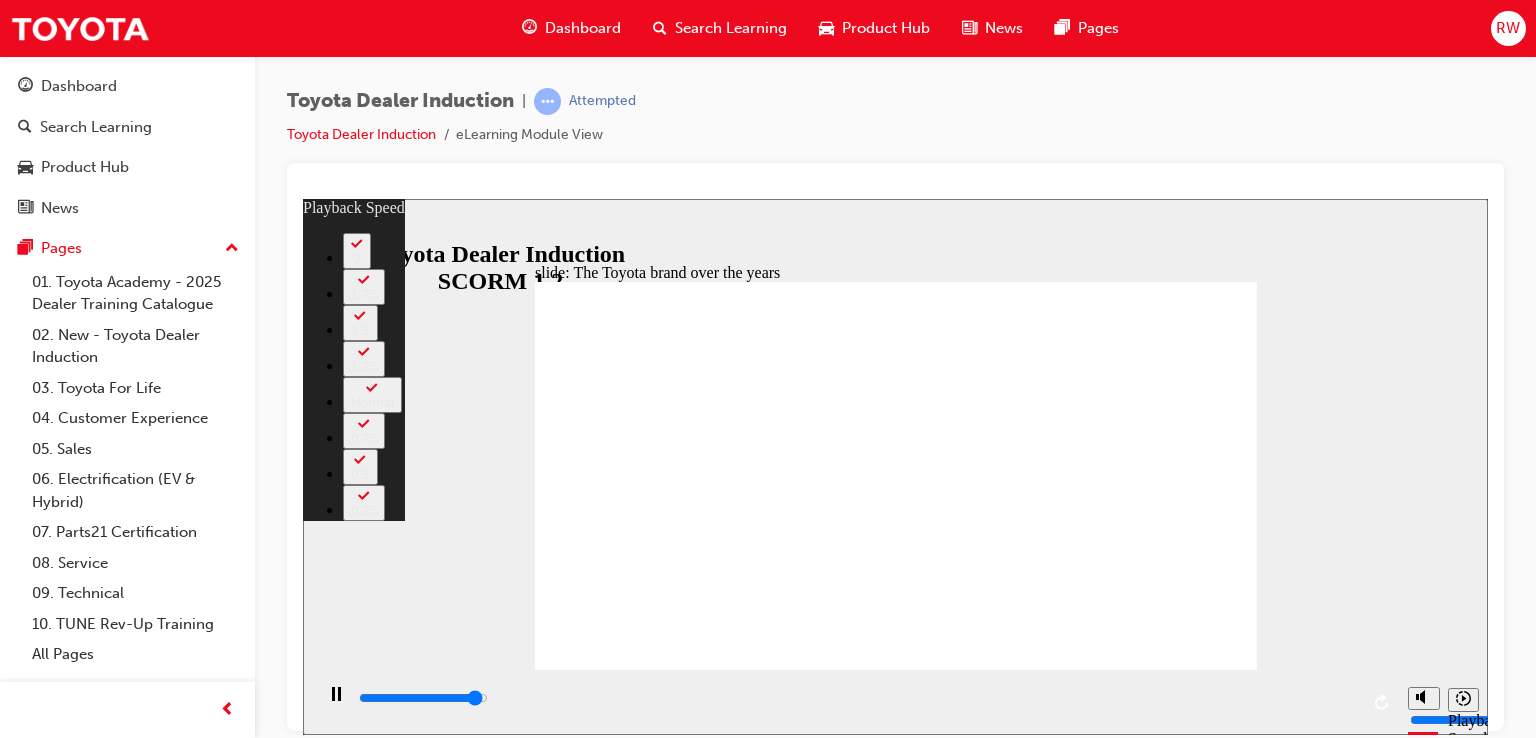 type on "8200" 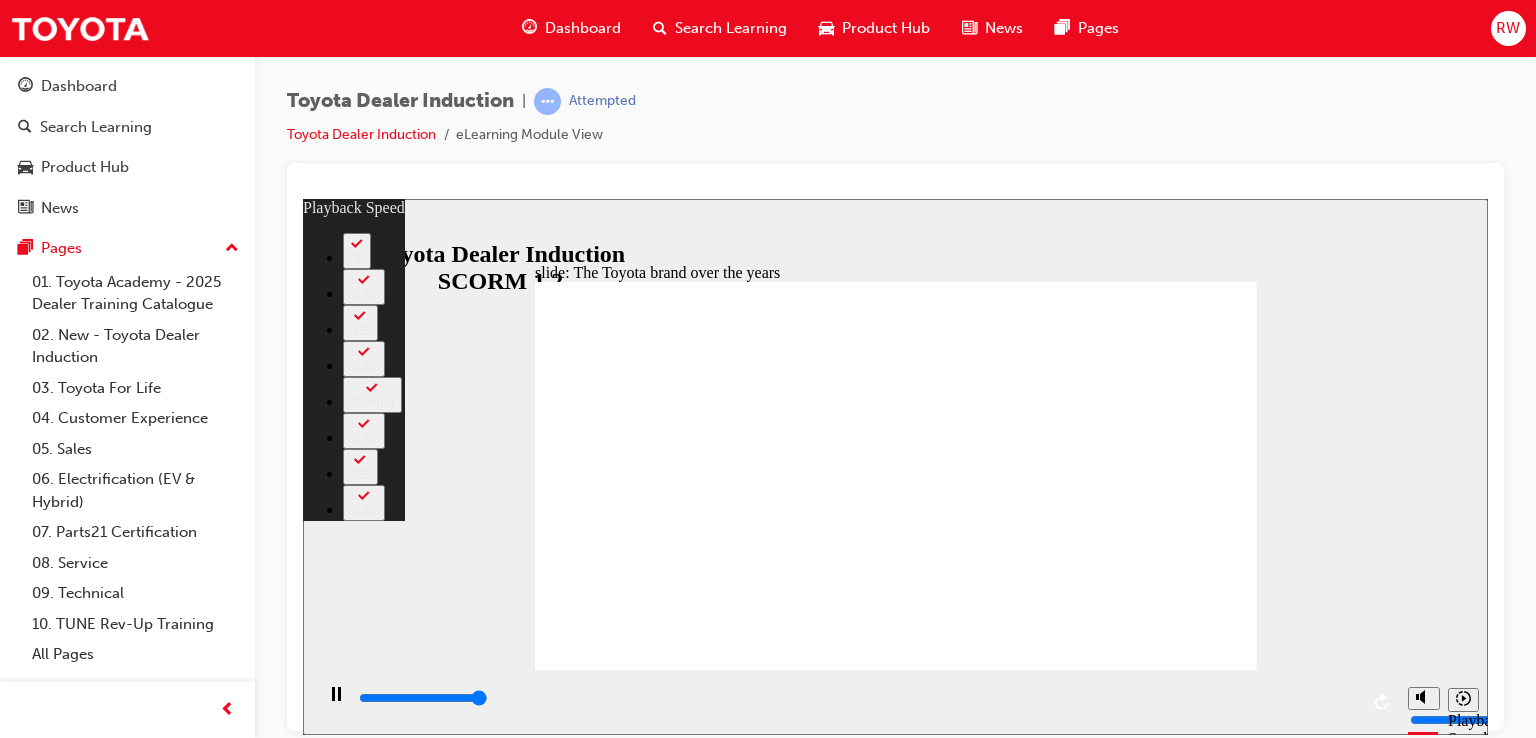 type on "8400" 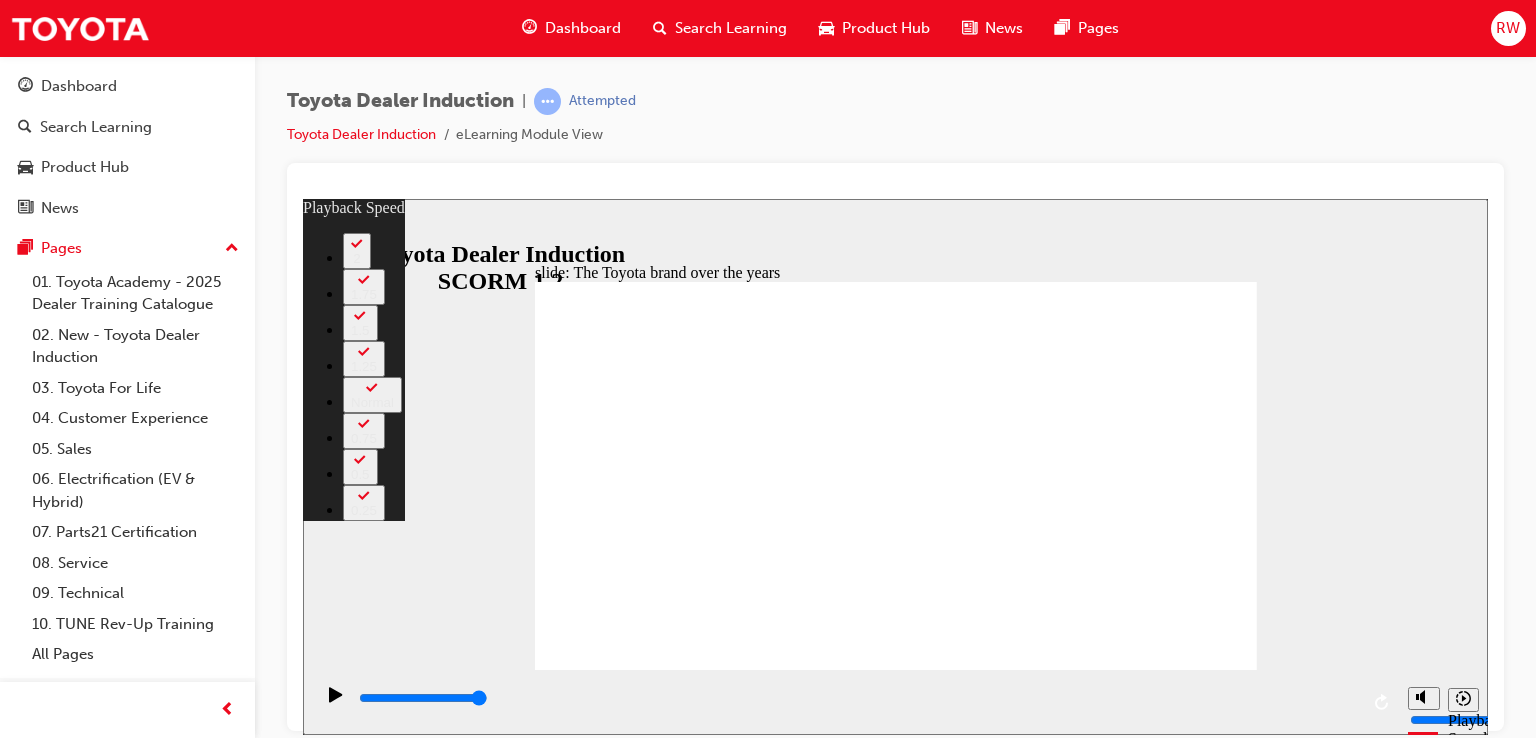 click 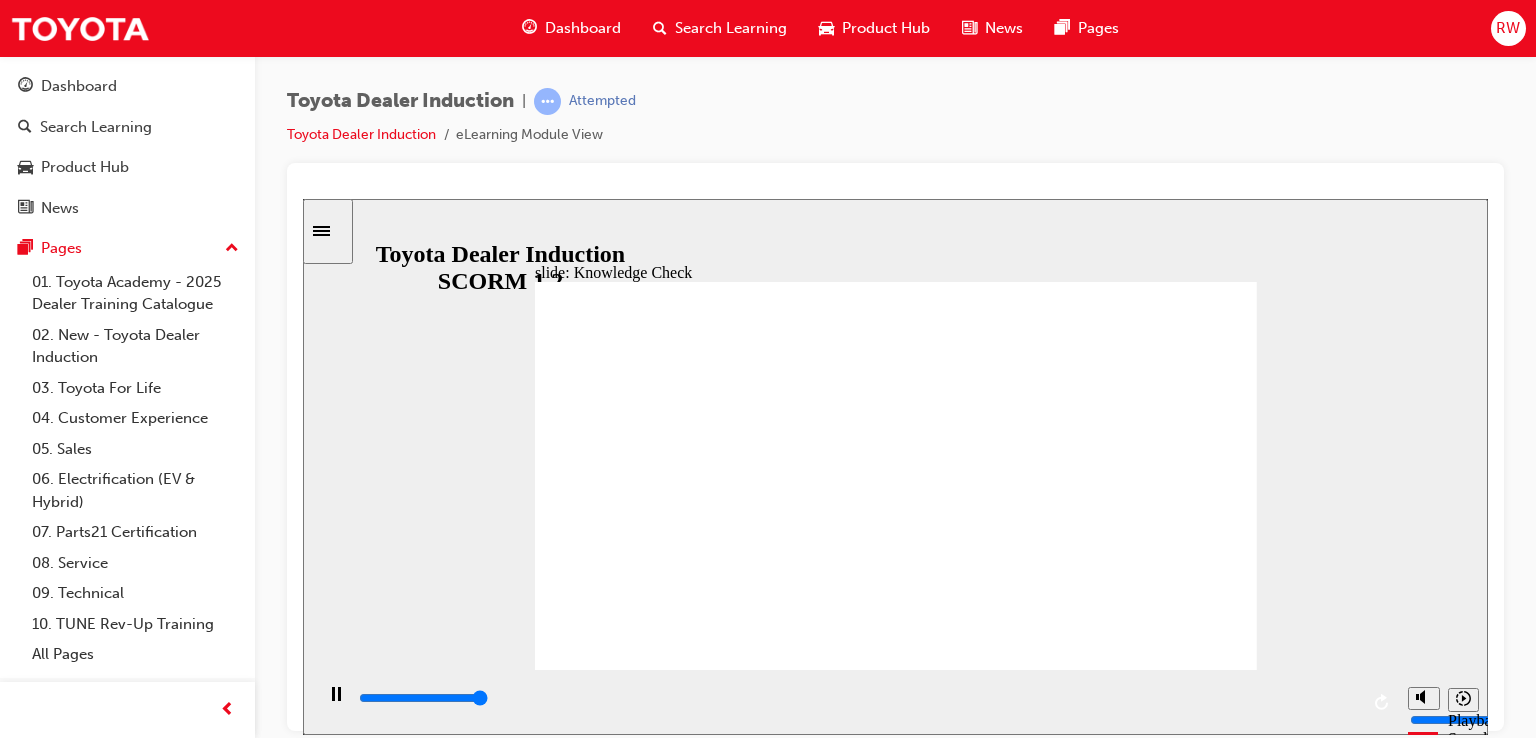 type on "5000" 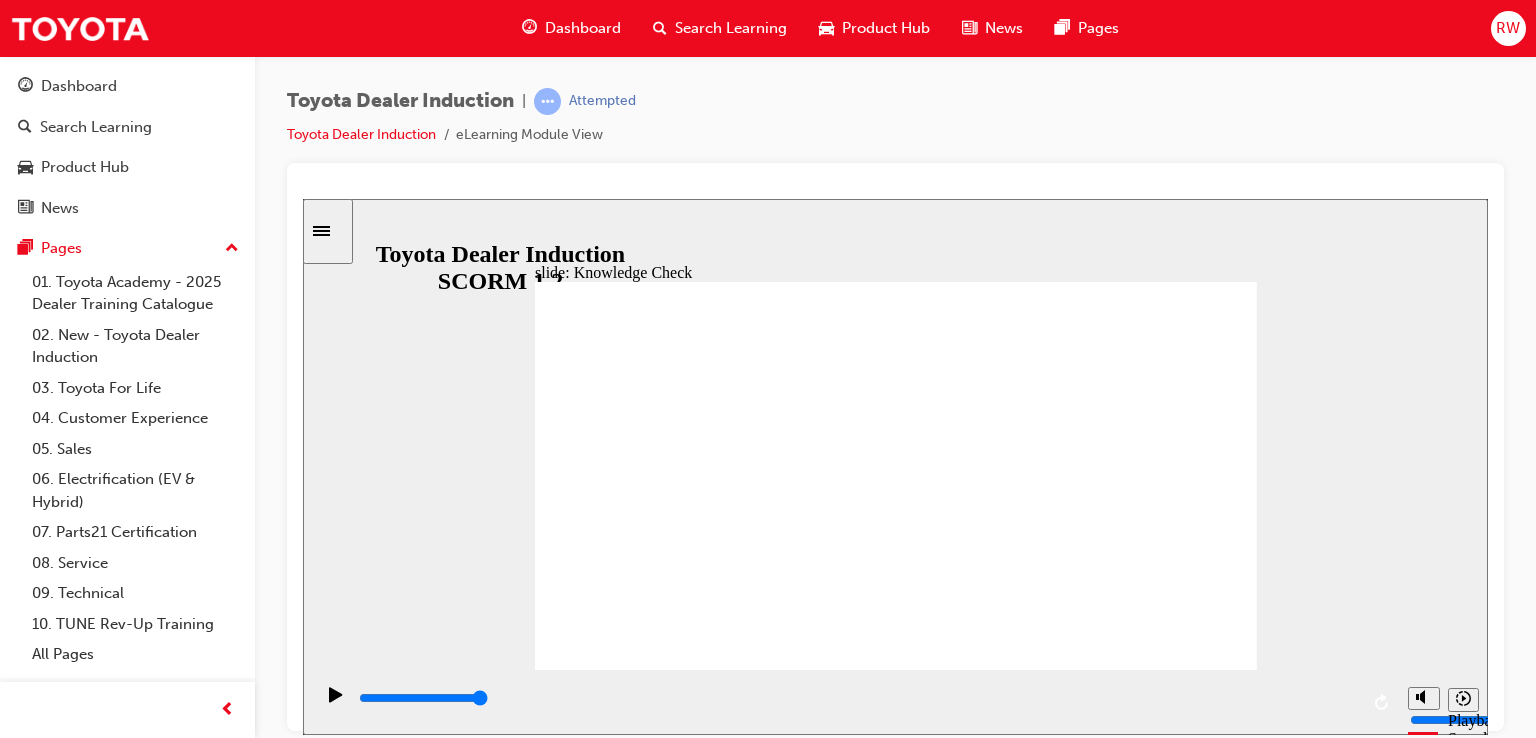 radio on "true" 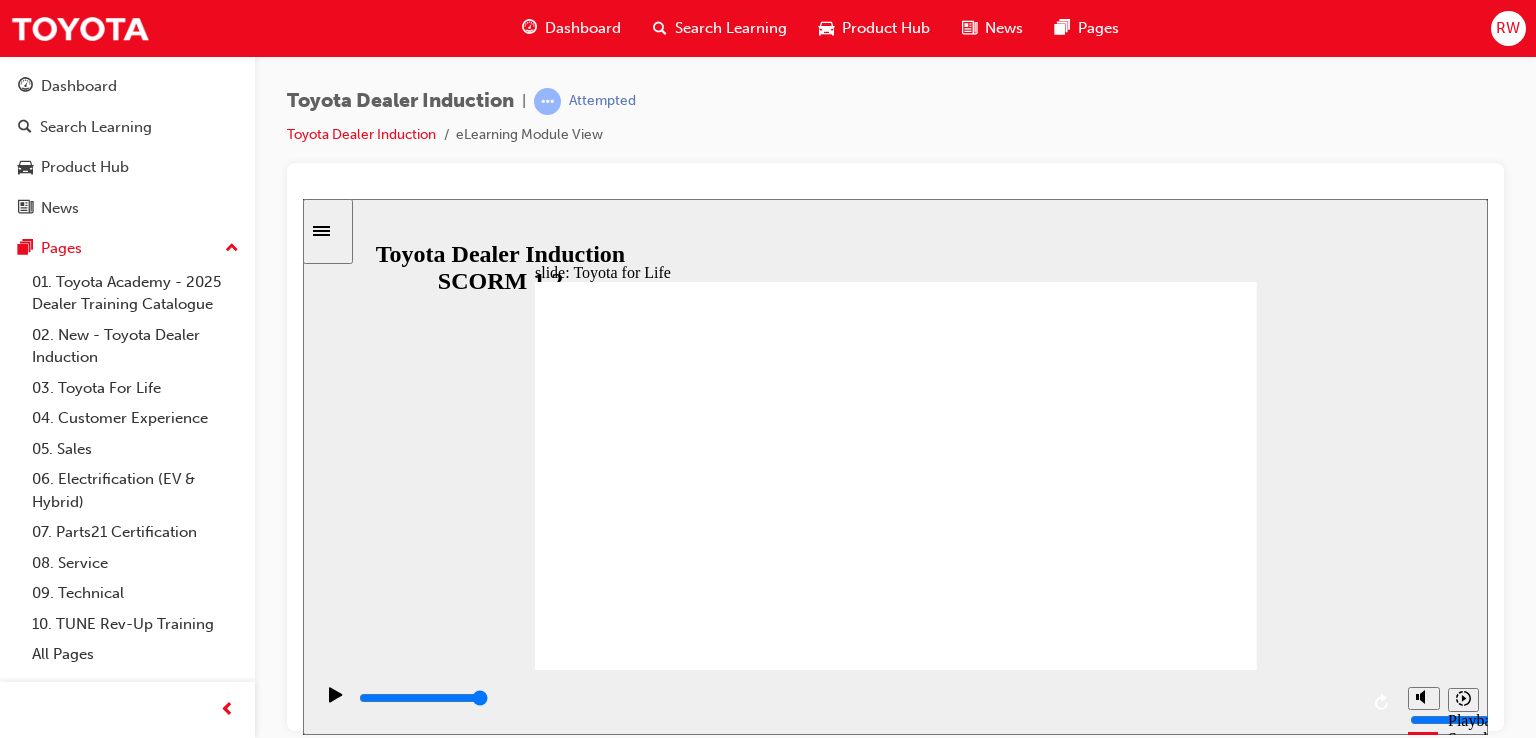 click 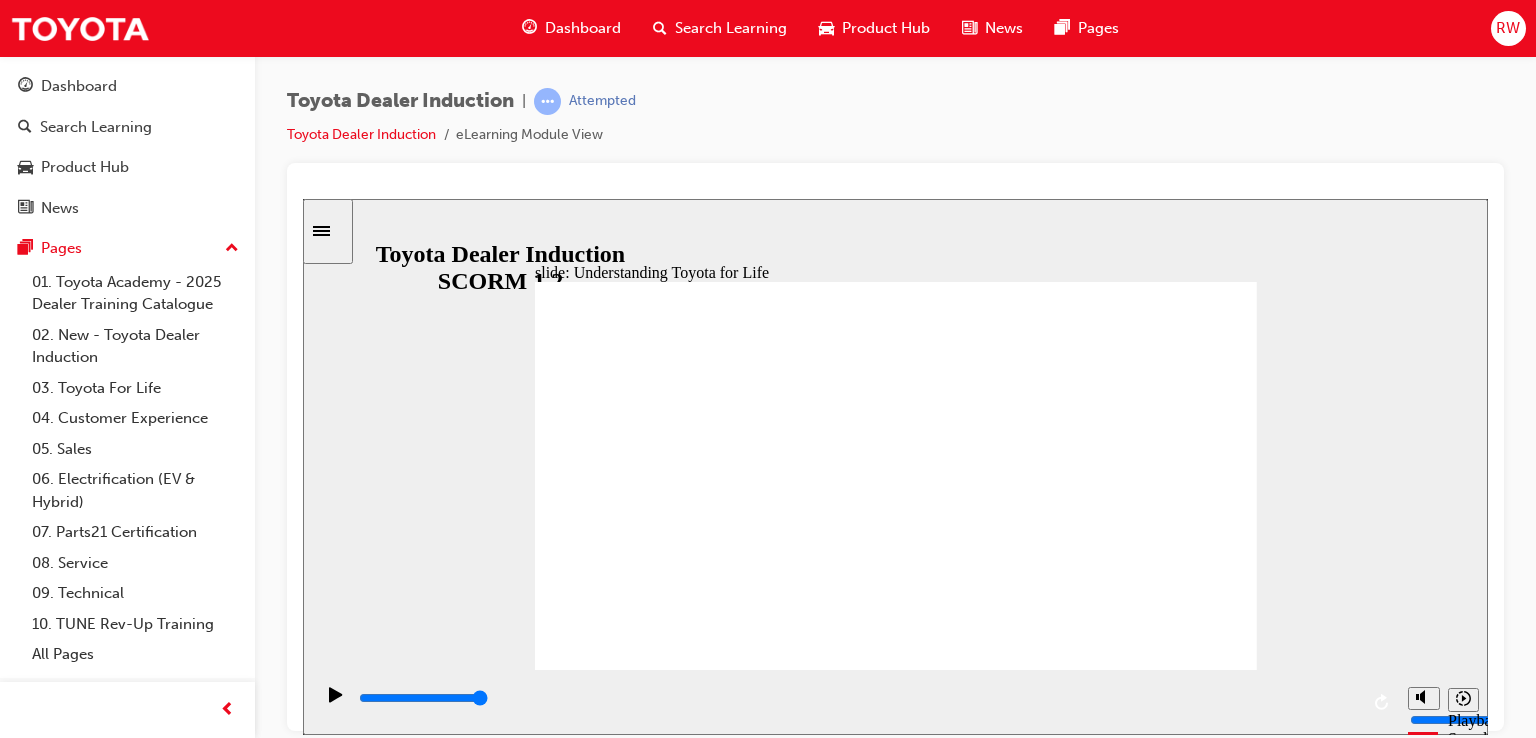 click 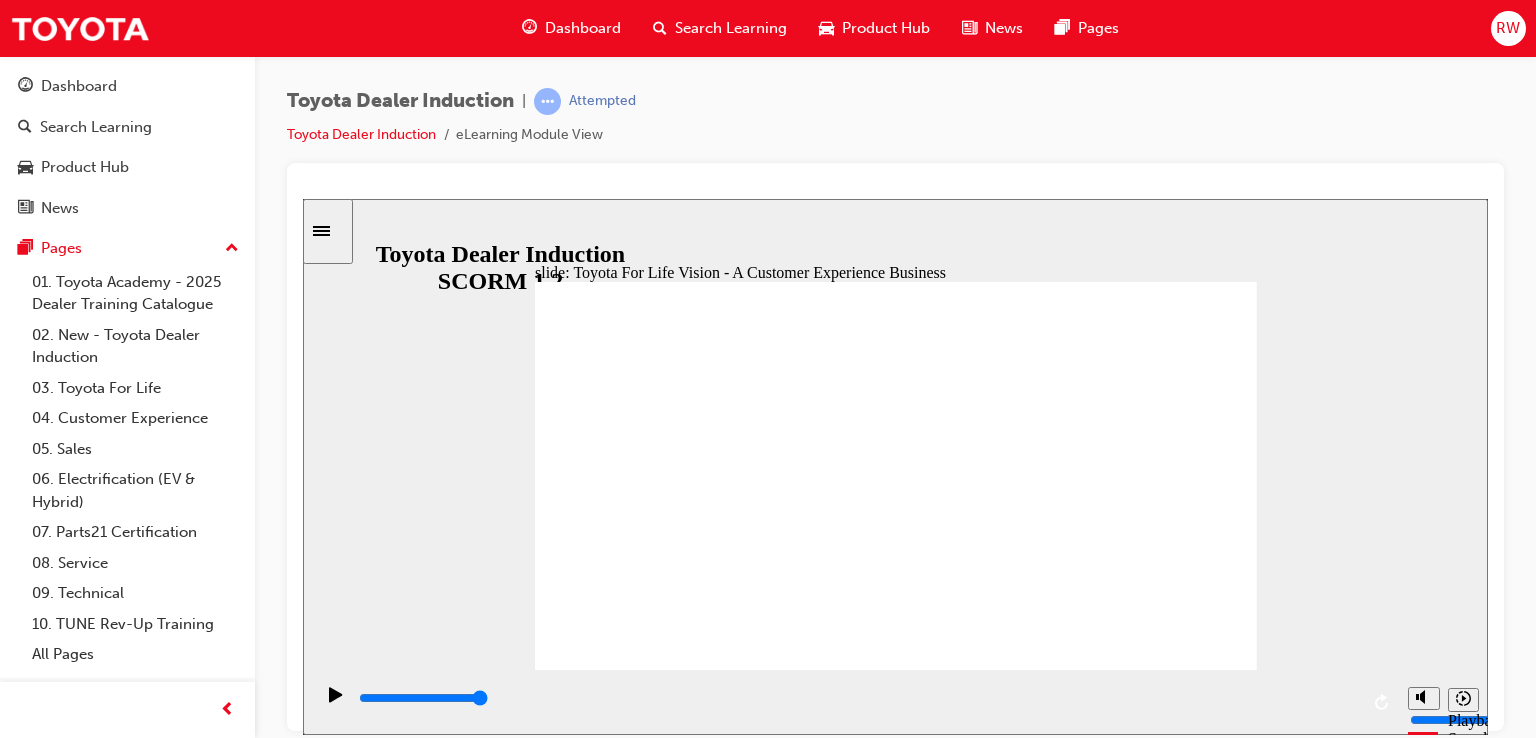 click 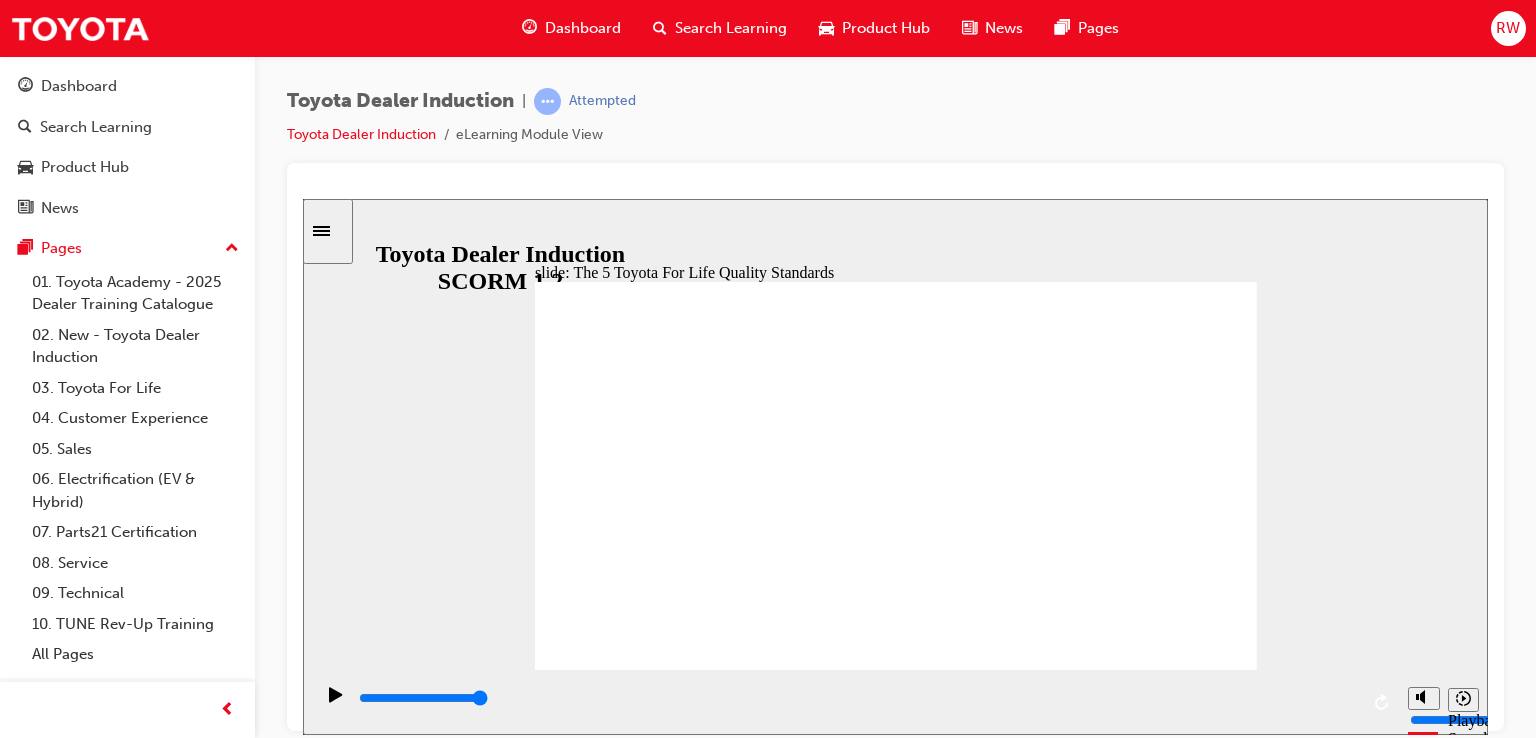 click 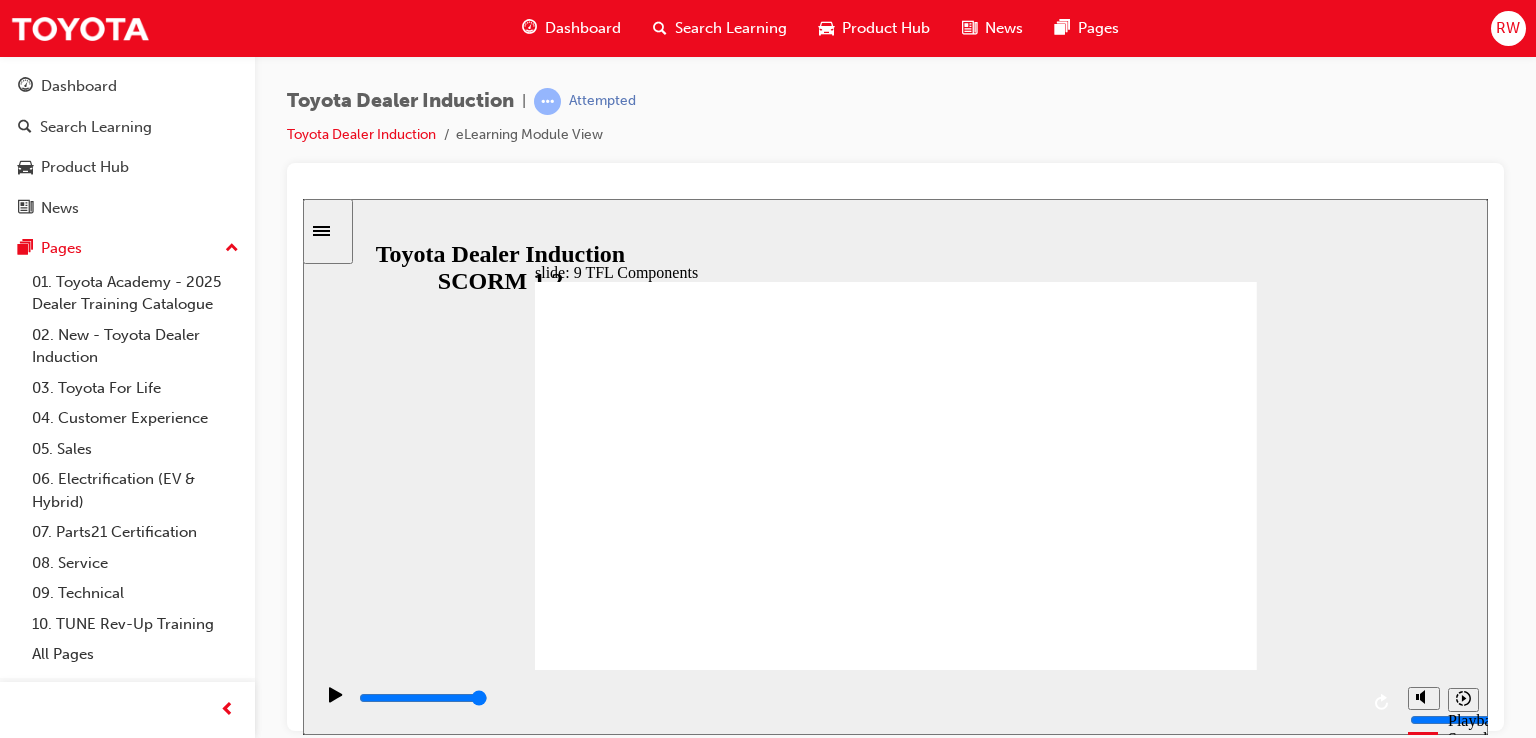 click 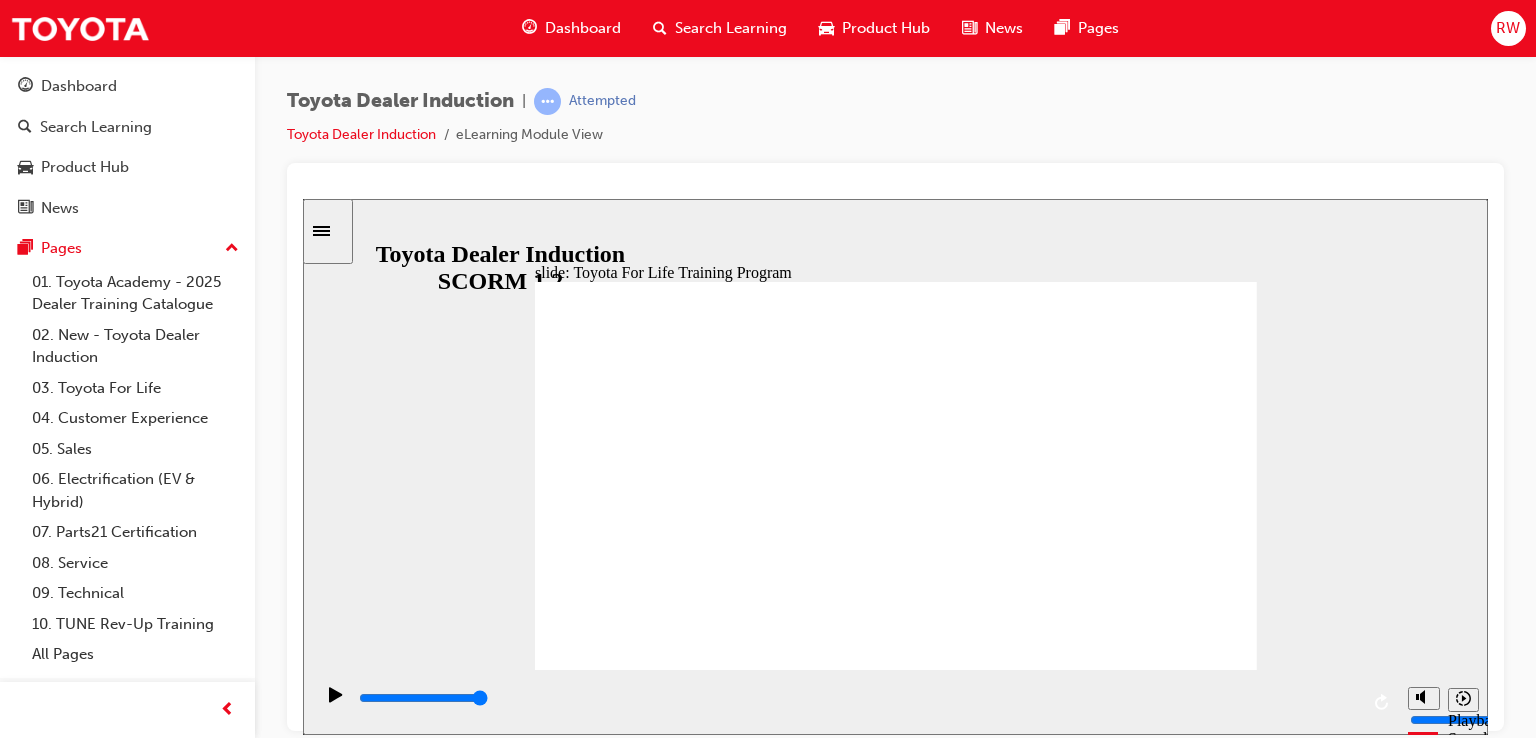 click 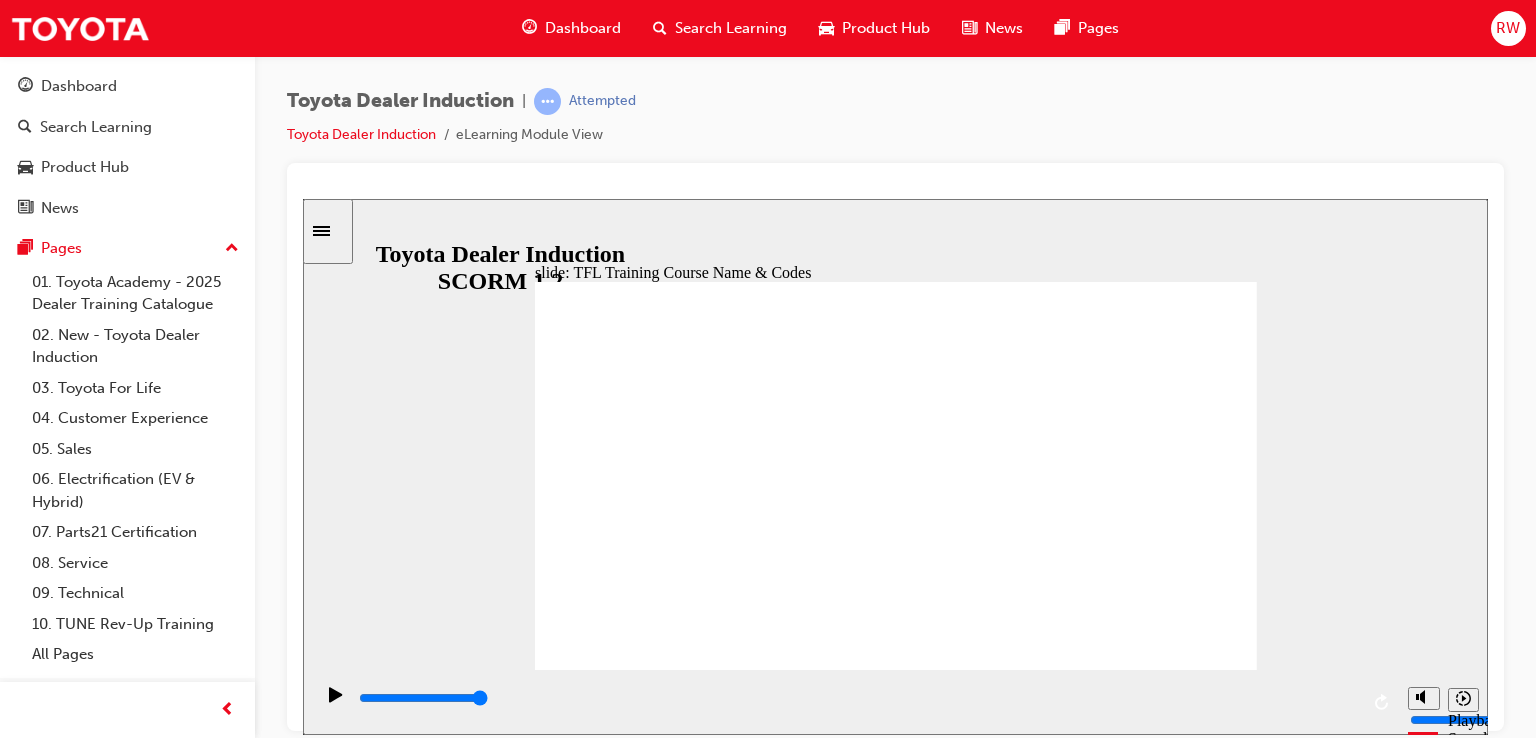click 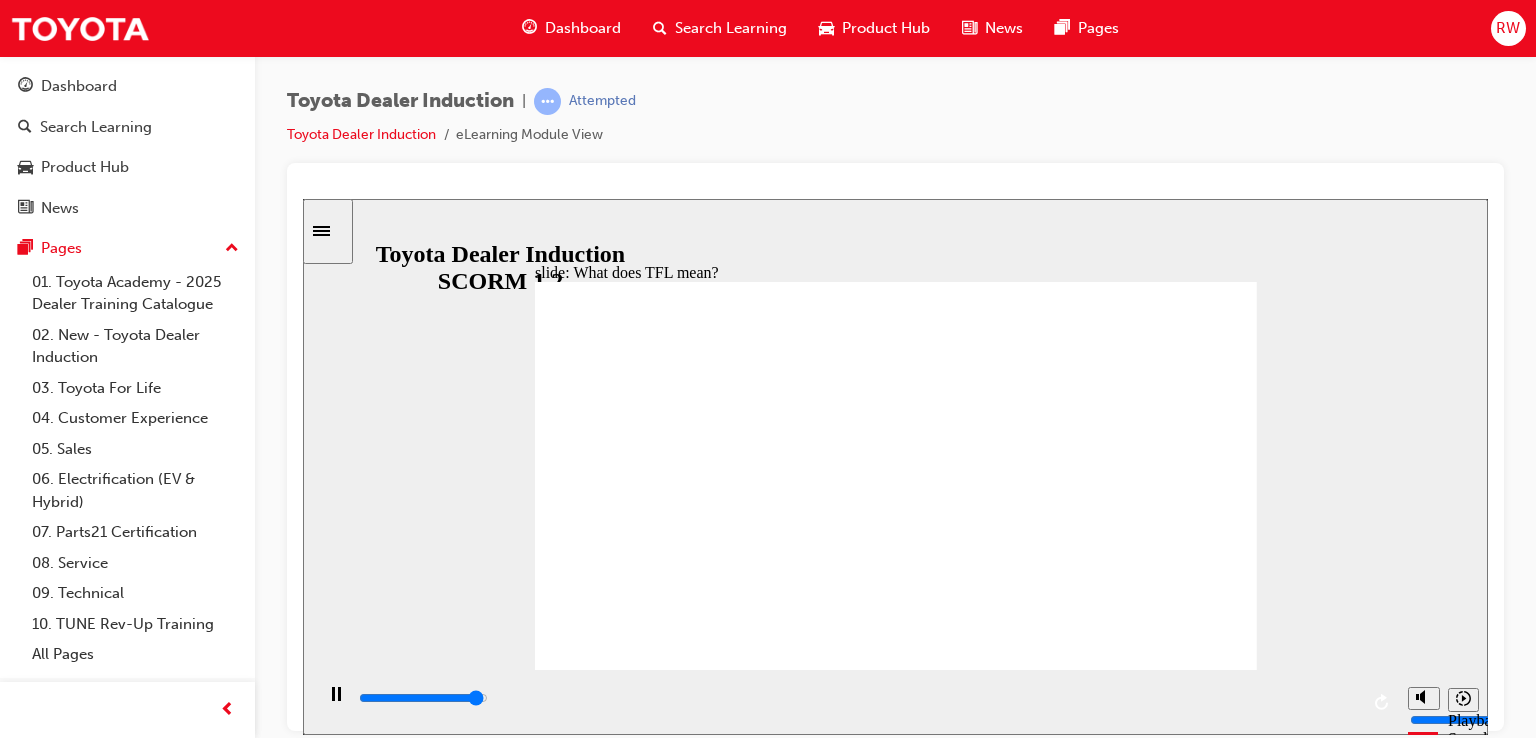 click 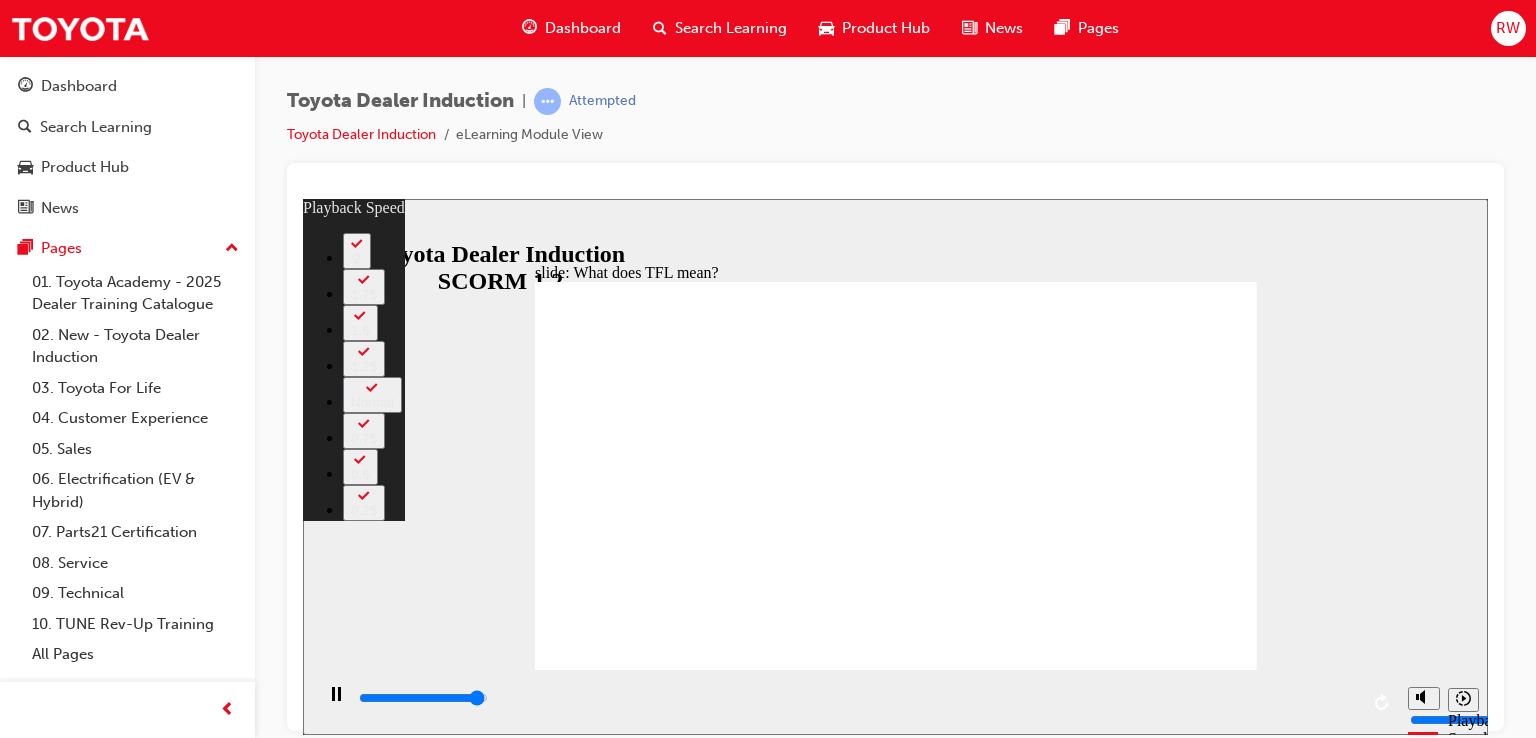 type on "10600" 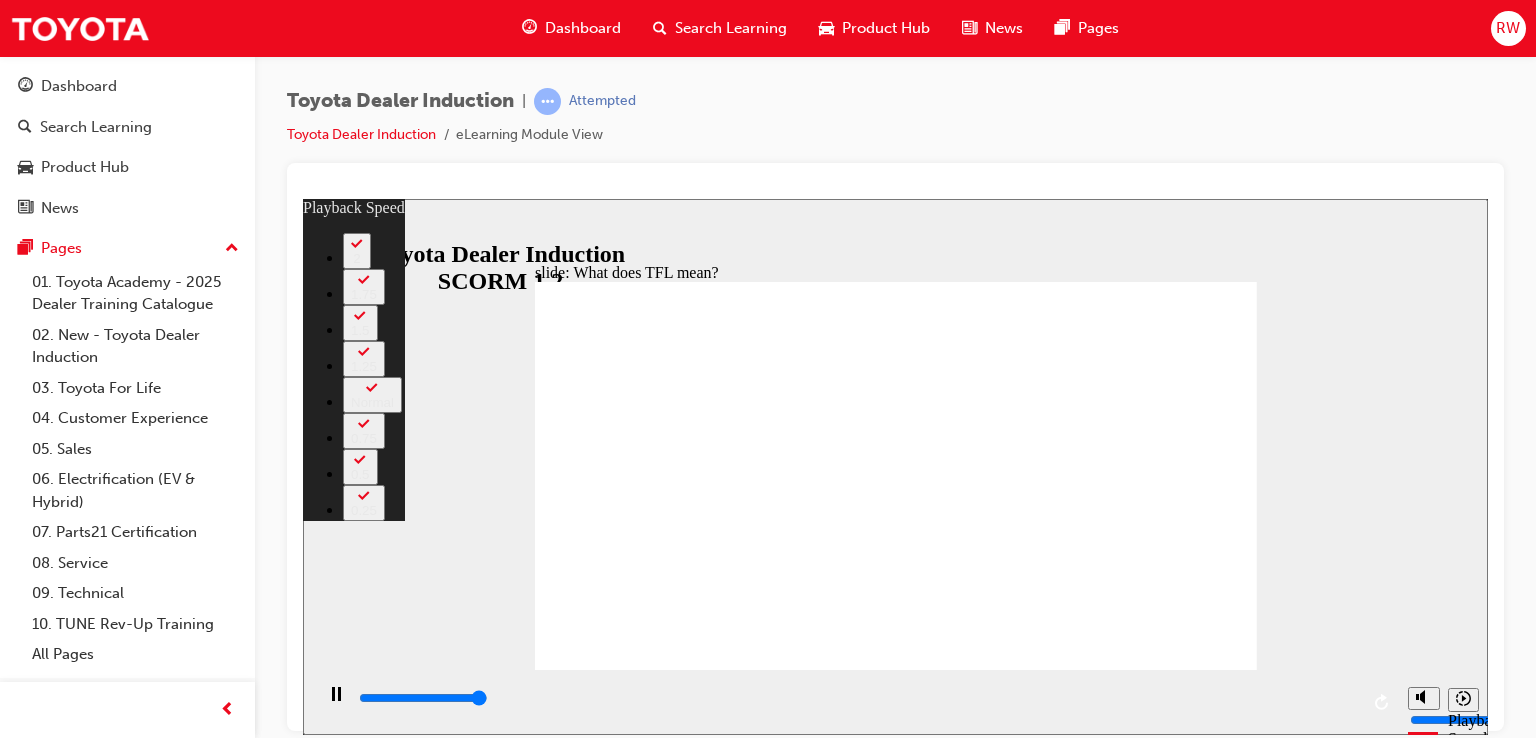 type on "10800" 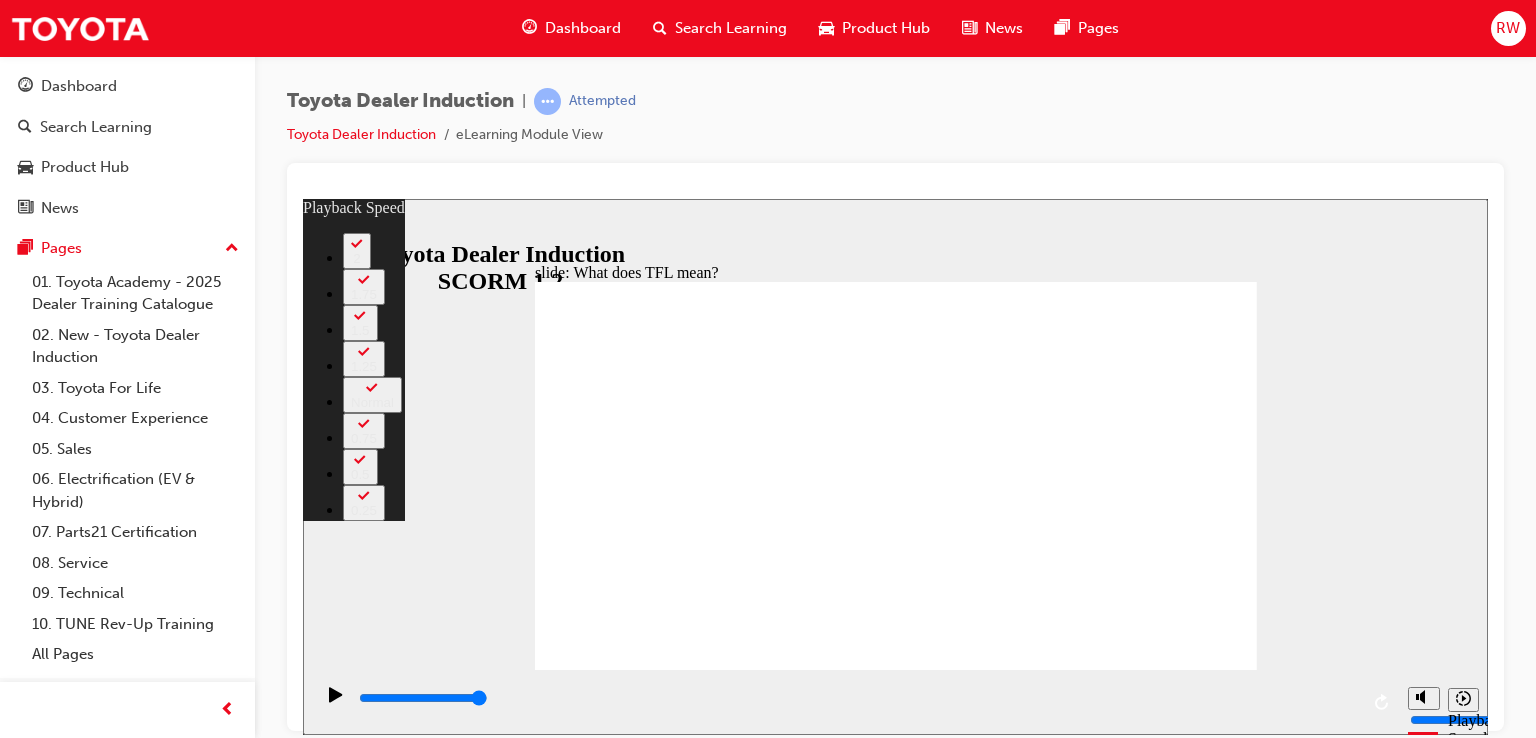 click at bounding box center (896, 3195) 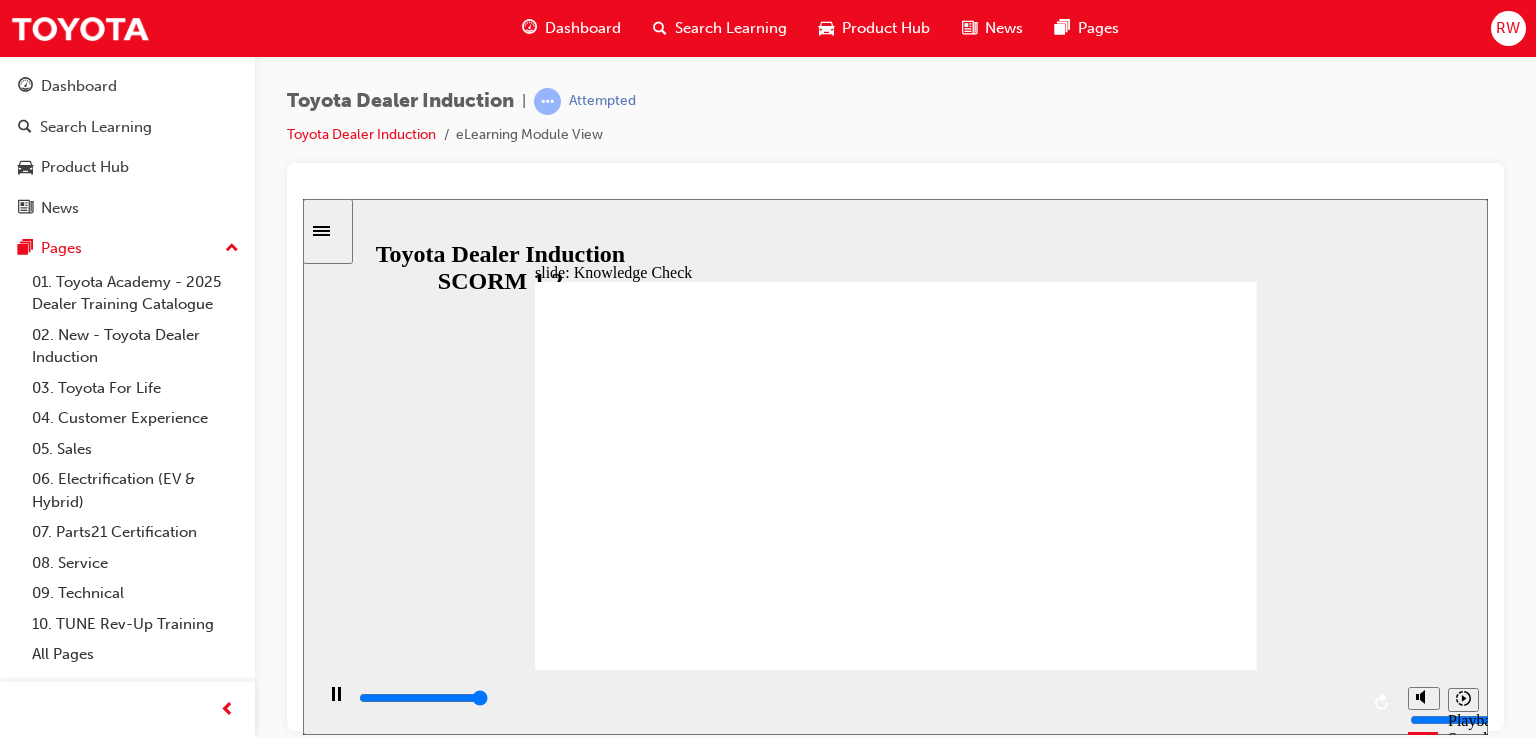 type on "5000" 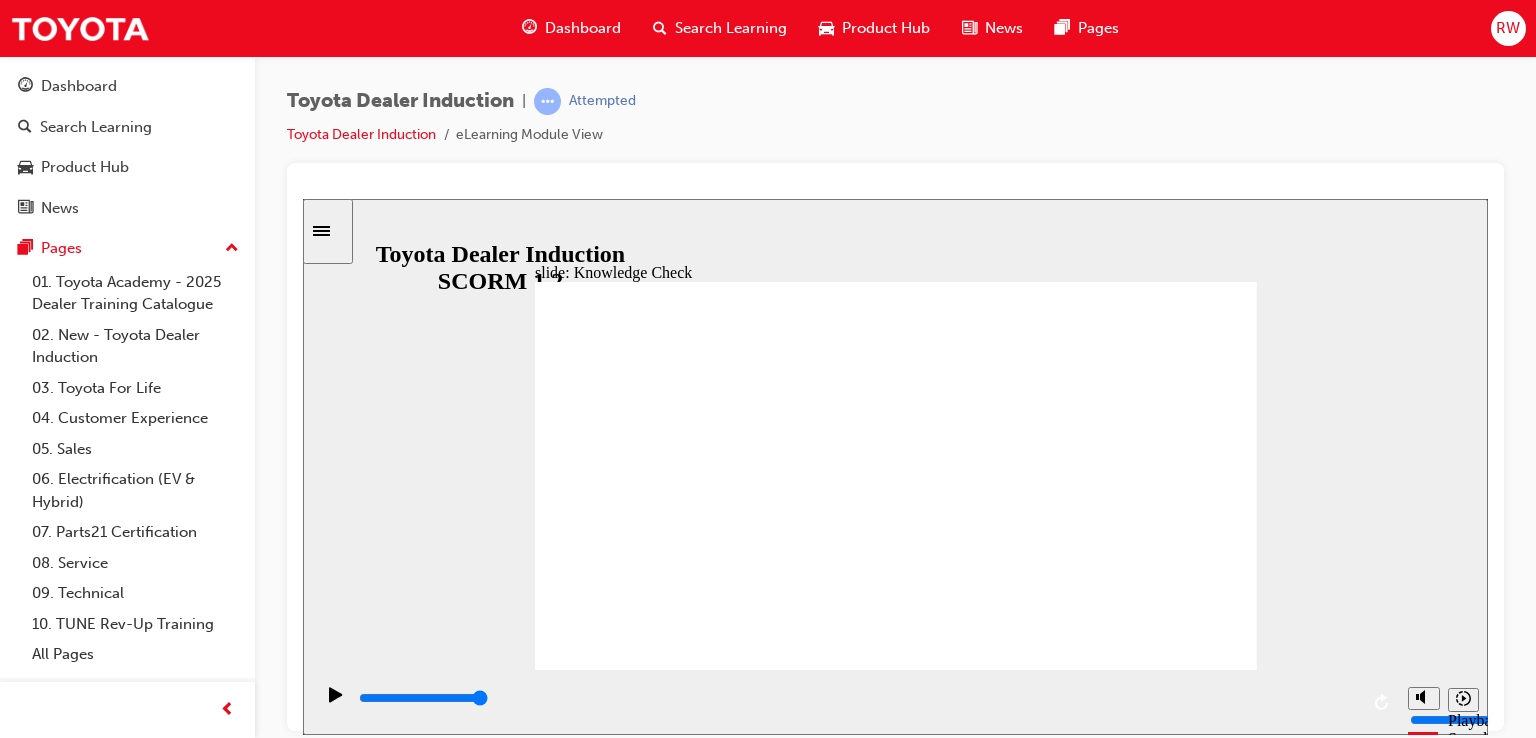 radio on "true" 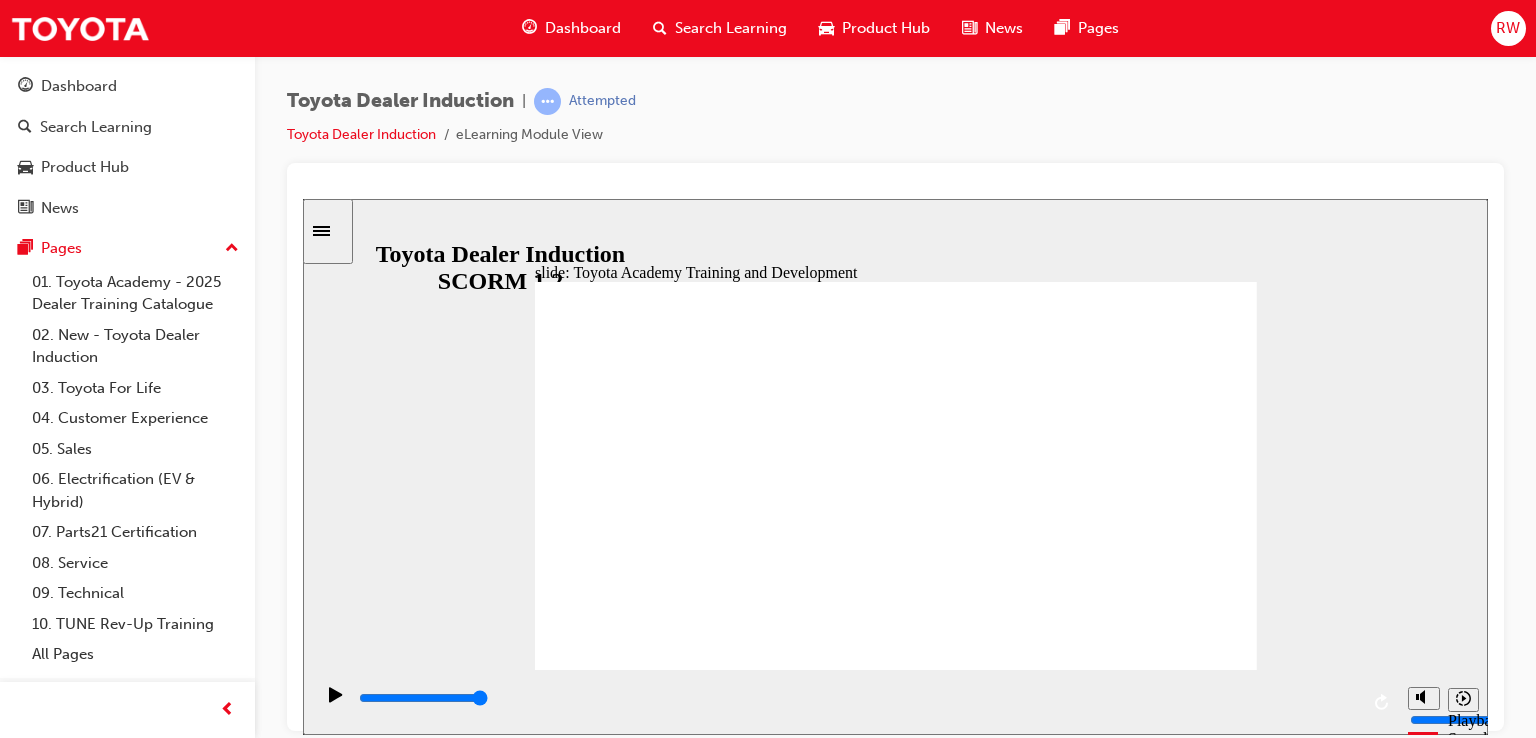 click 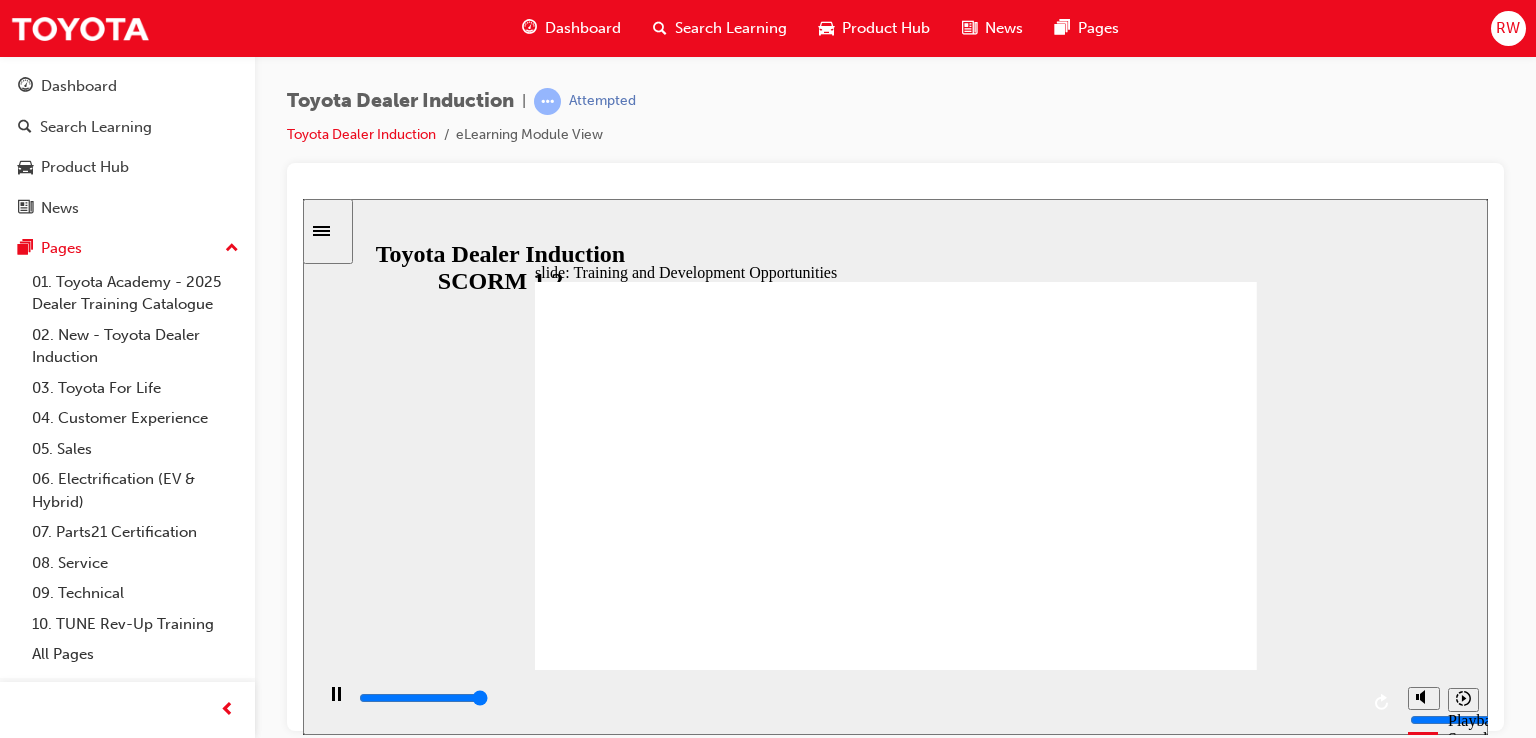 click at bounding box center (896, 1231) 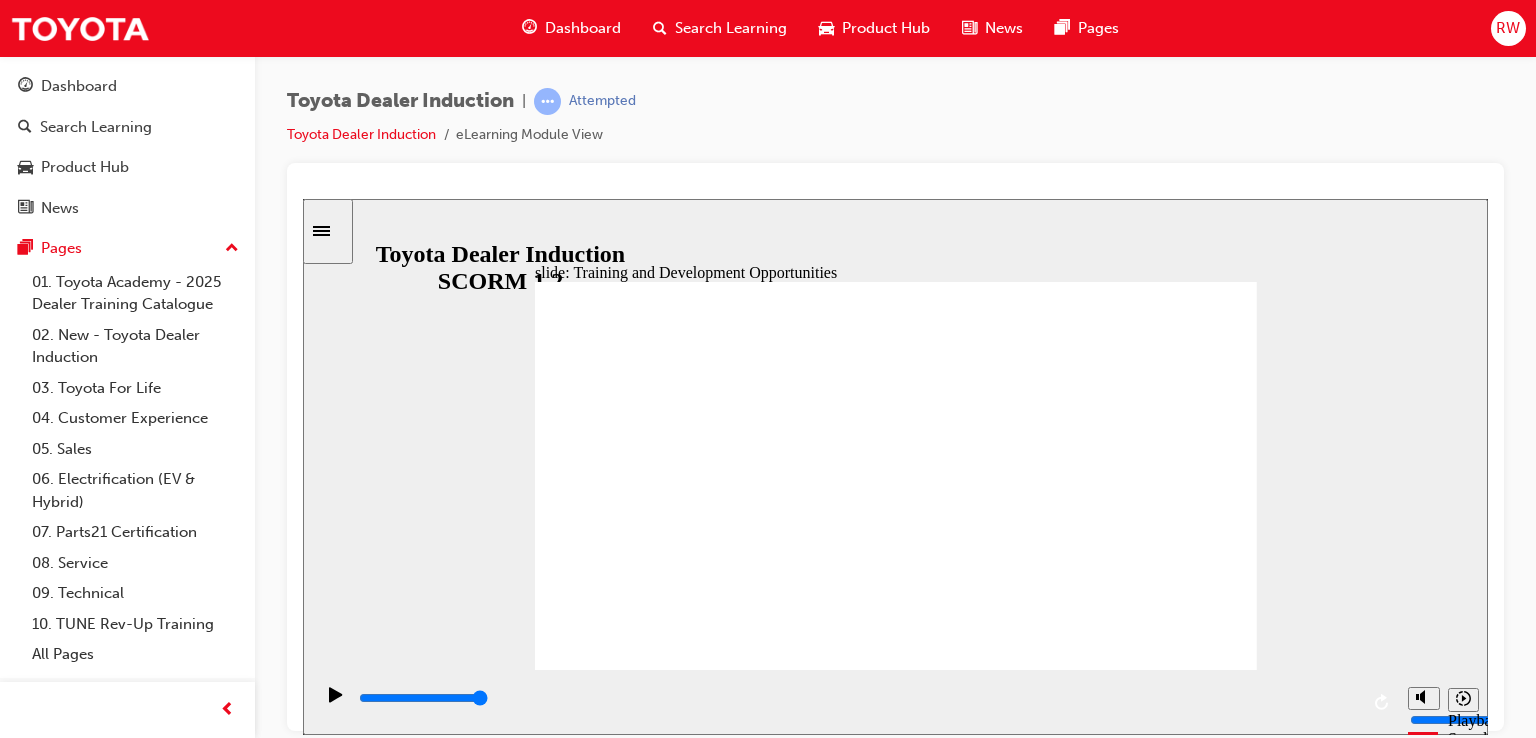 click 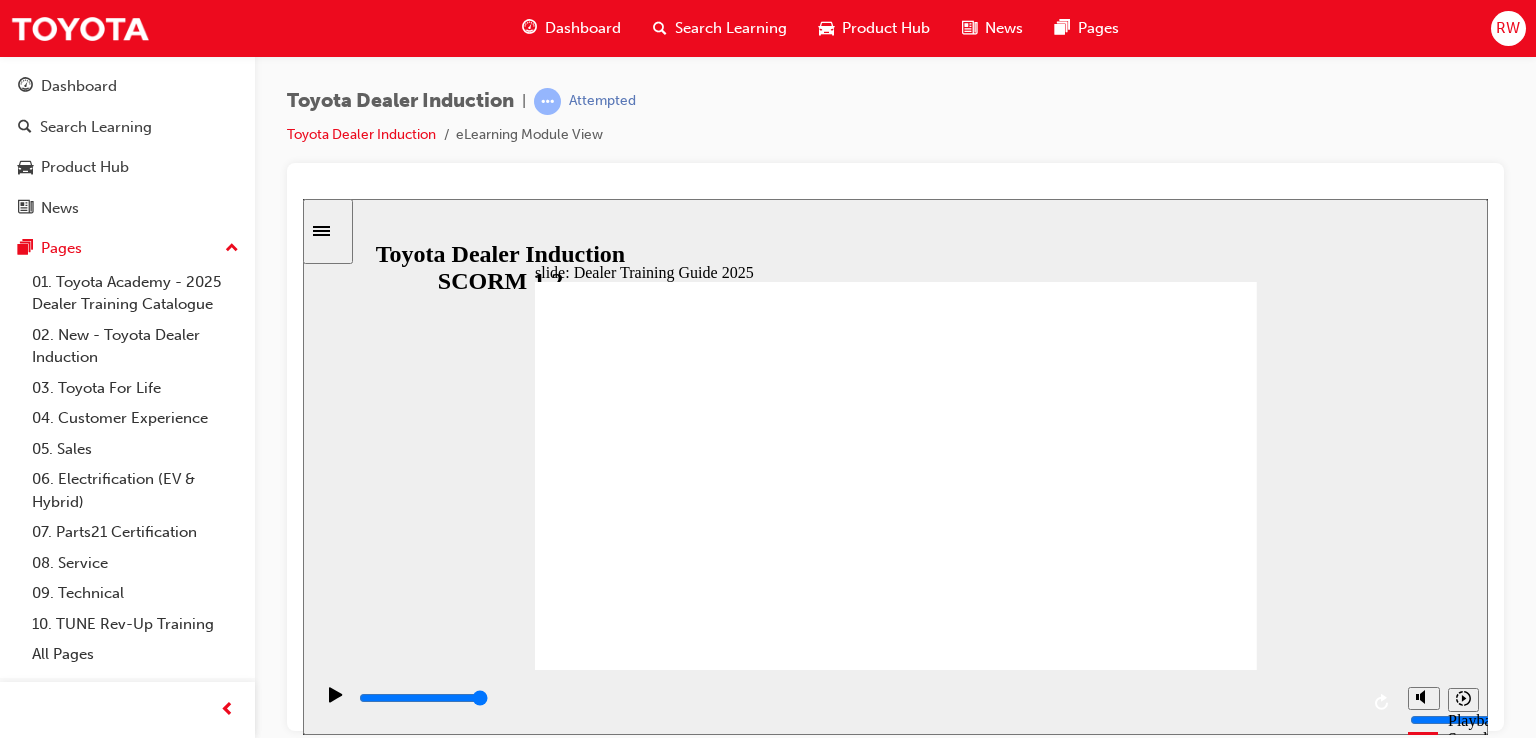 click 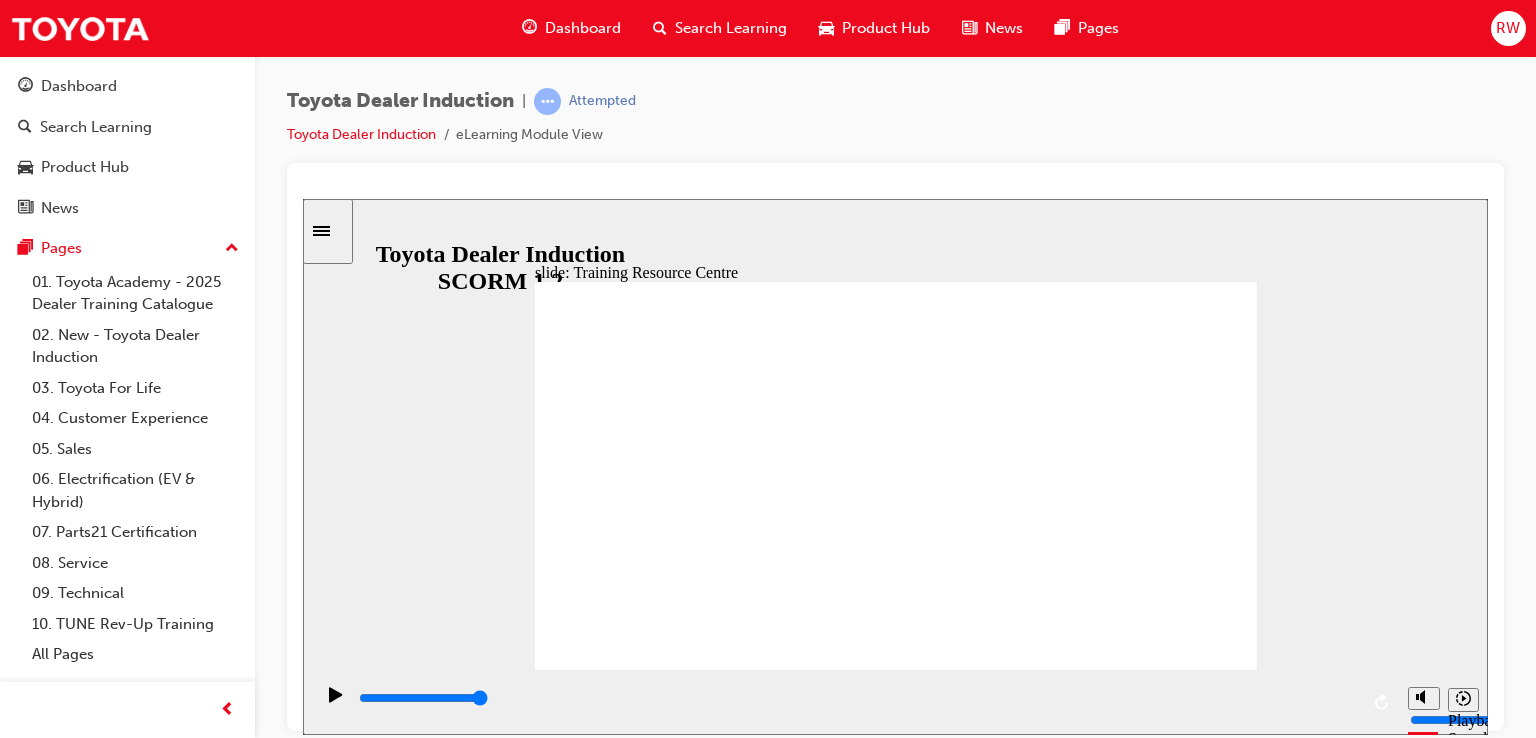 click 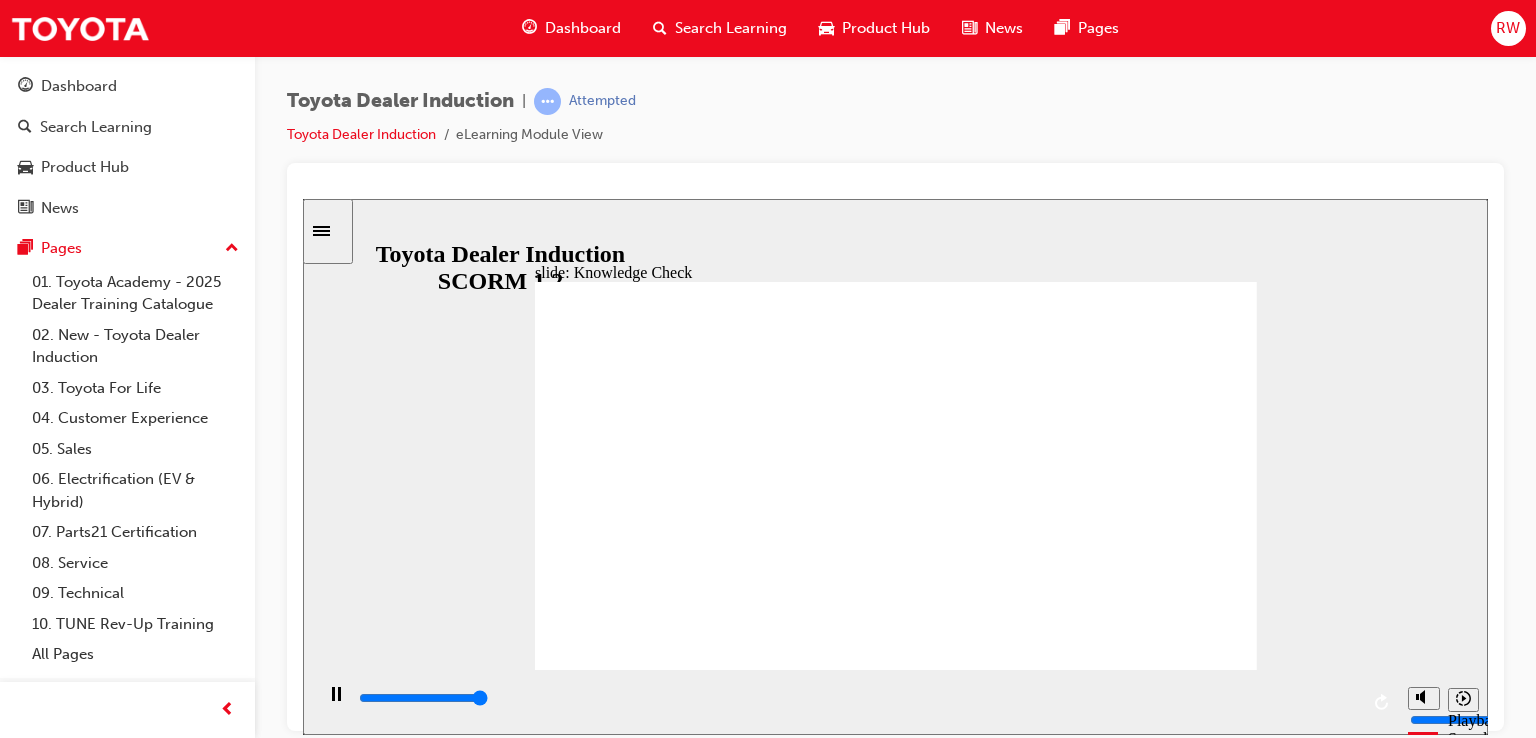 type on "5000" 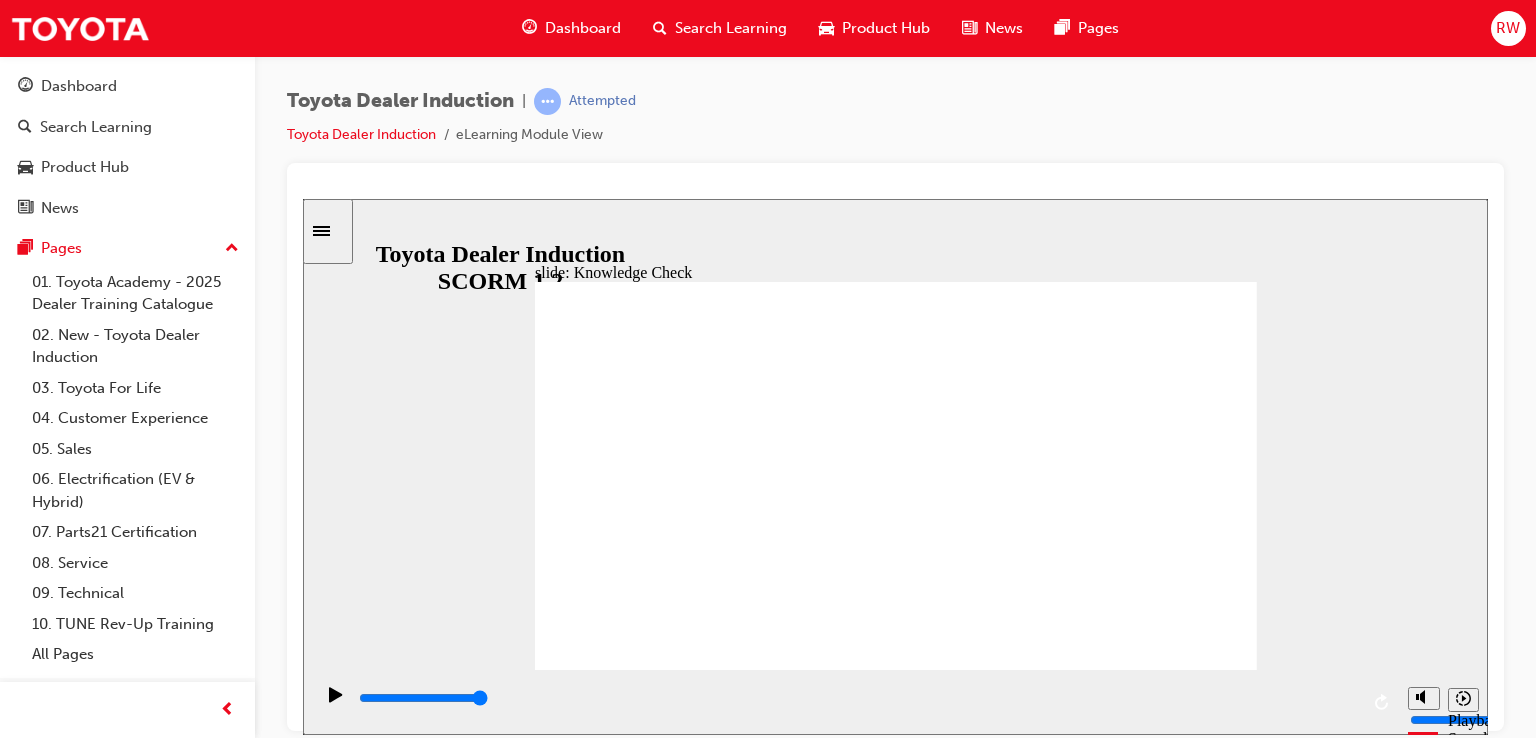 radio on "true" 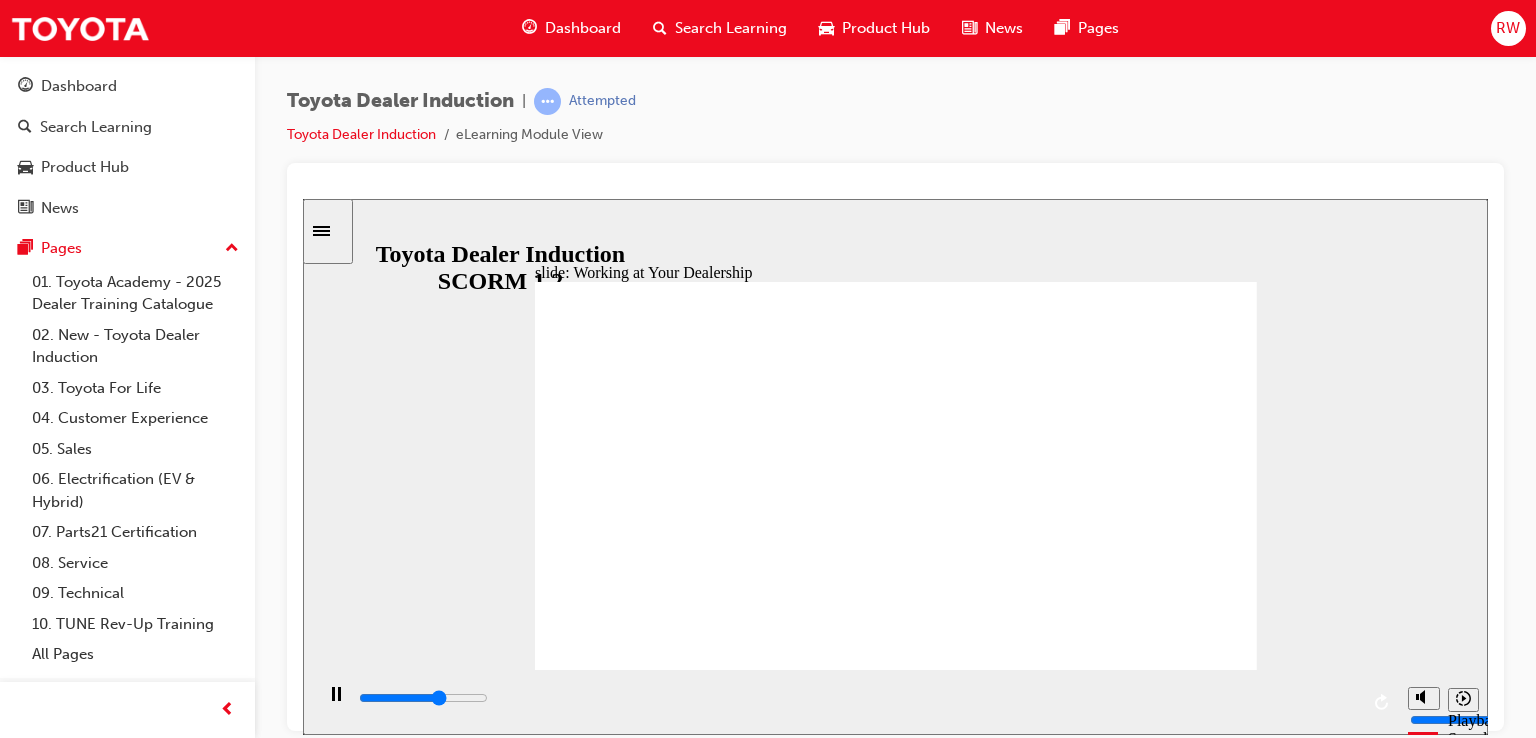 click 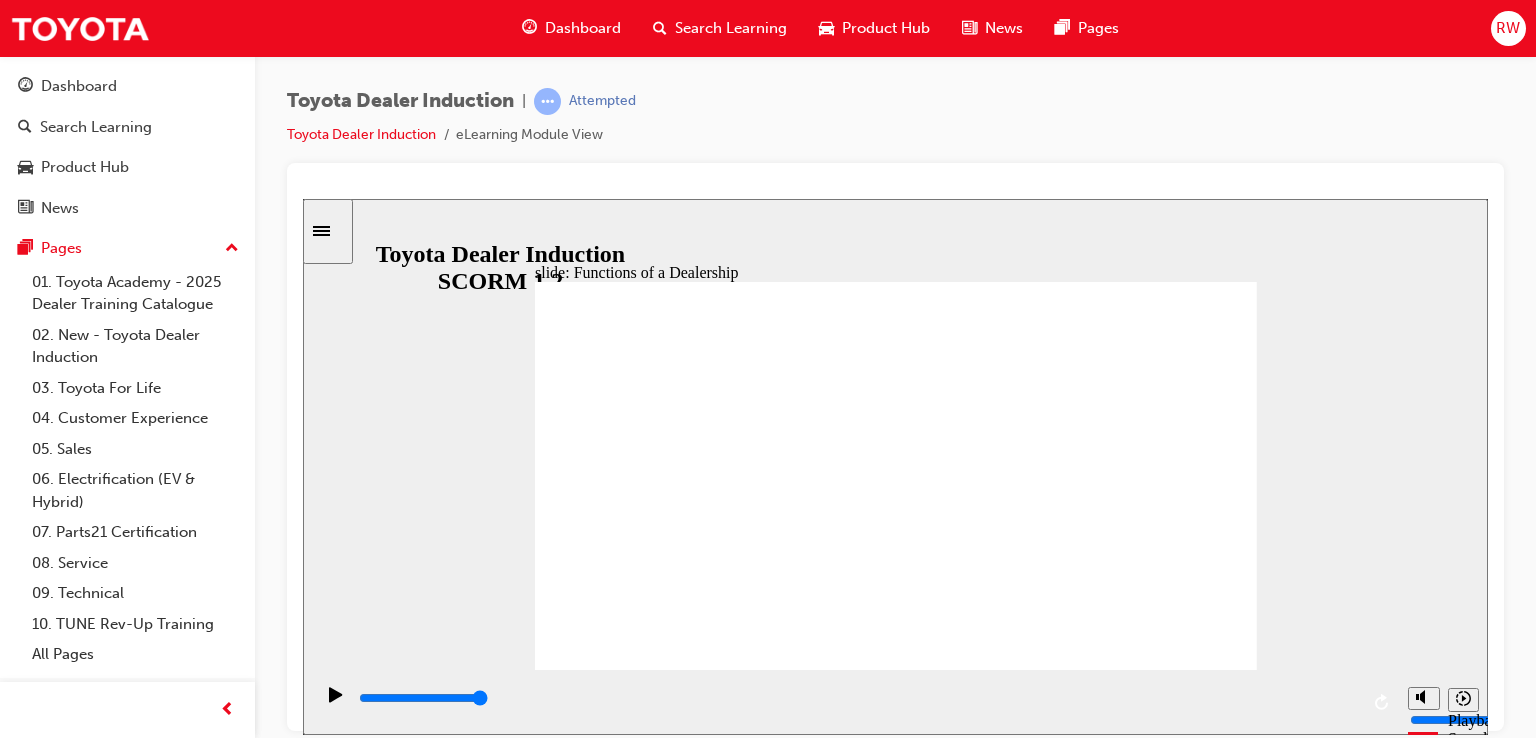 click 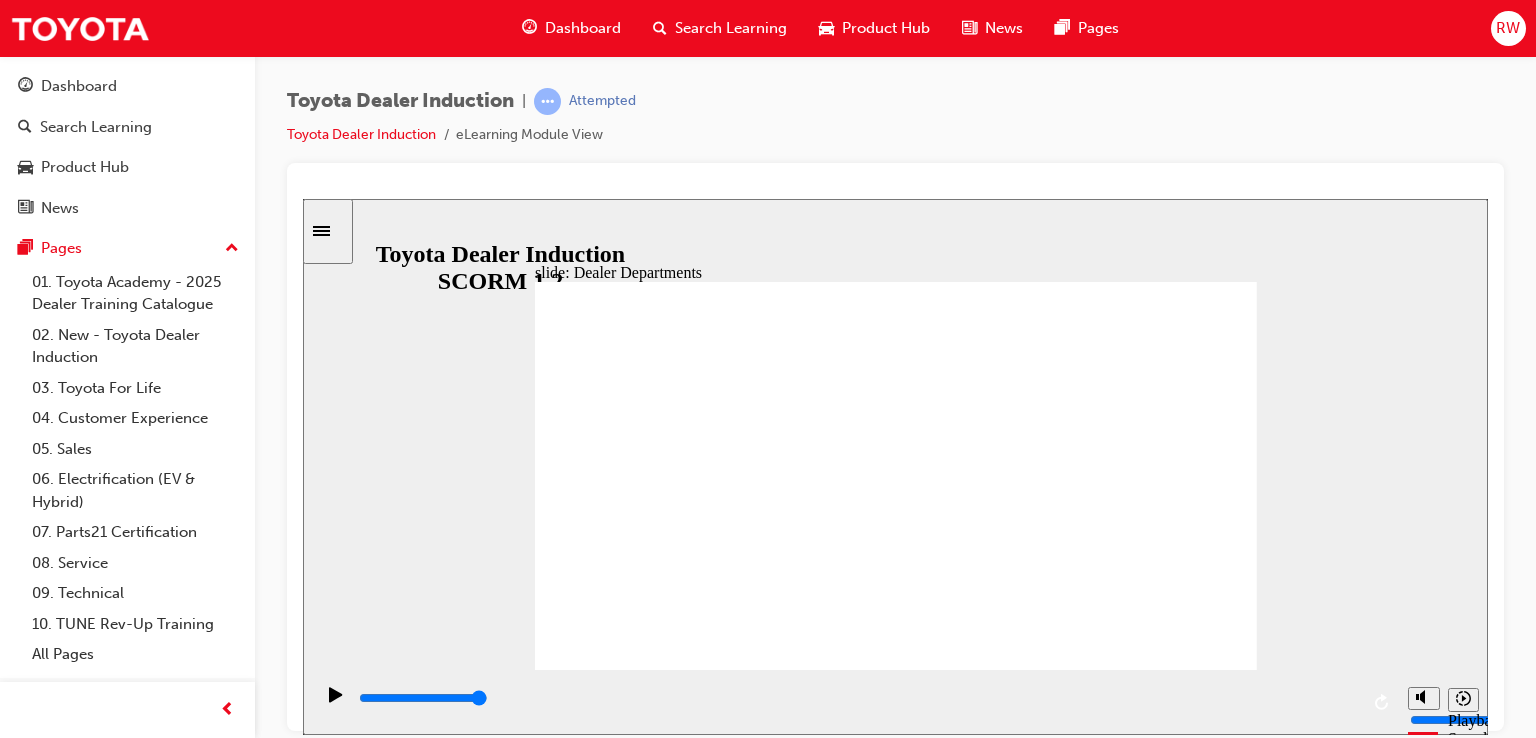 click 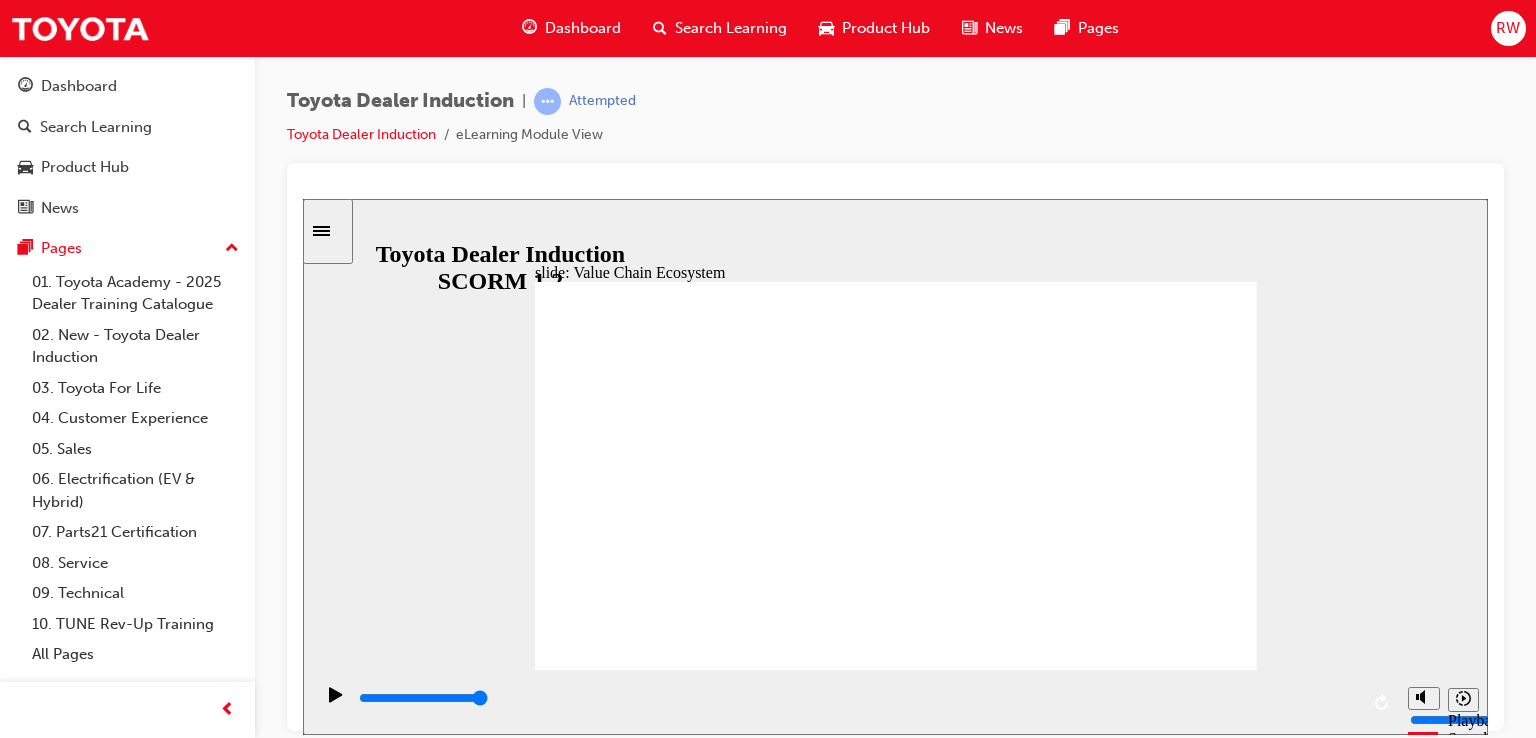 click on "NEXT NEXT" at bounding box center (1192, 5312) 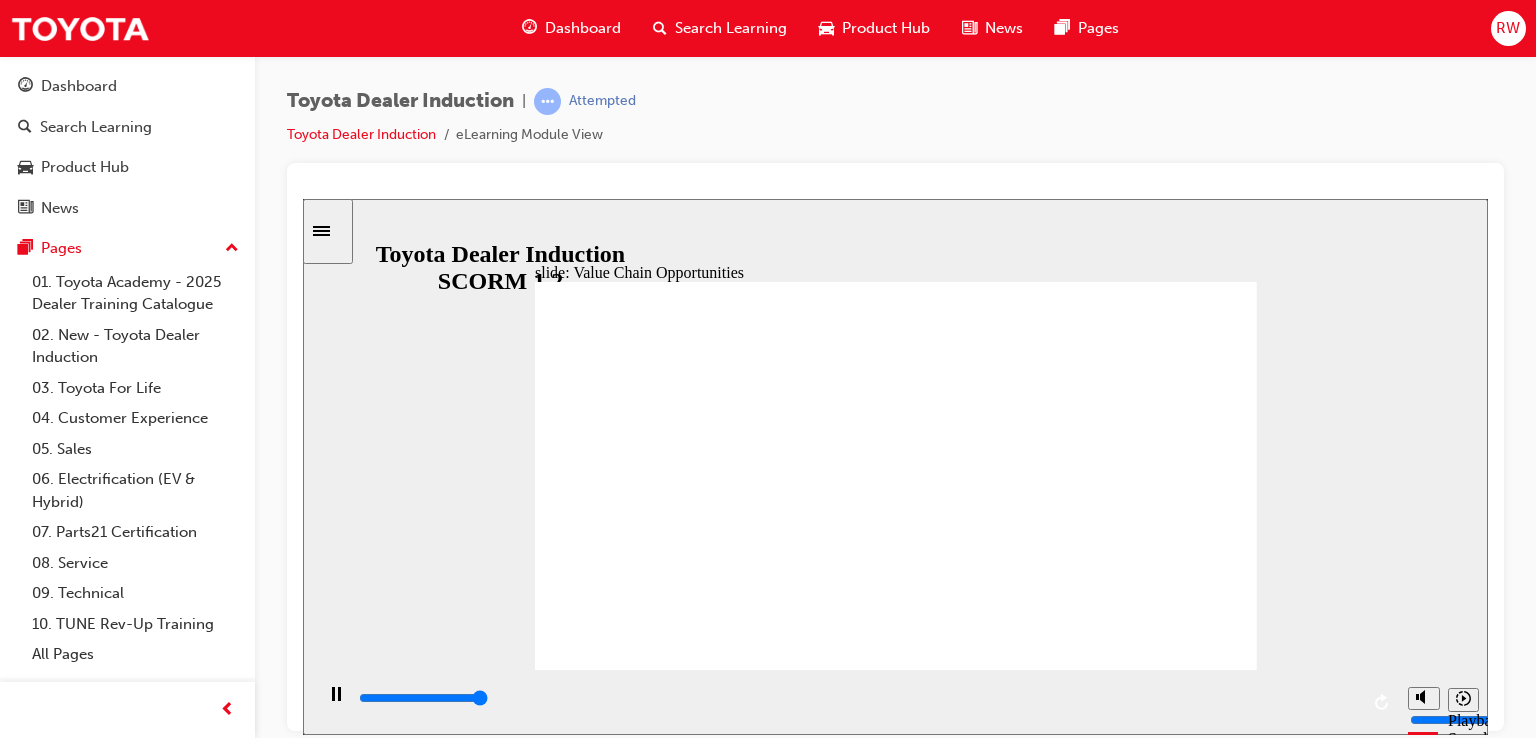 type on "11300" 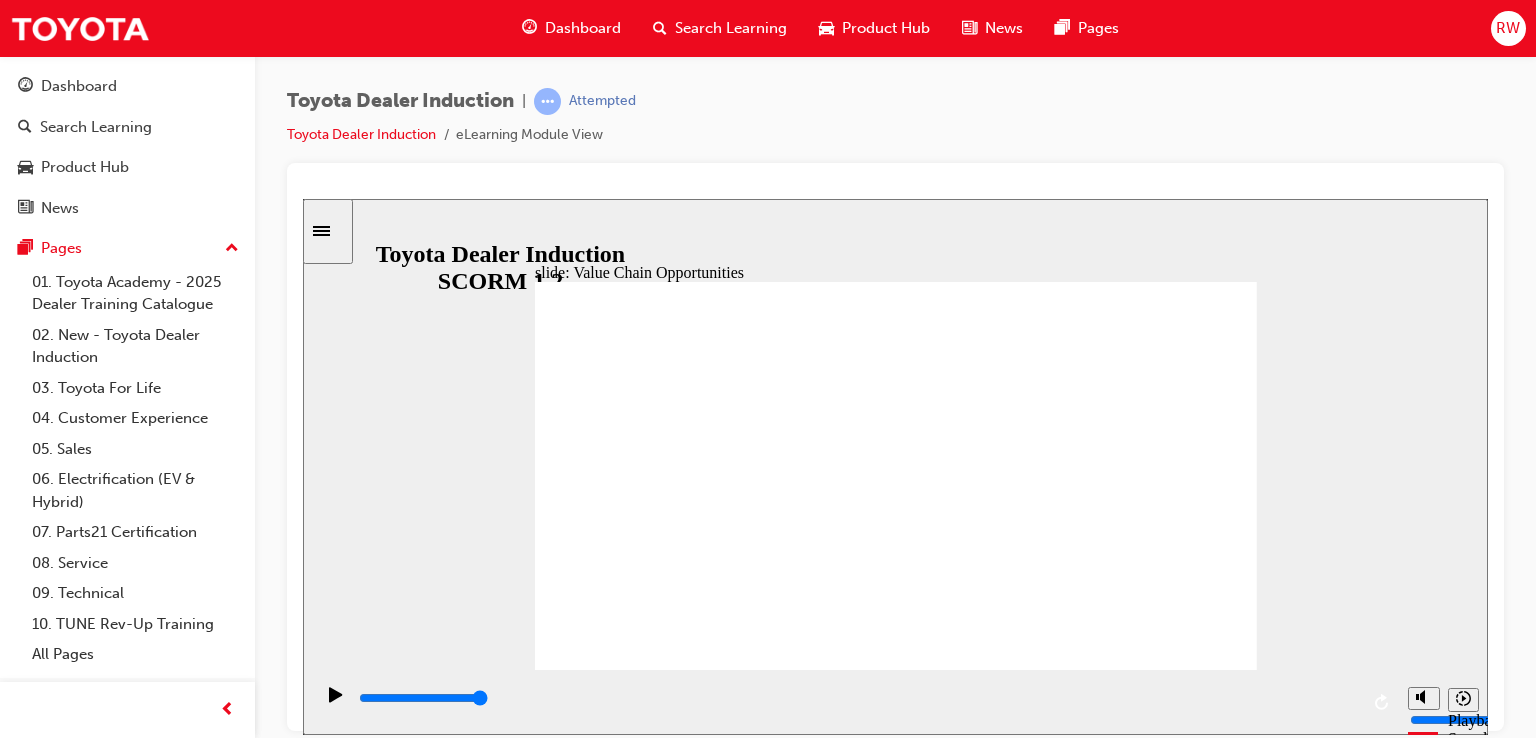 click 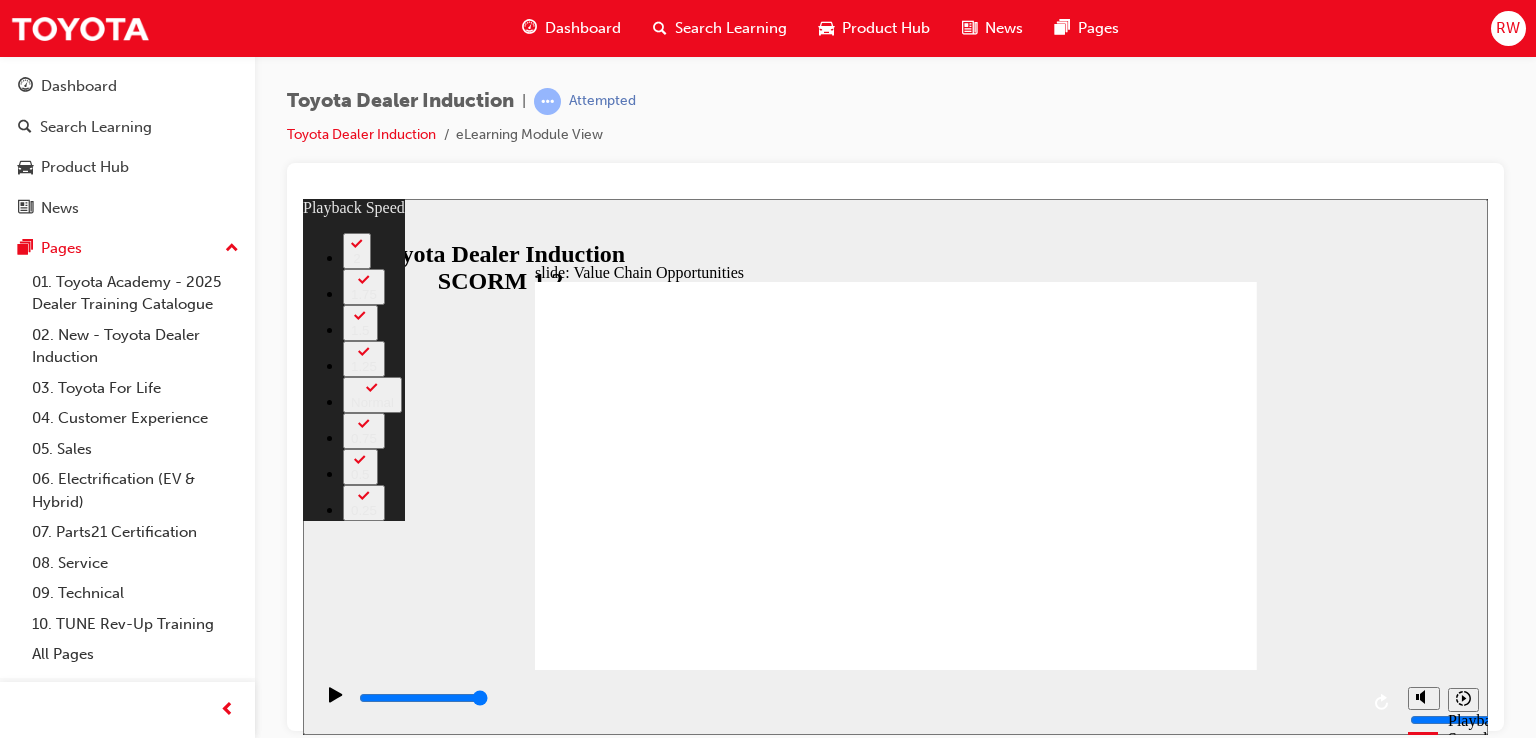 click 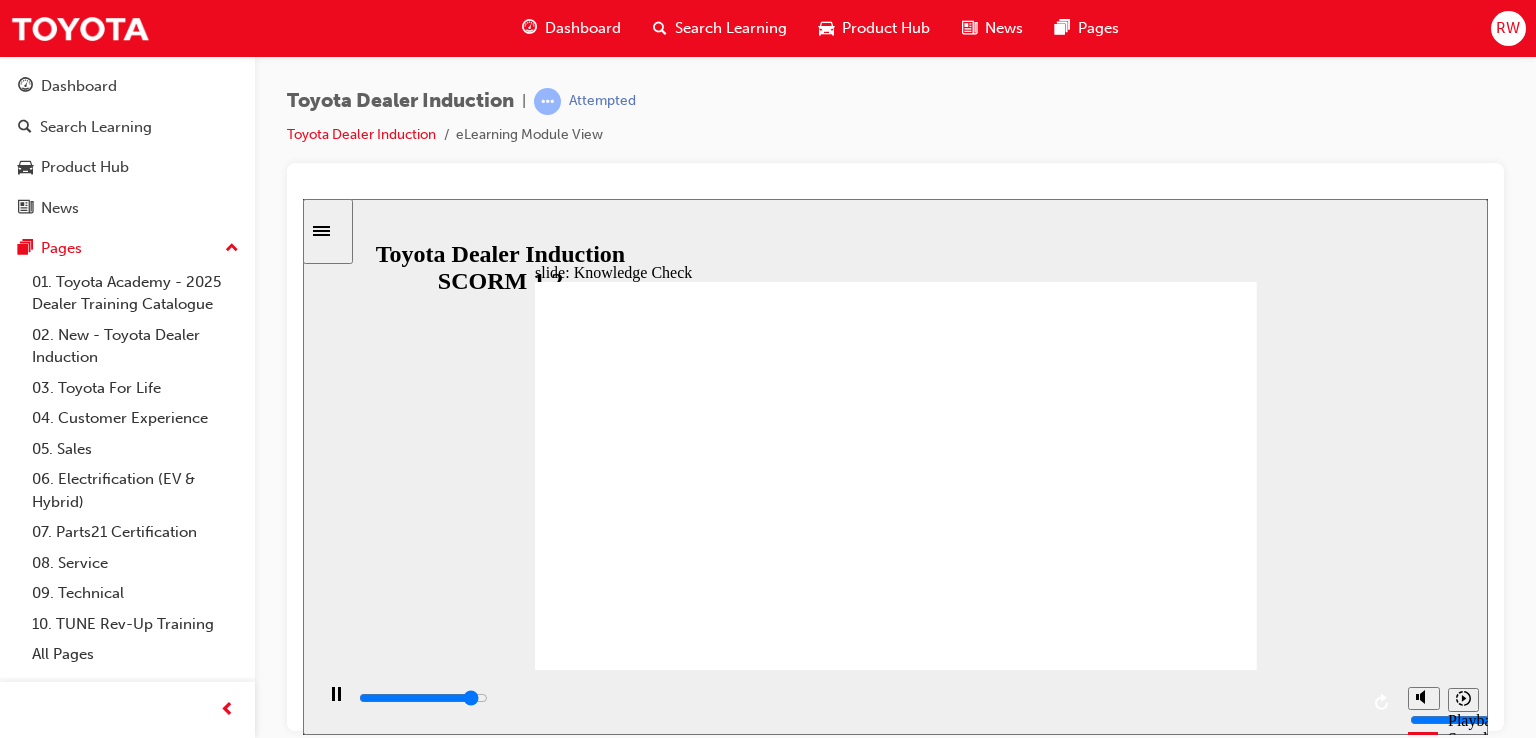 type on "4700" 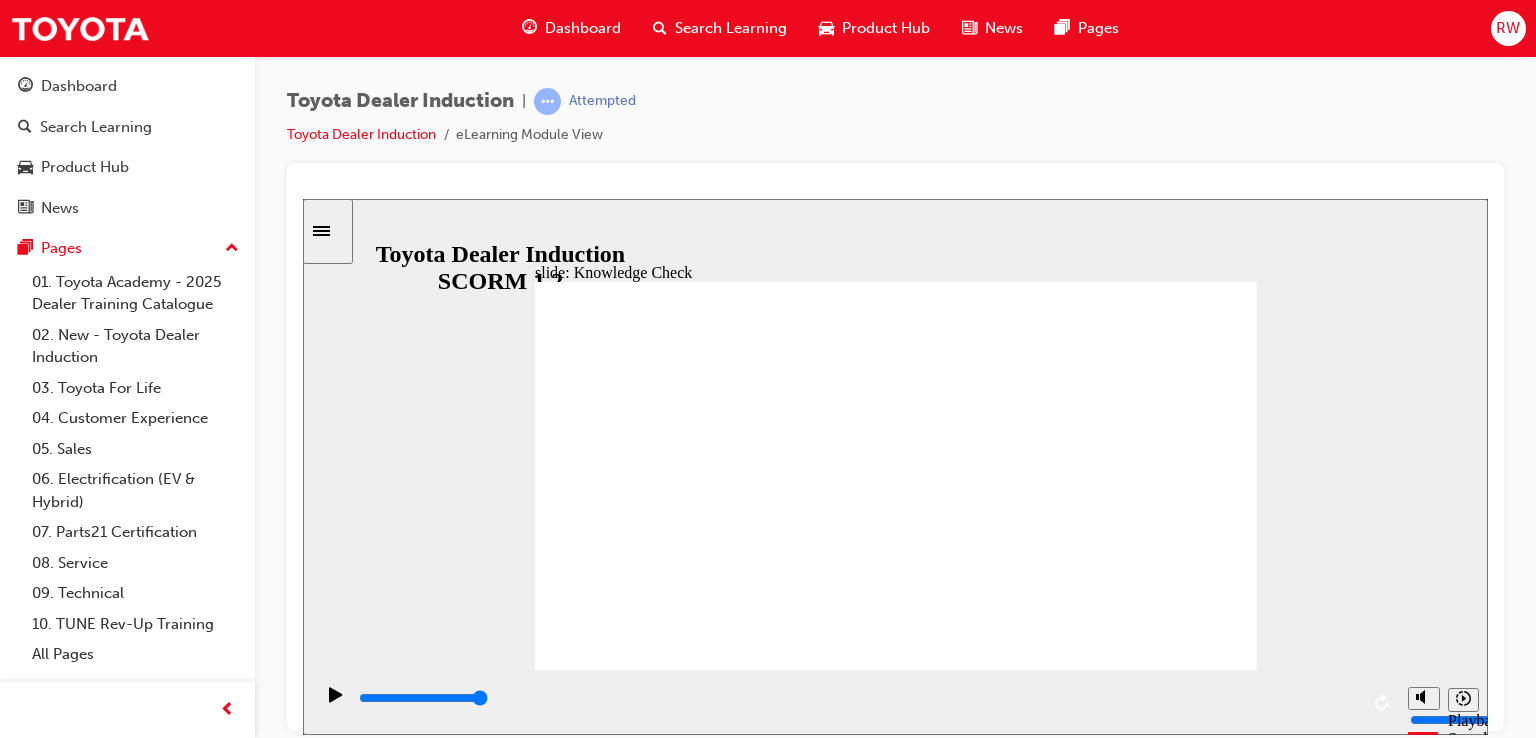 click 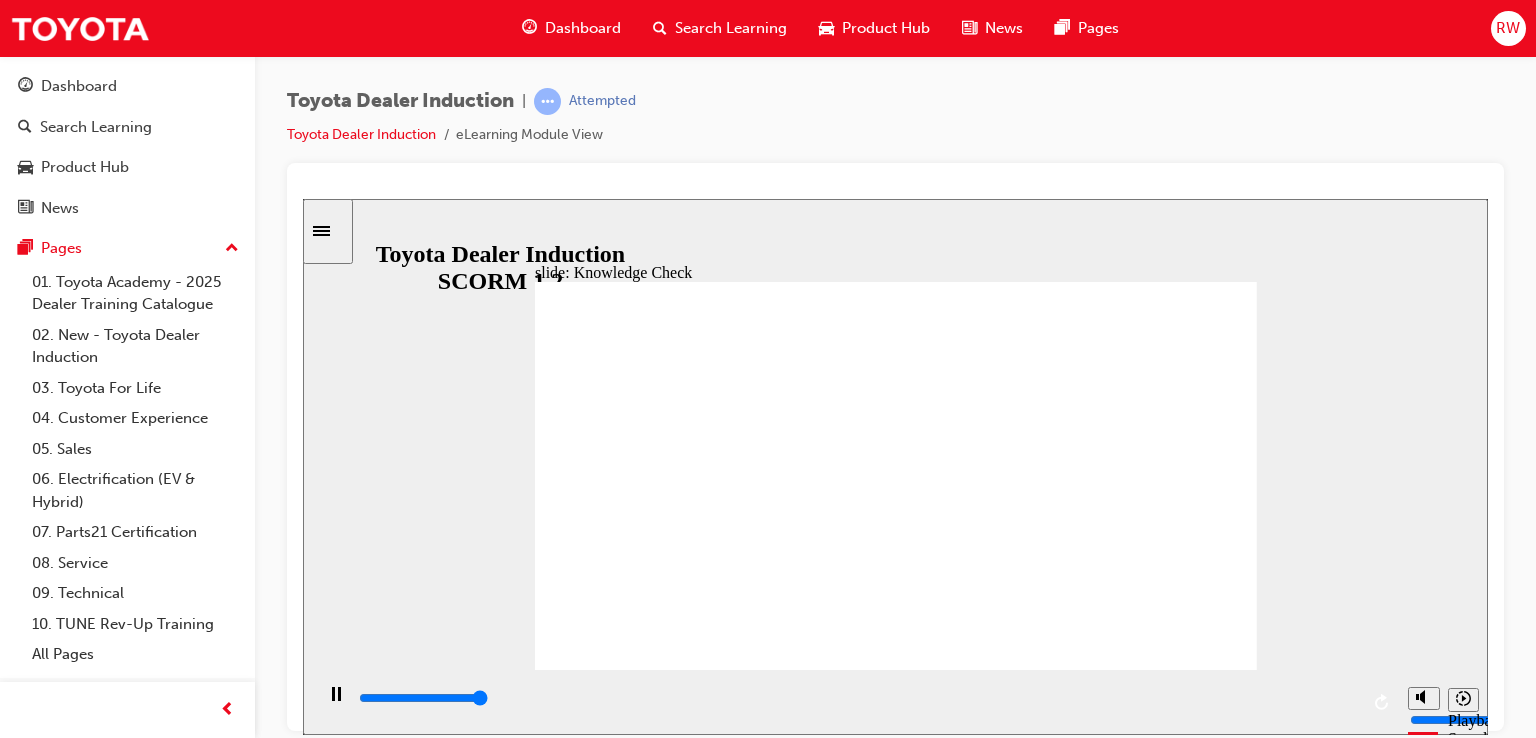type on "5000" 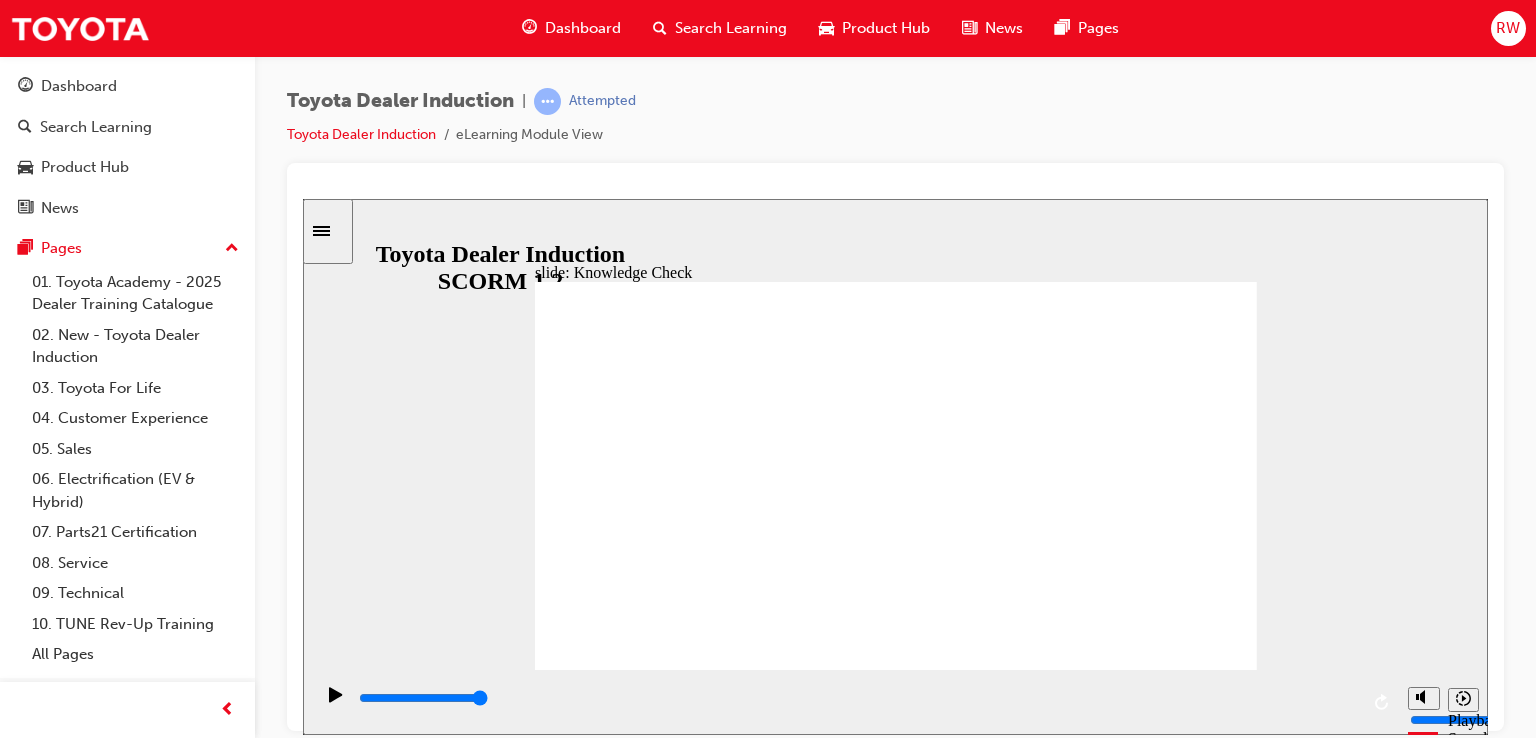 radio on "true" 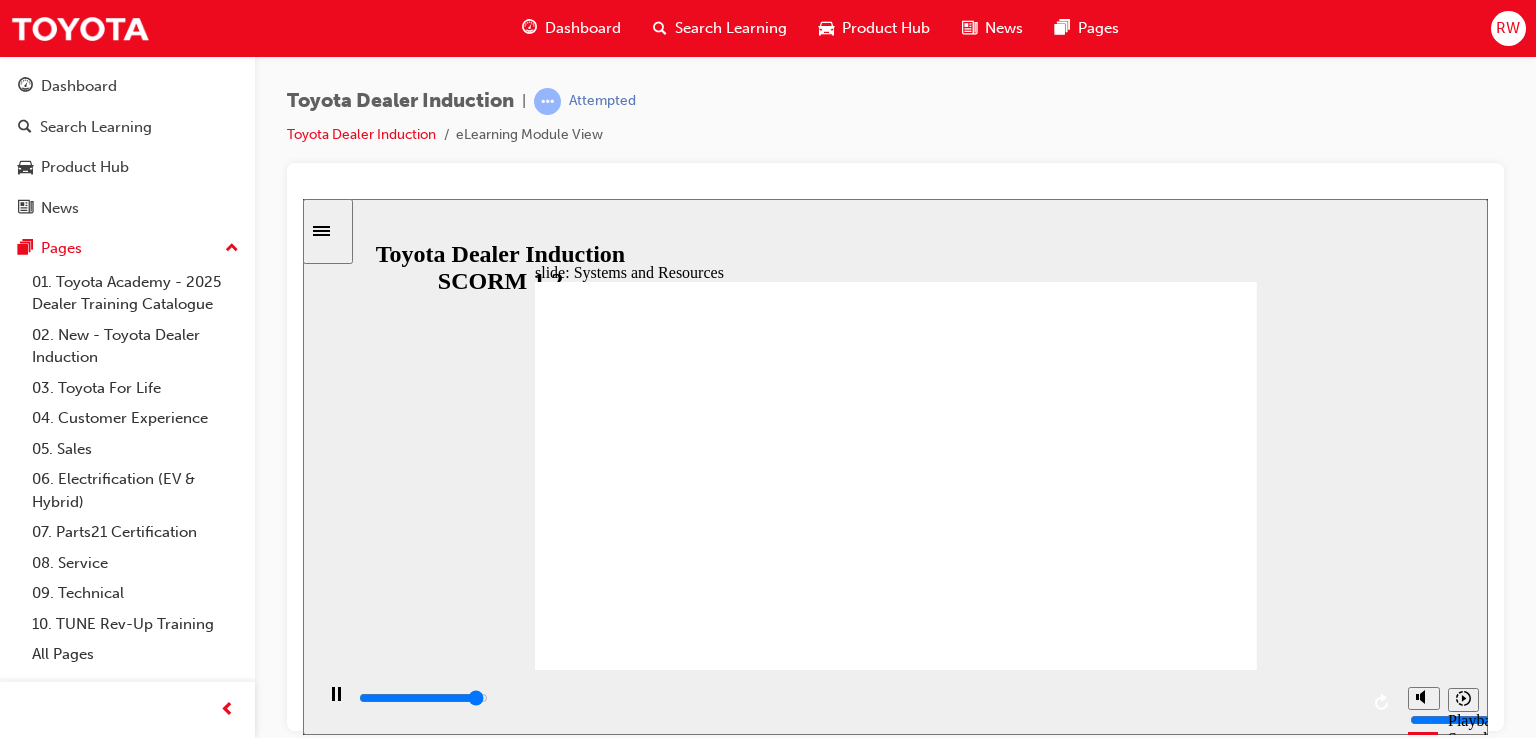 click 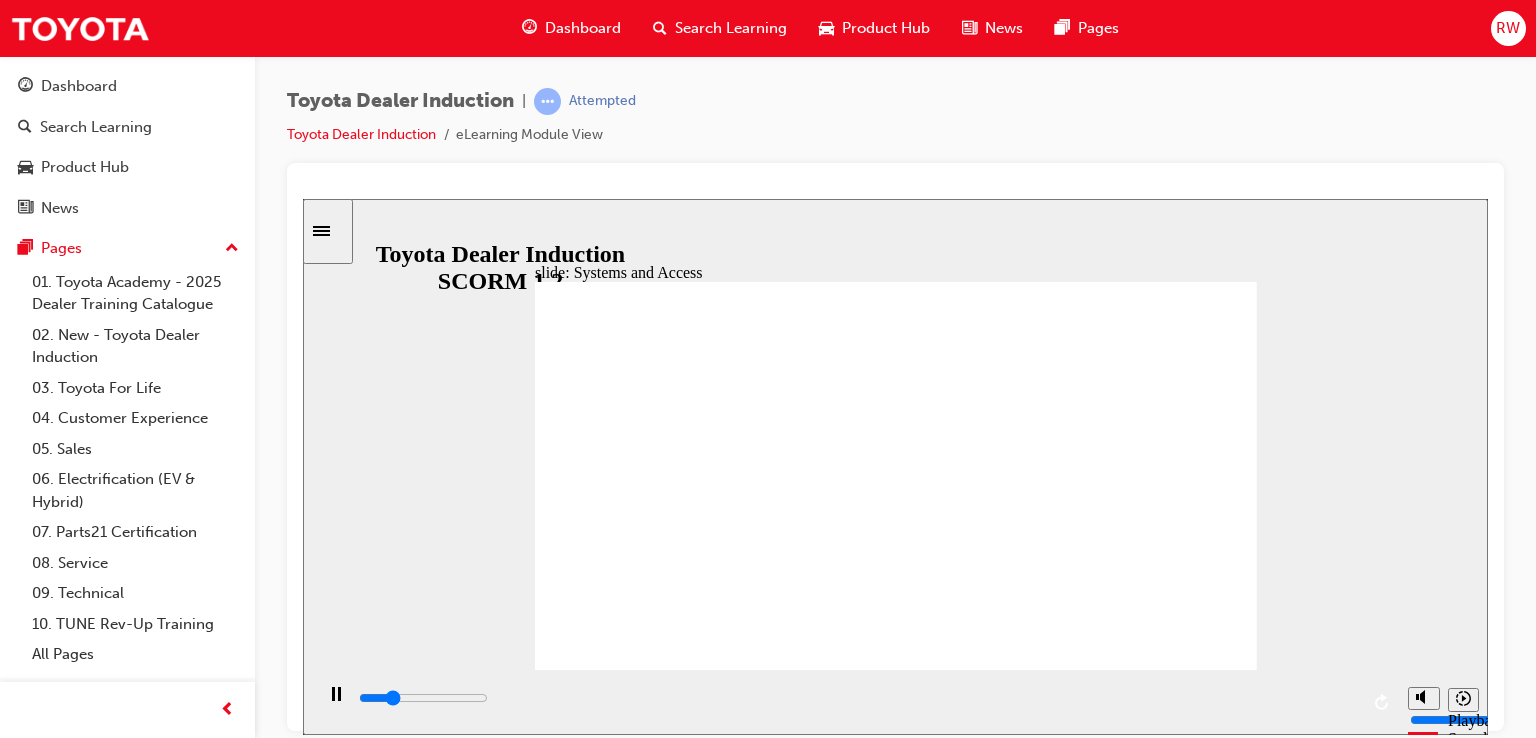 click 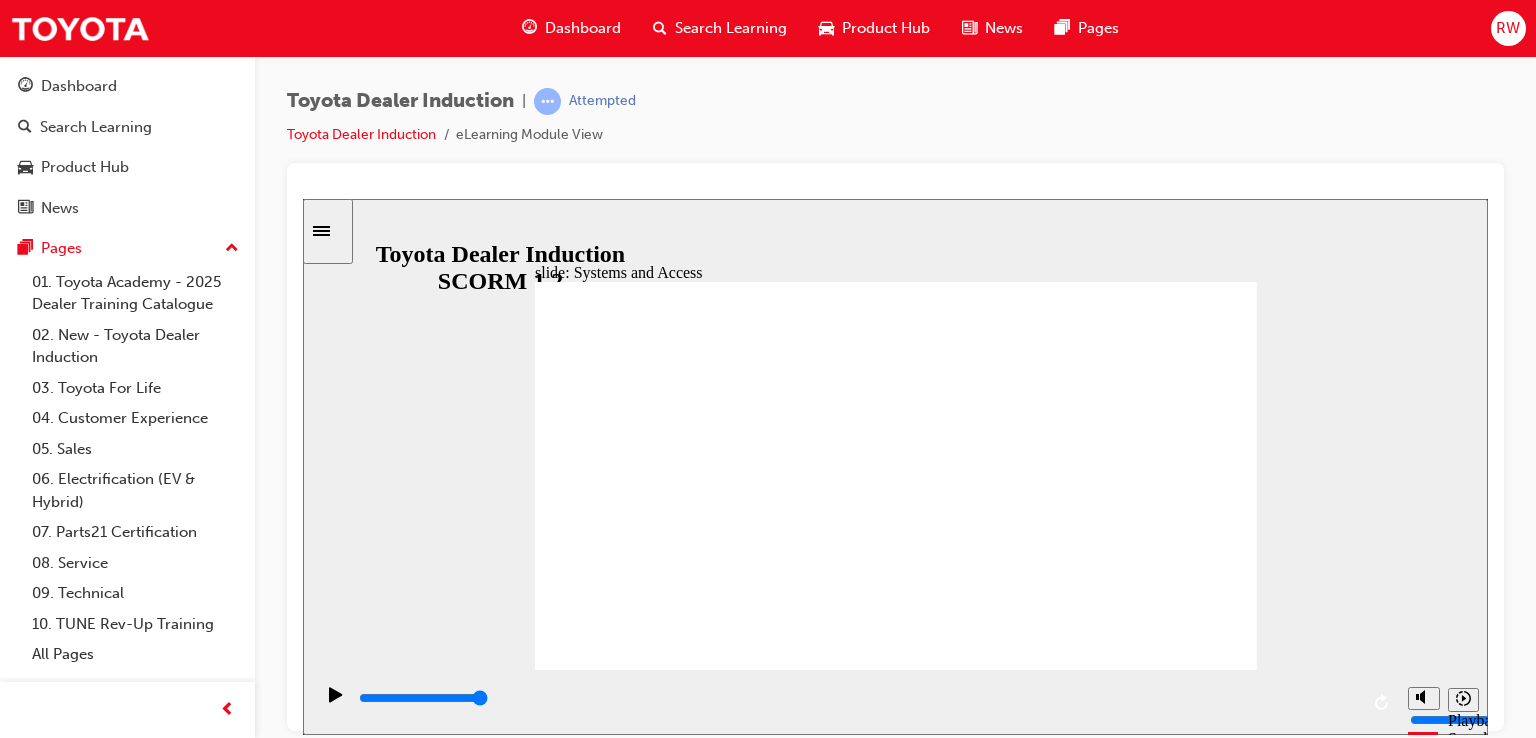 click 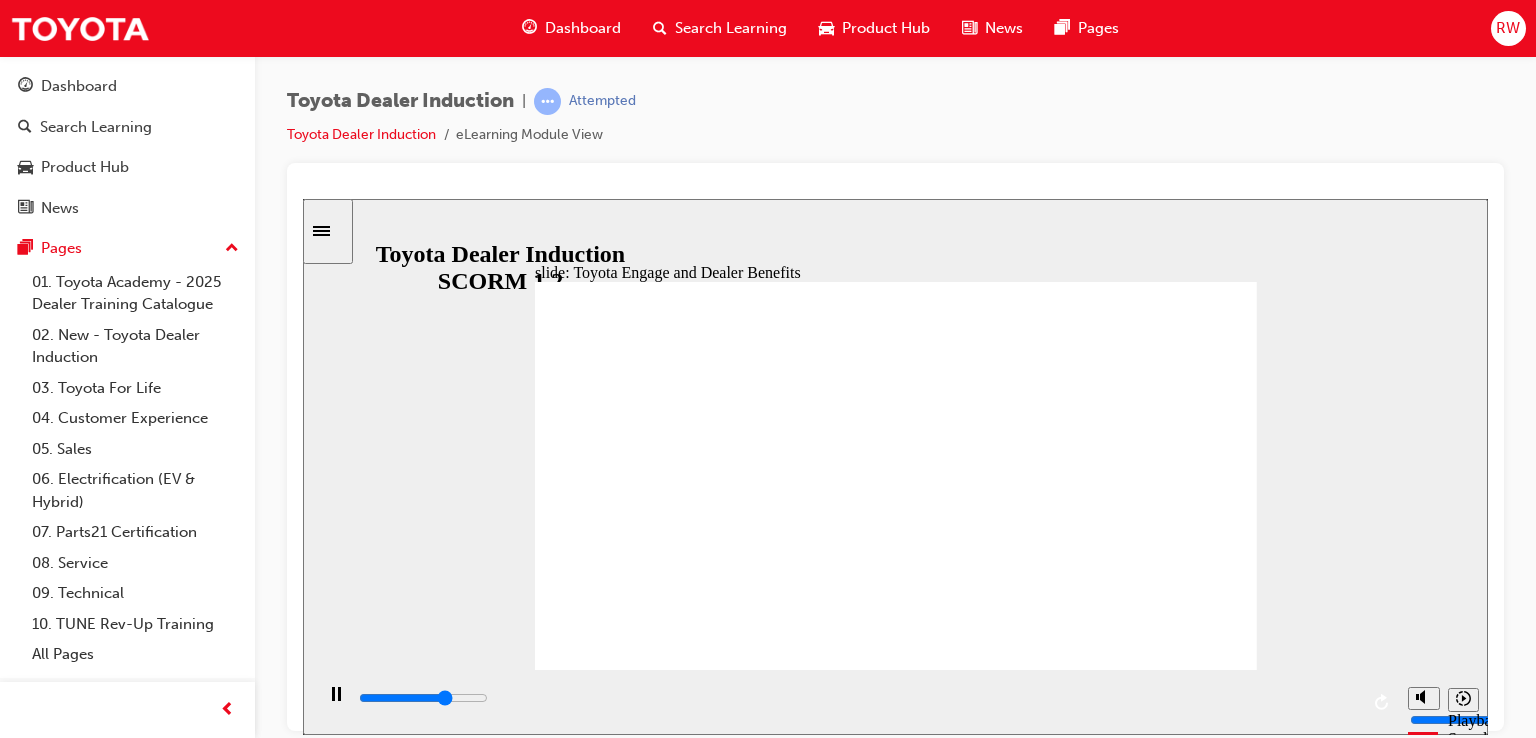 click 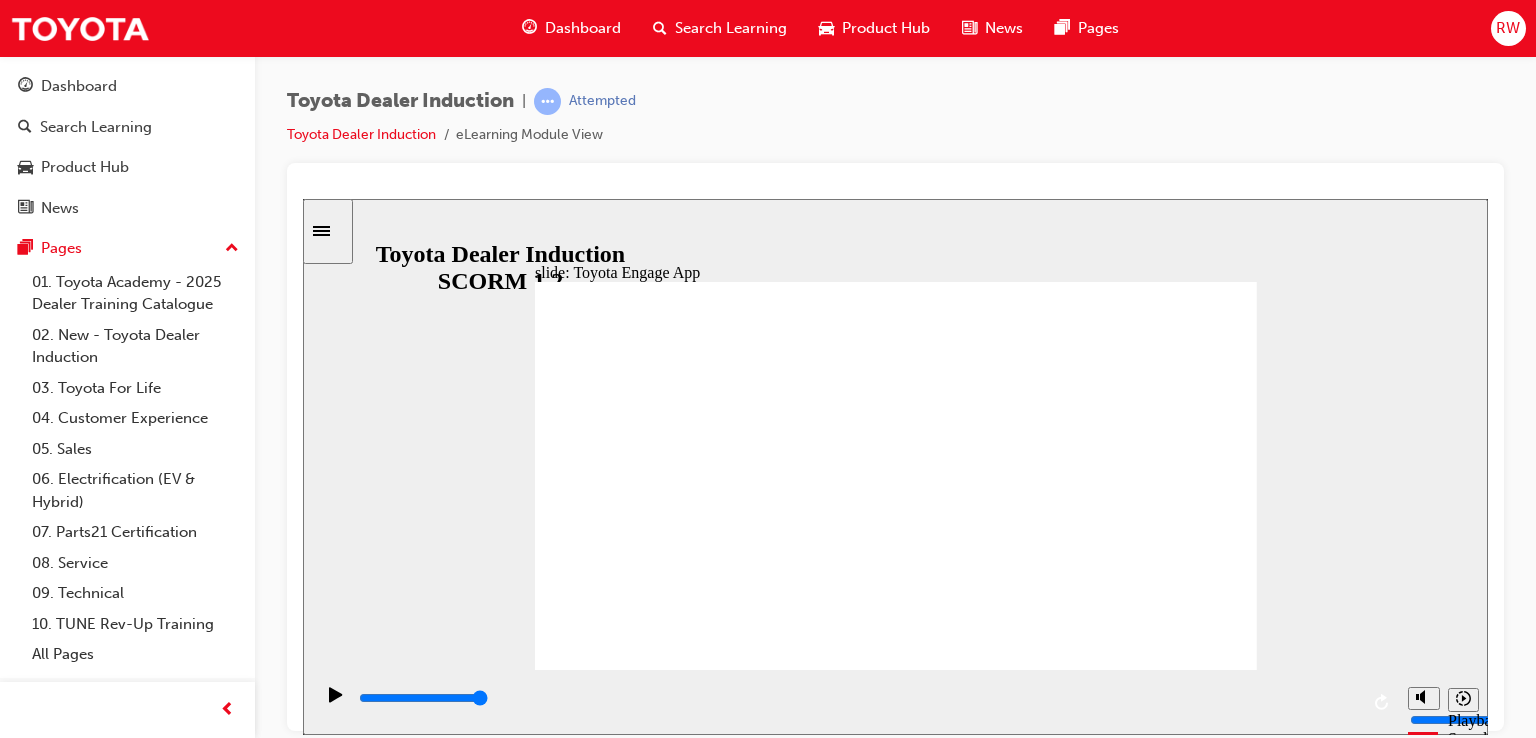 click 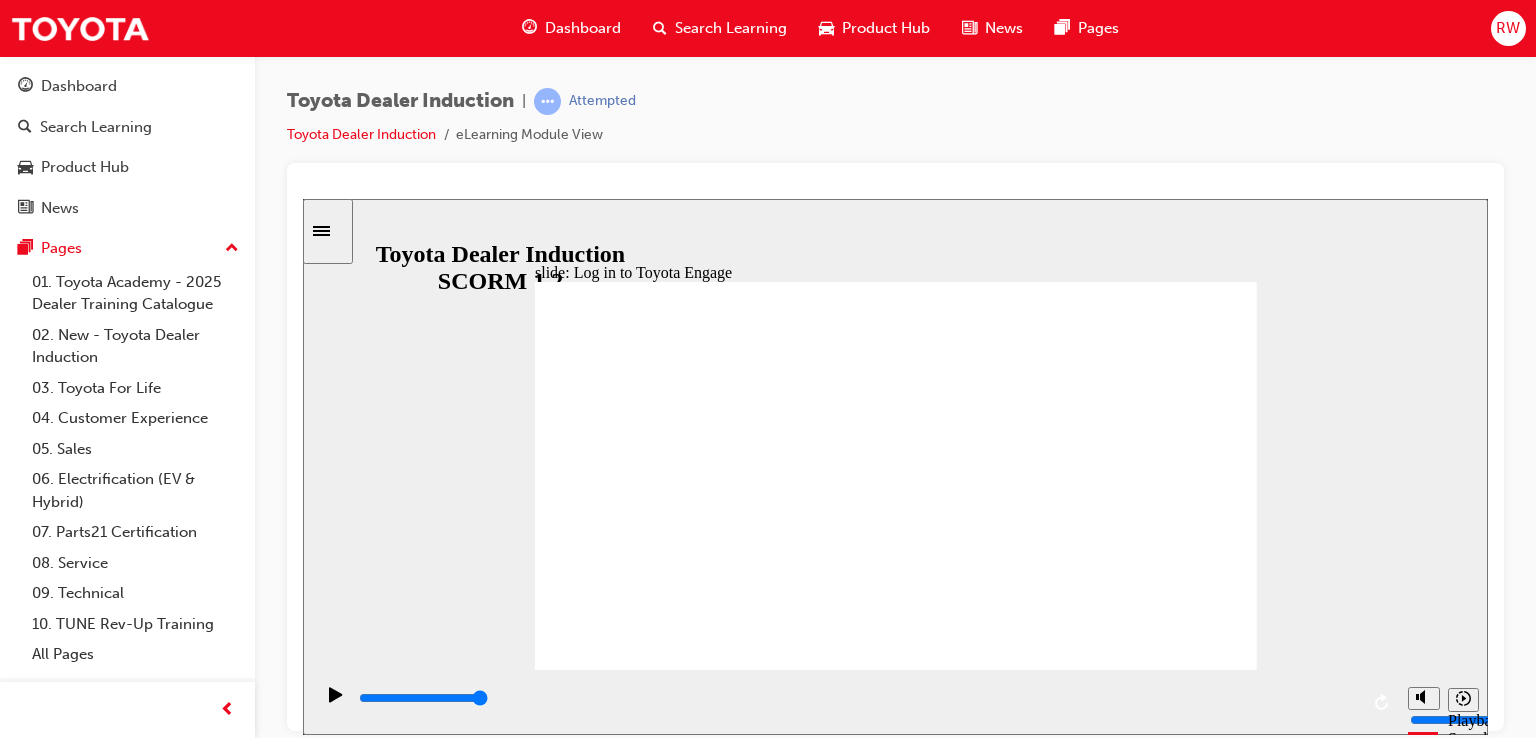 click 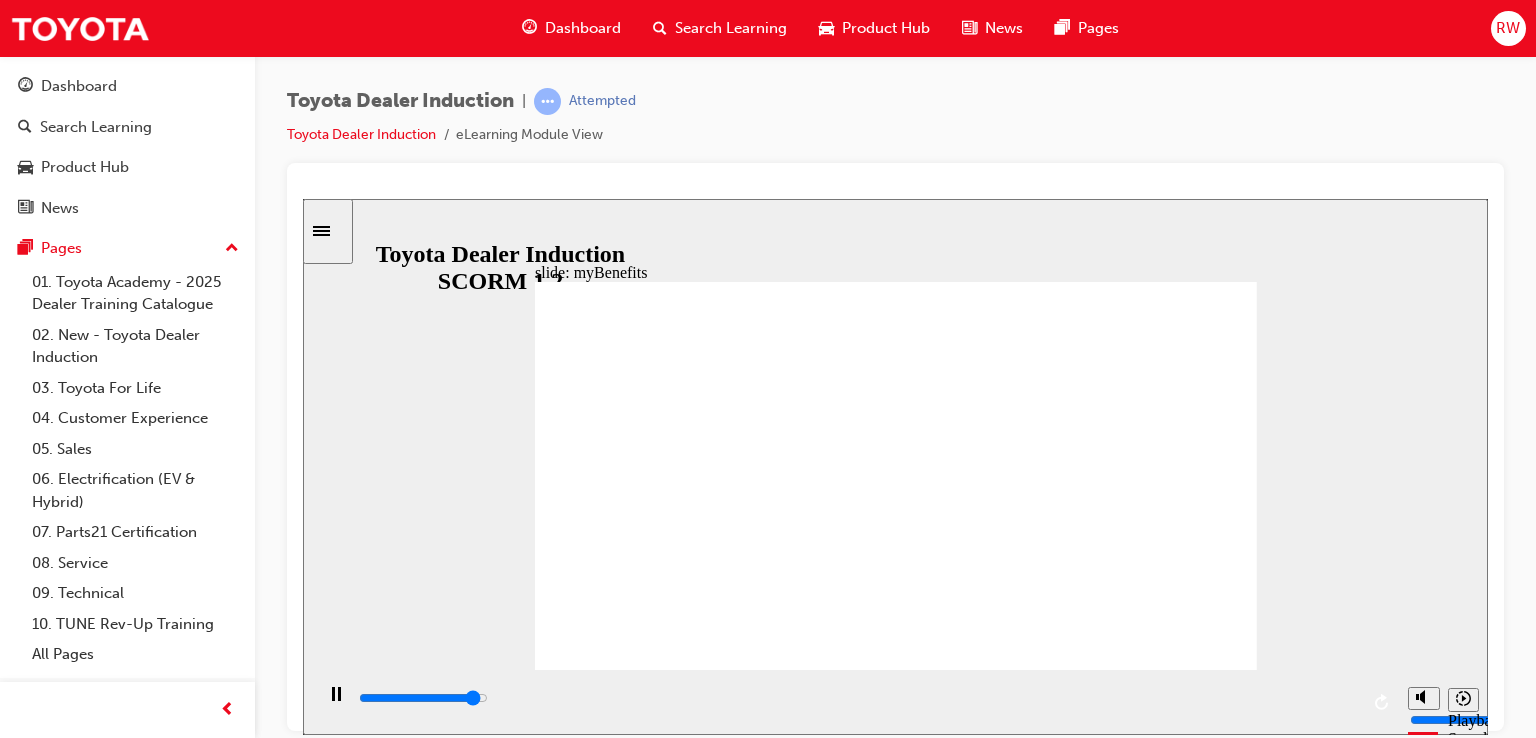 click 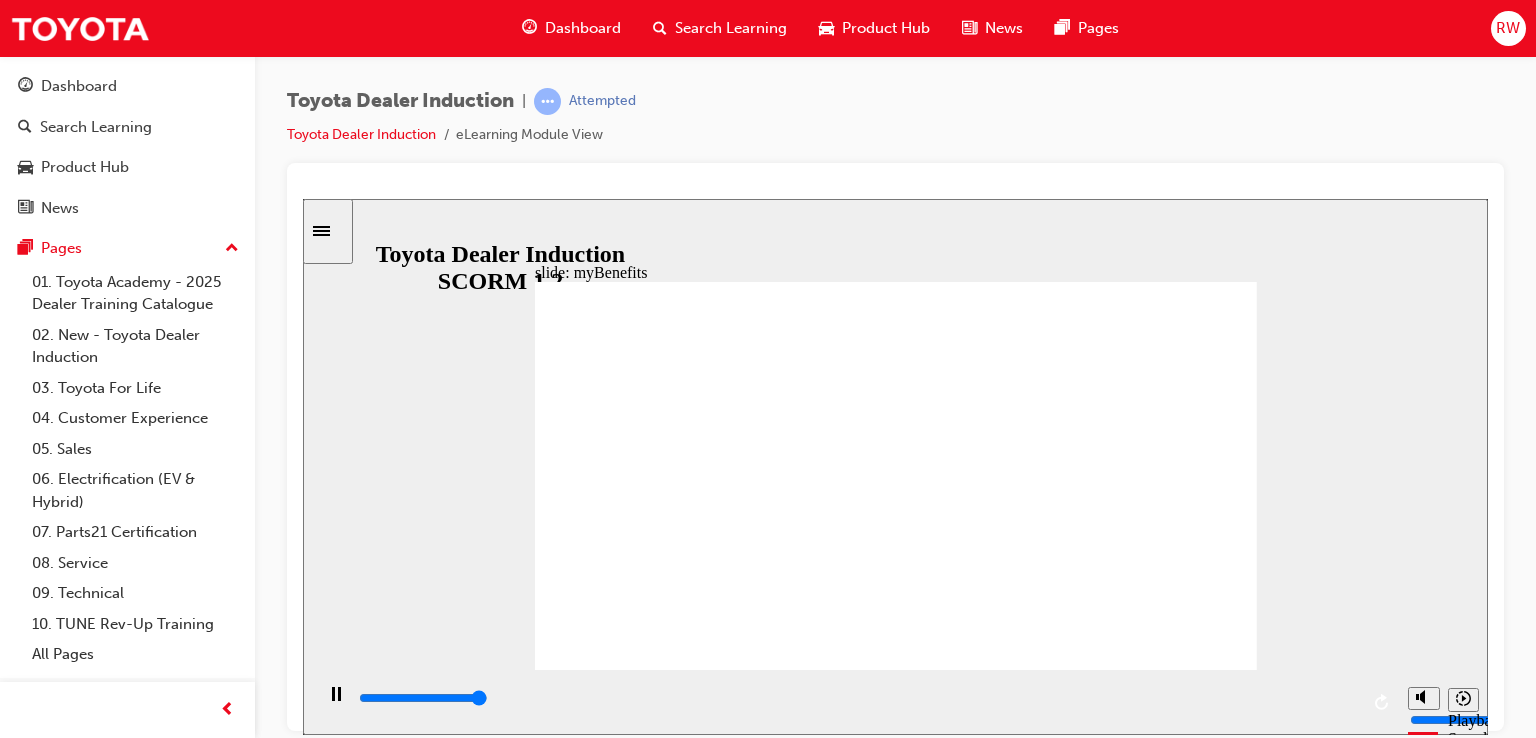 type on "13300" 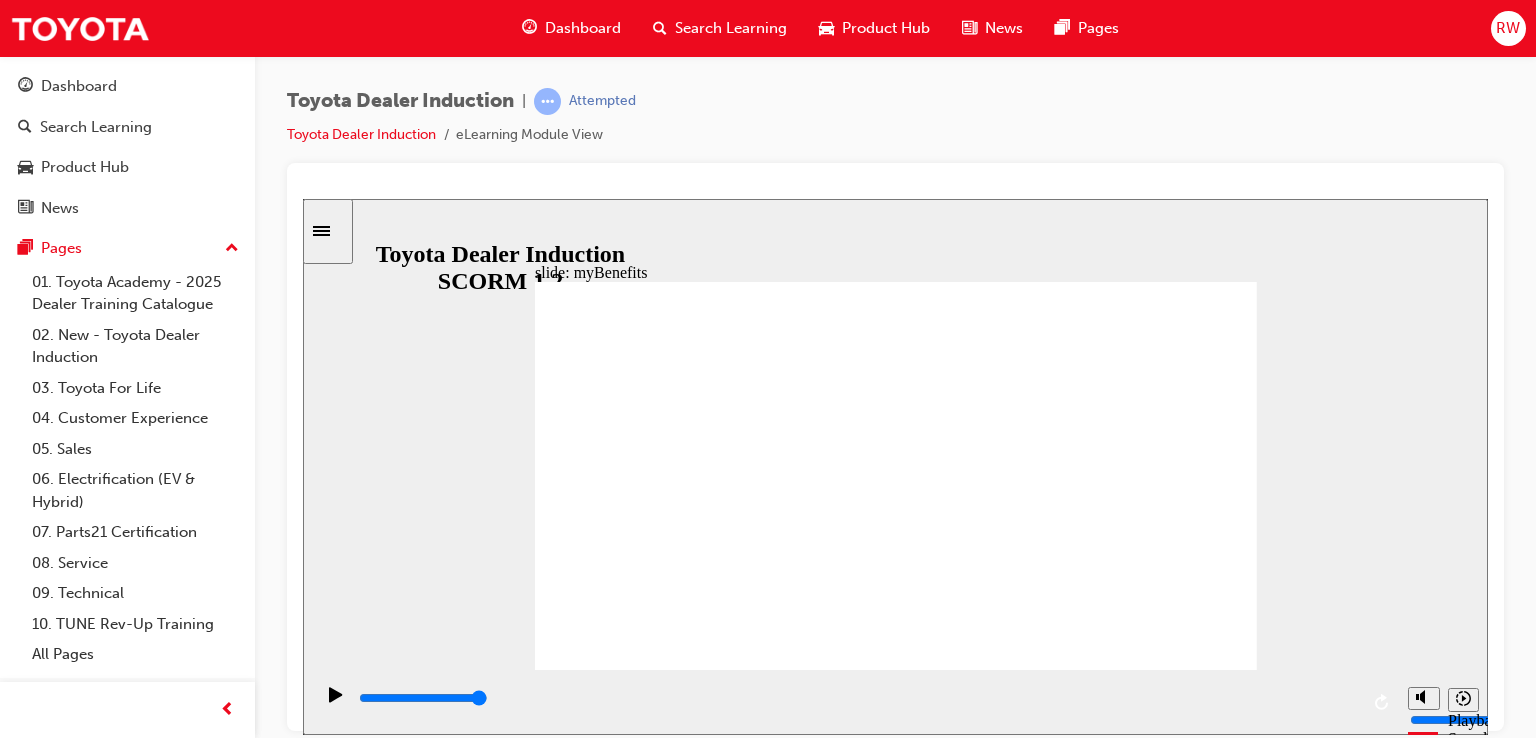 click 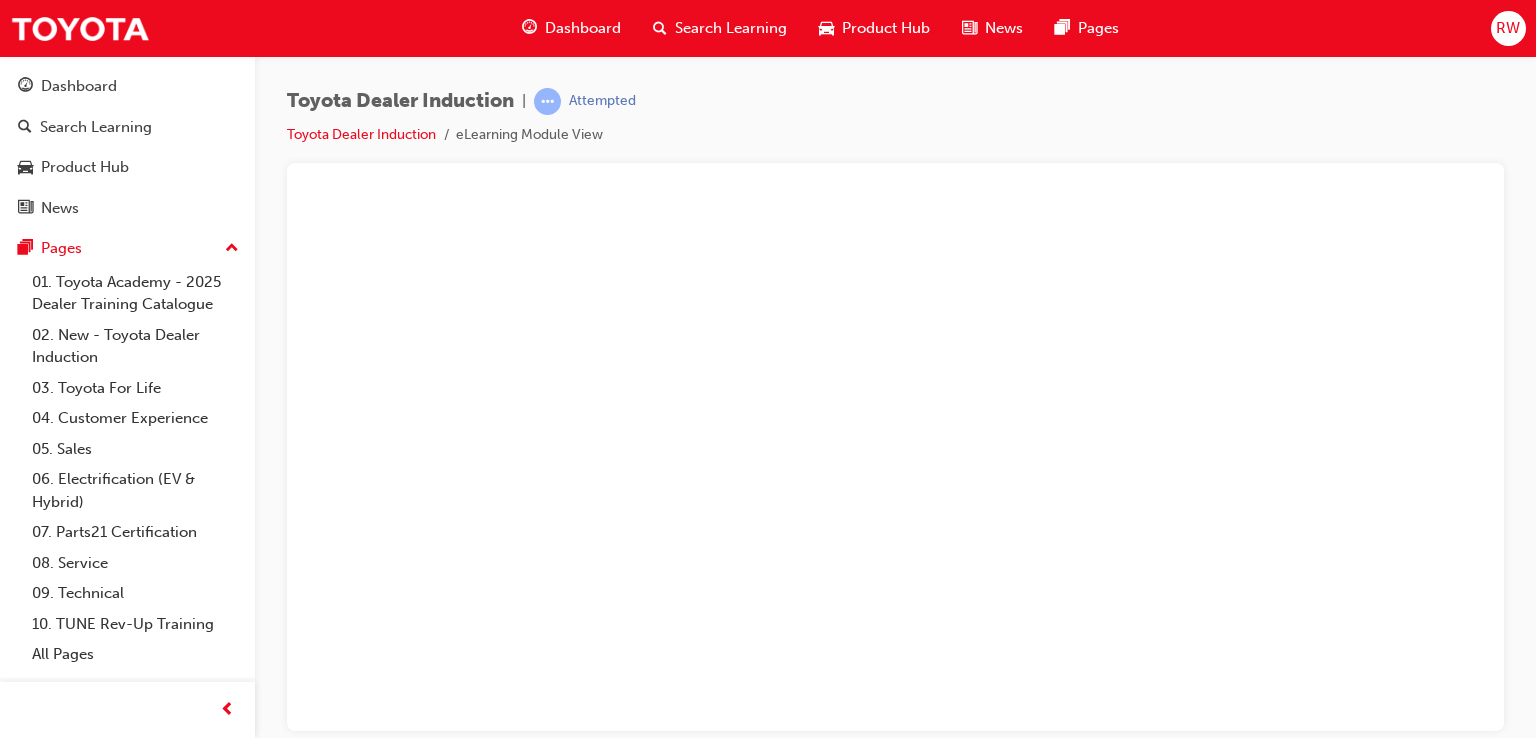 scroll, scrollTop: 0, scrollLeft: 0, axis: both 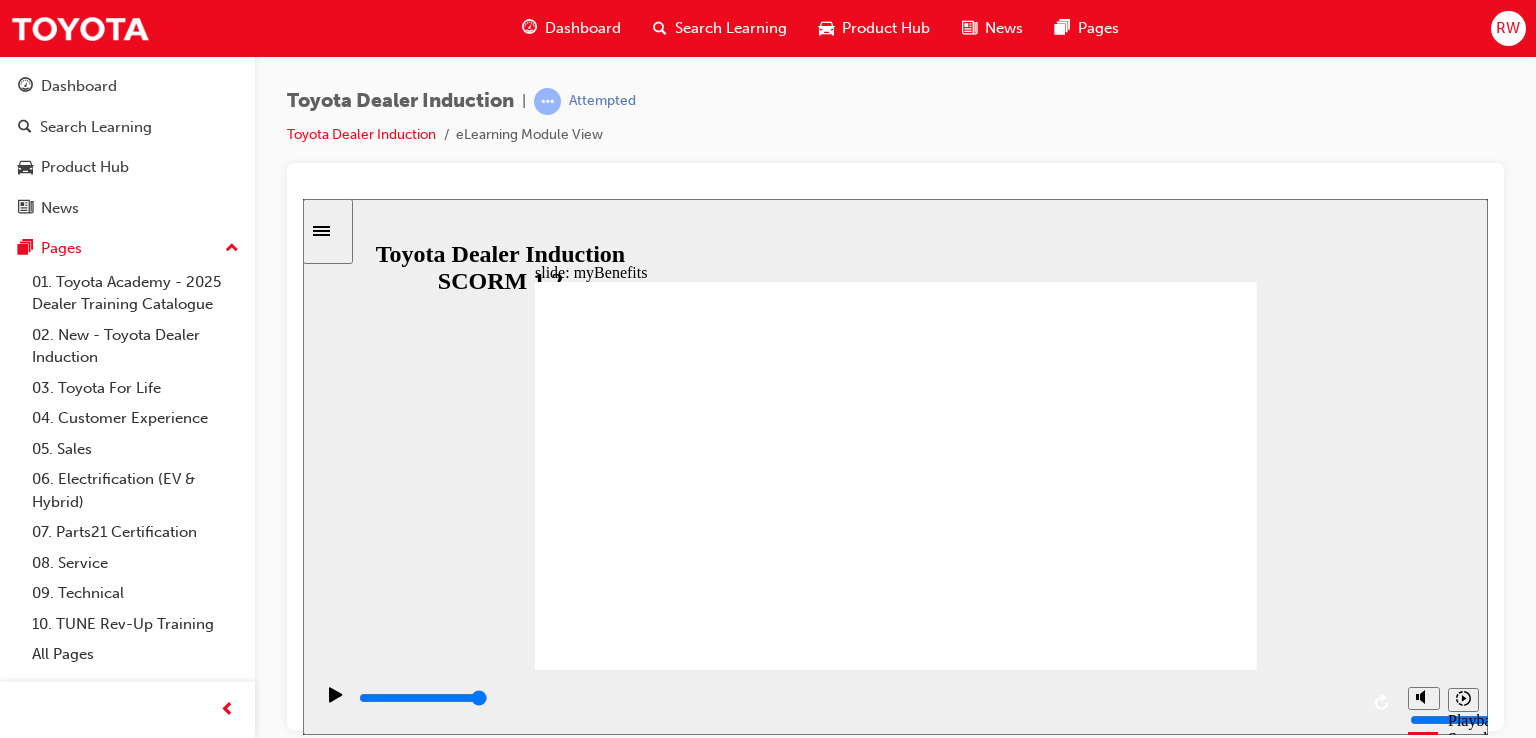 click 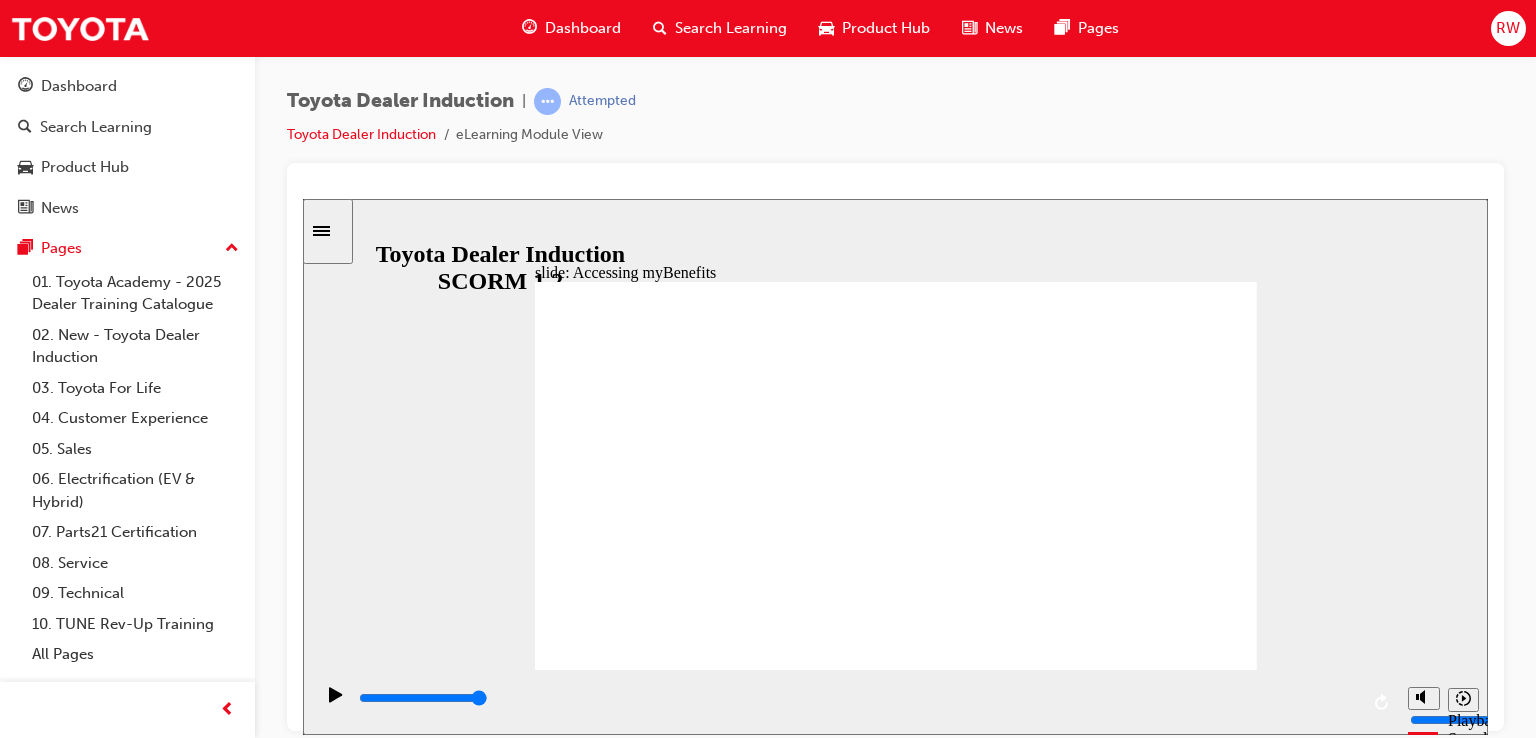 click 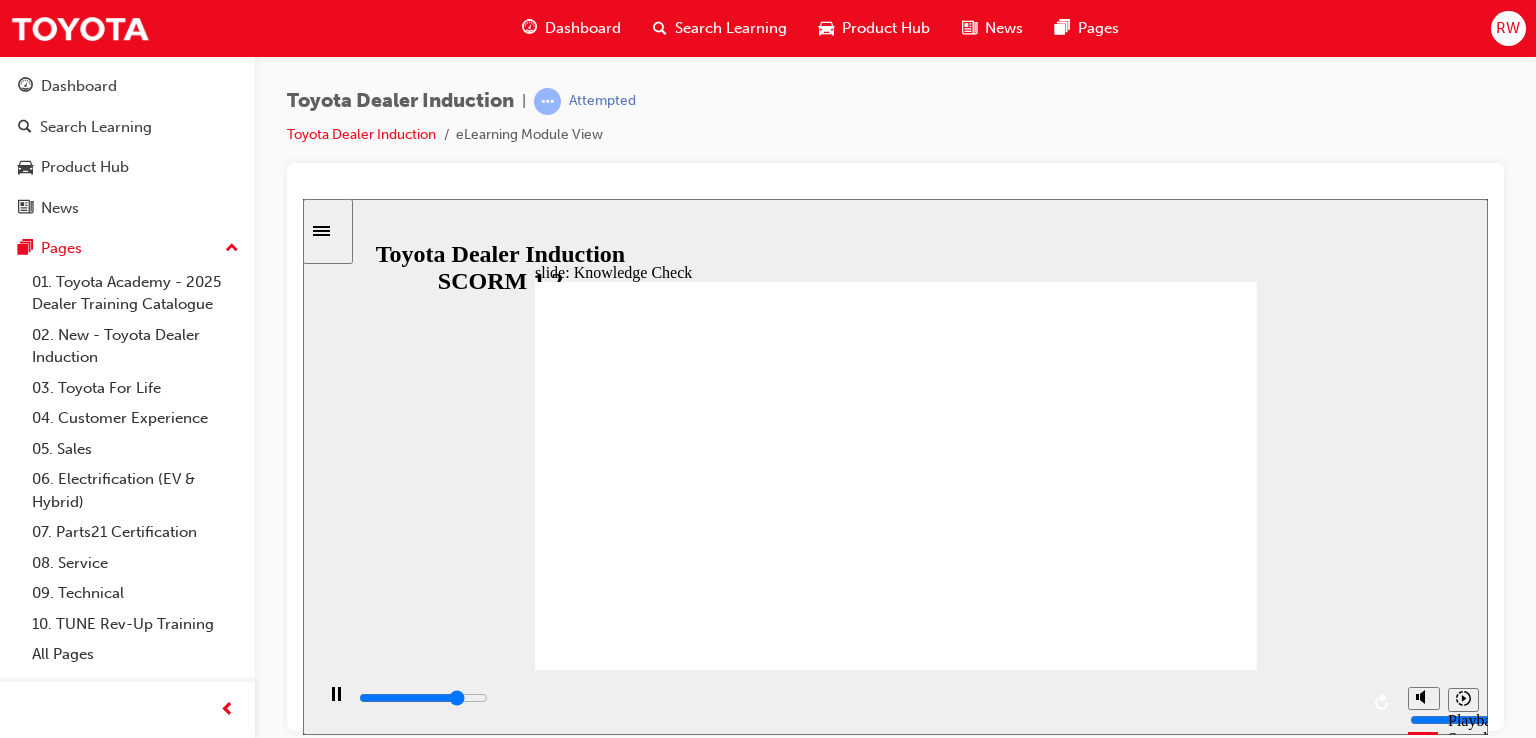 click at bounding box center (662, 1545) 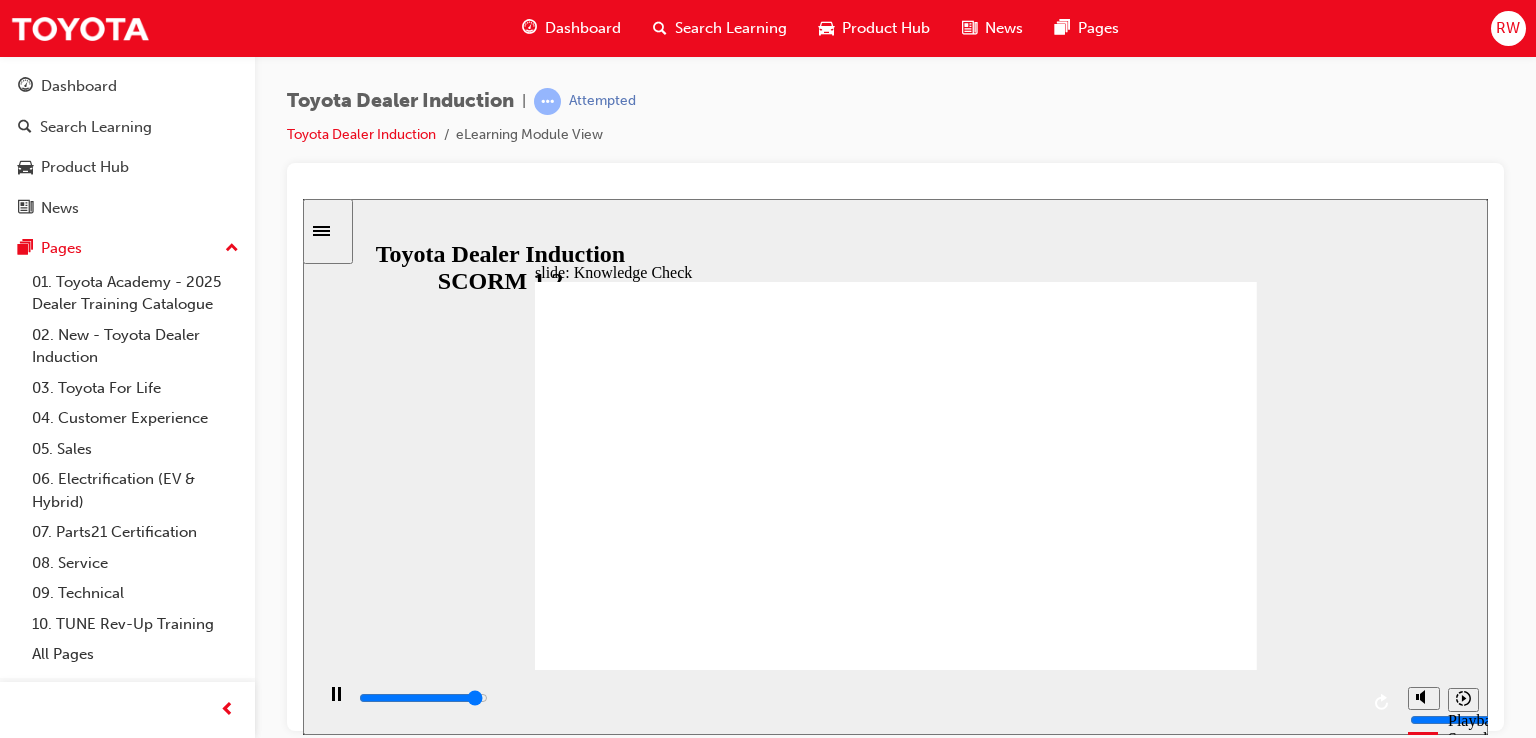 type on "4800" 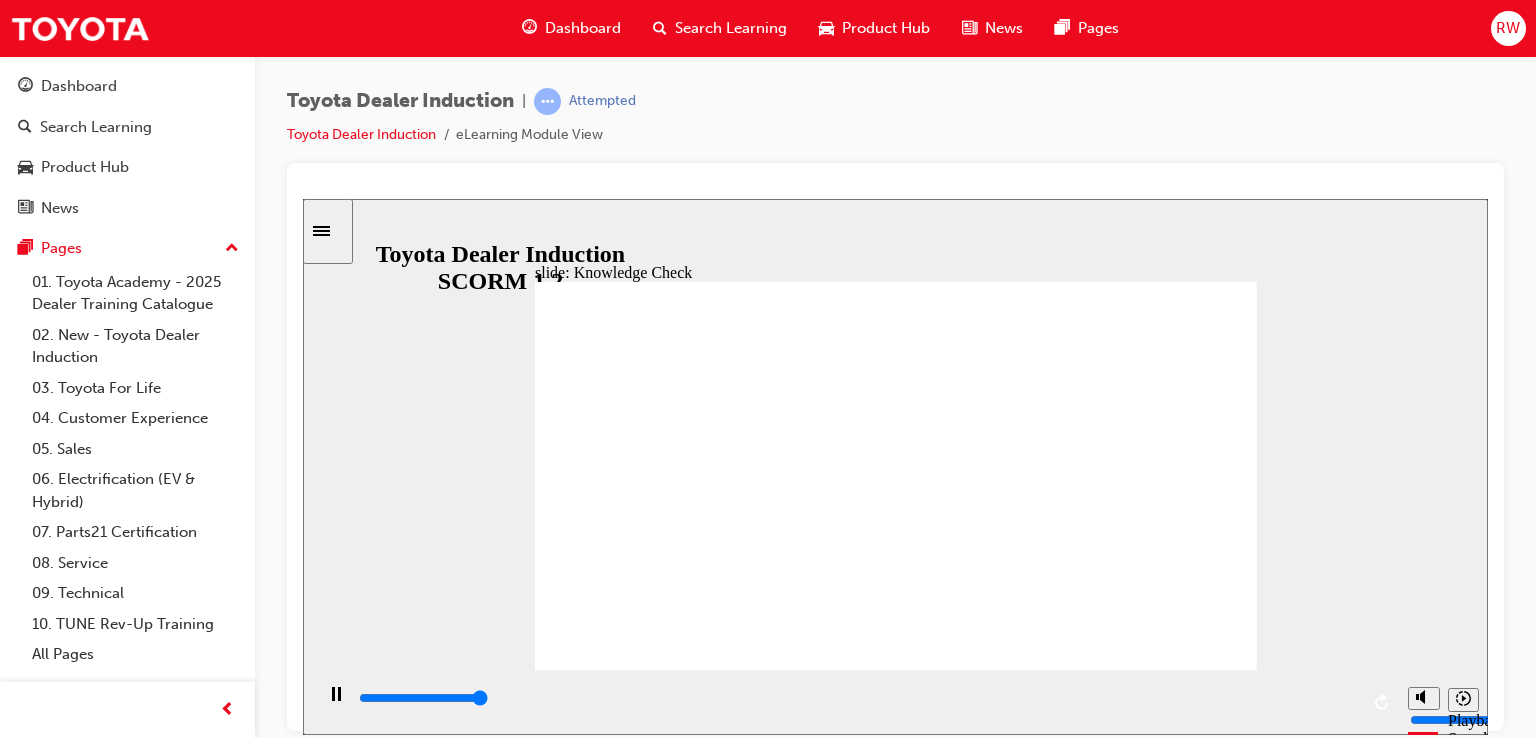 type on "5000" 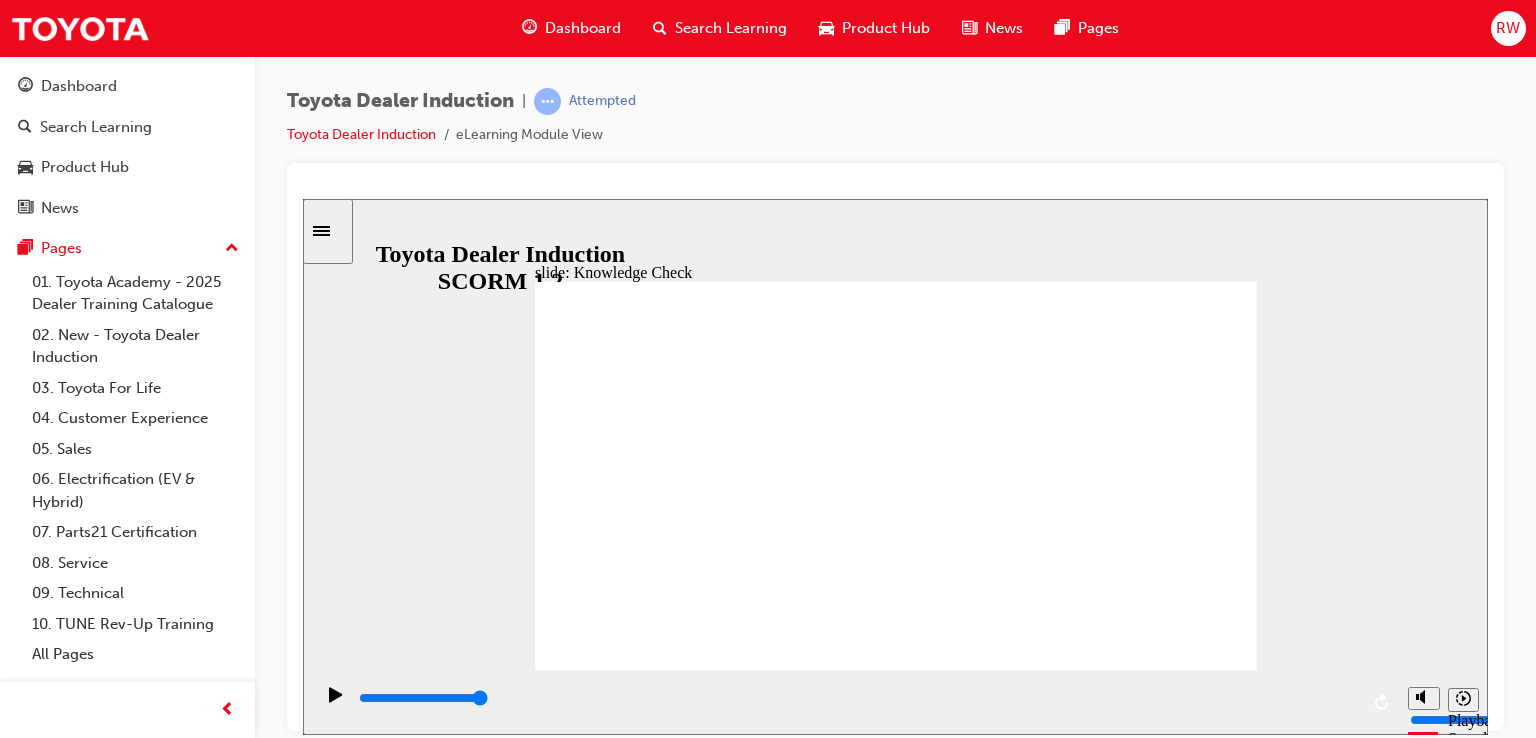 type on "my" 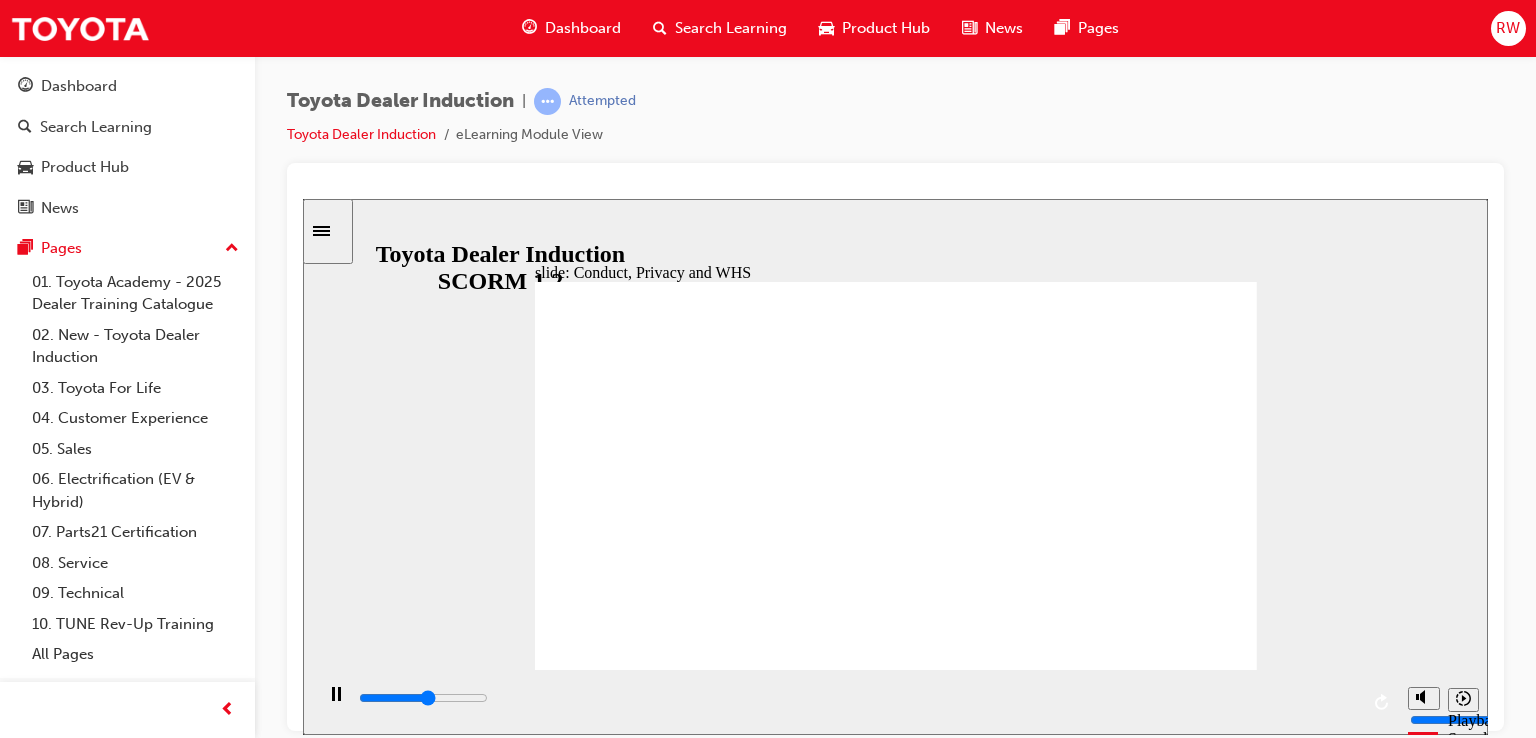 click 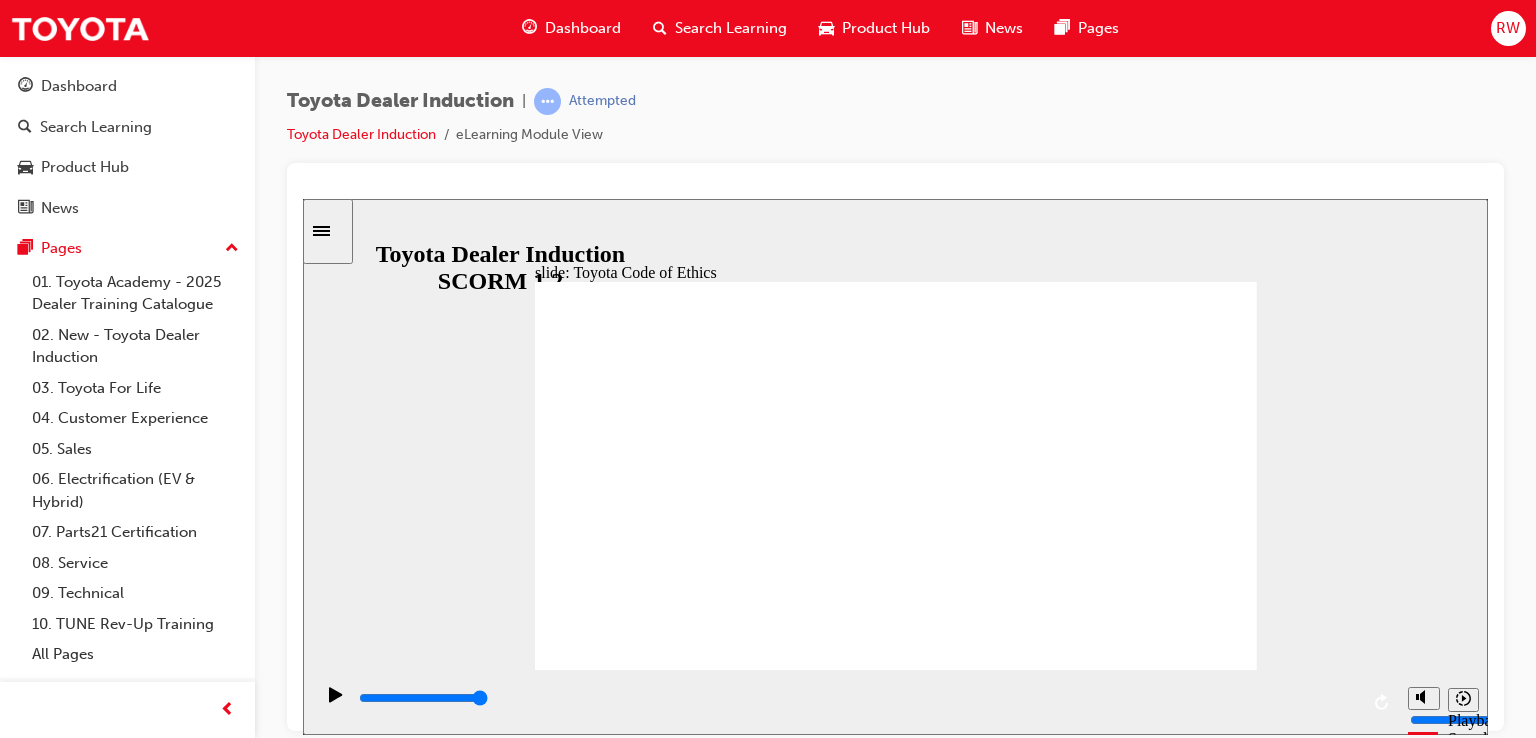 click on "NEXT NEXT" at bounding box center (1192, 2532) 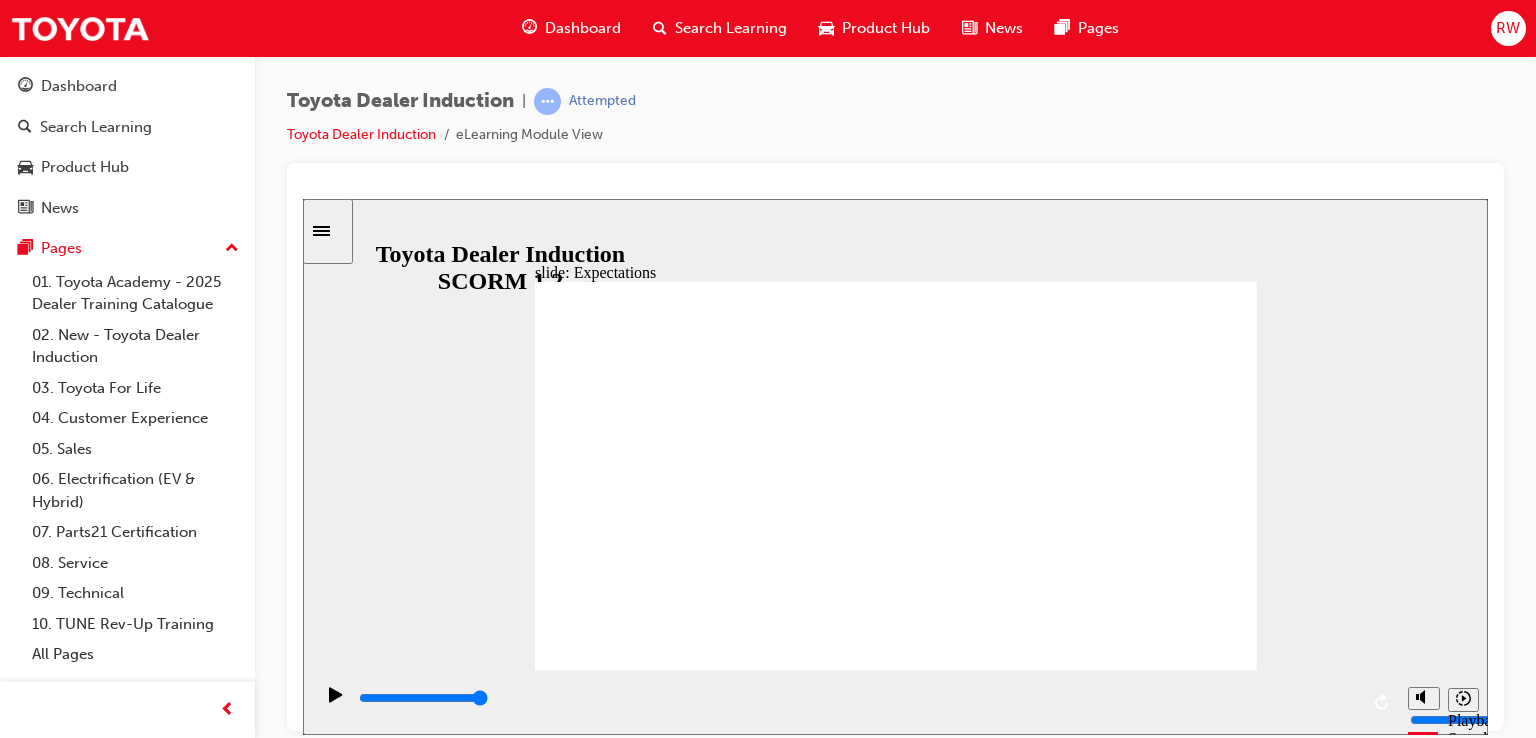 click 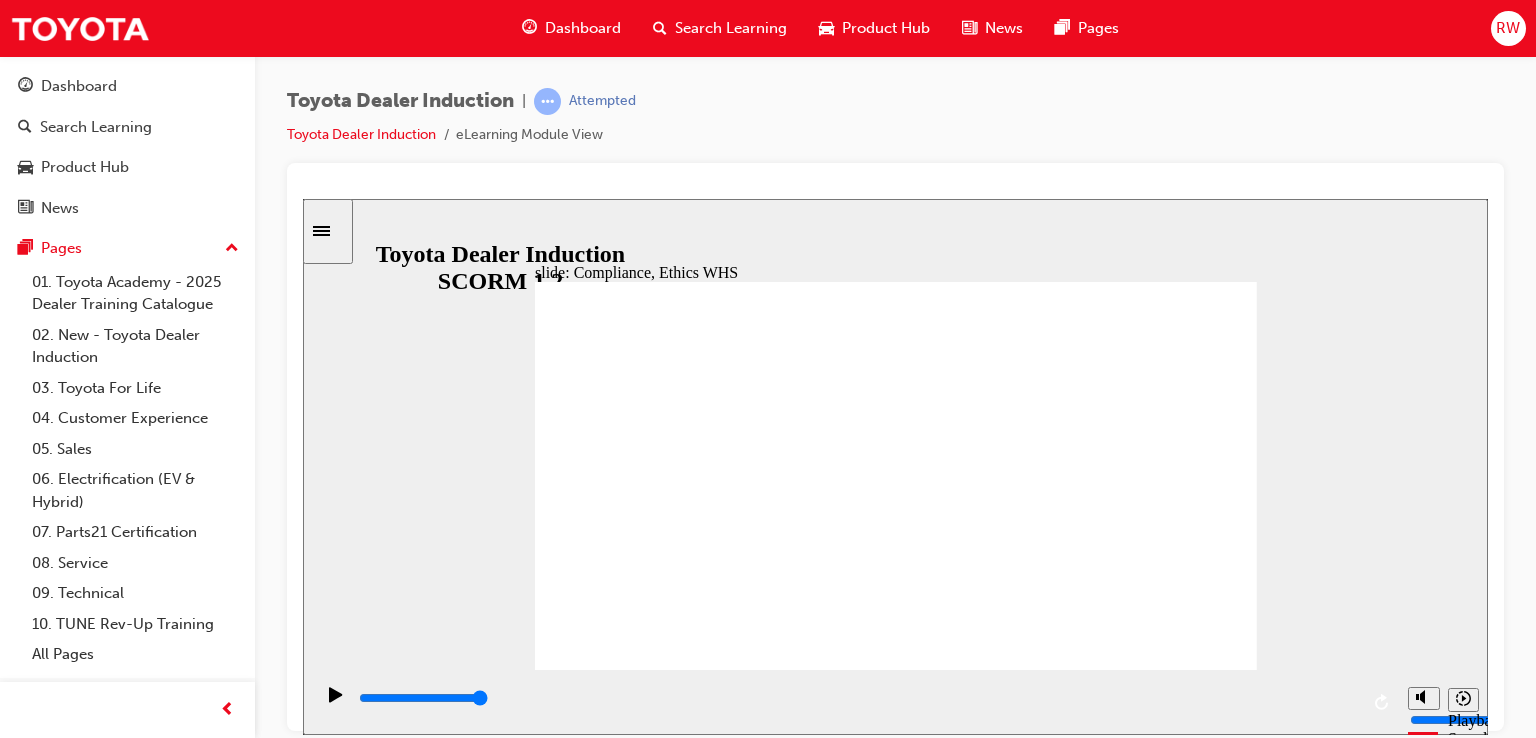 click on "NEXT NEXT" at bounding box center [1192, 1956] 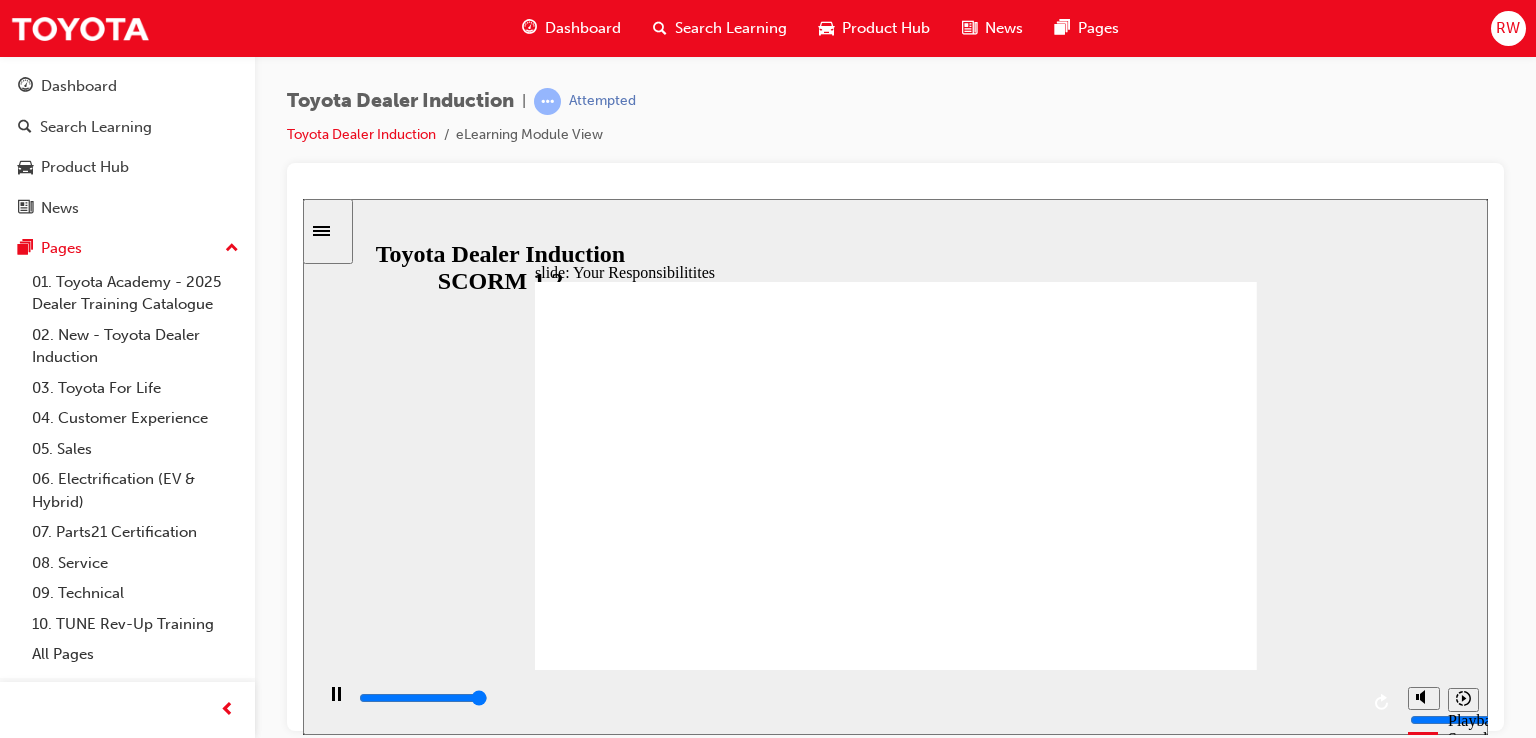 type on "8400" 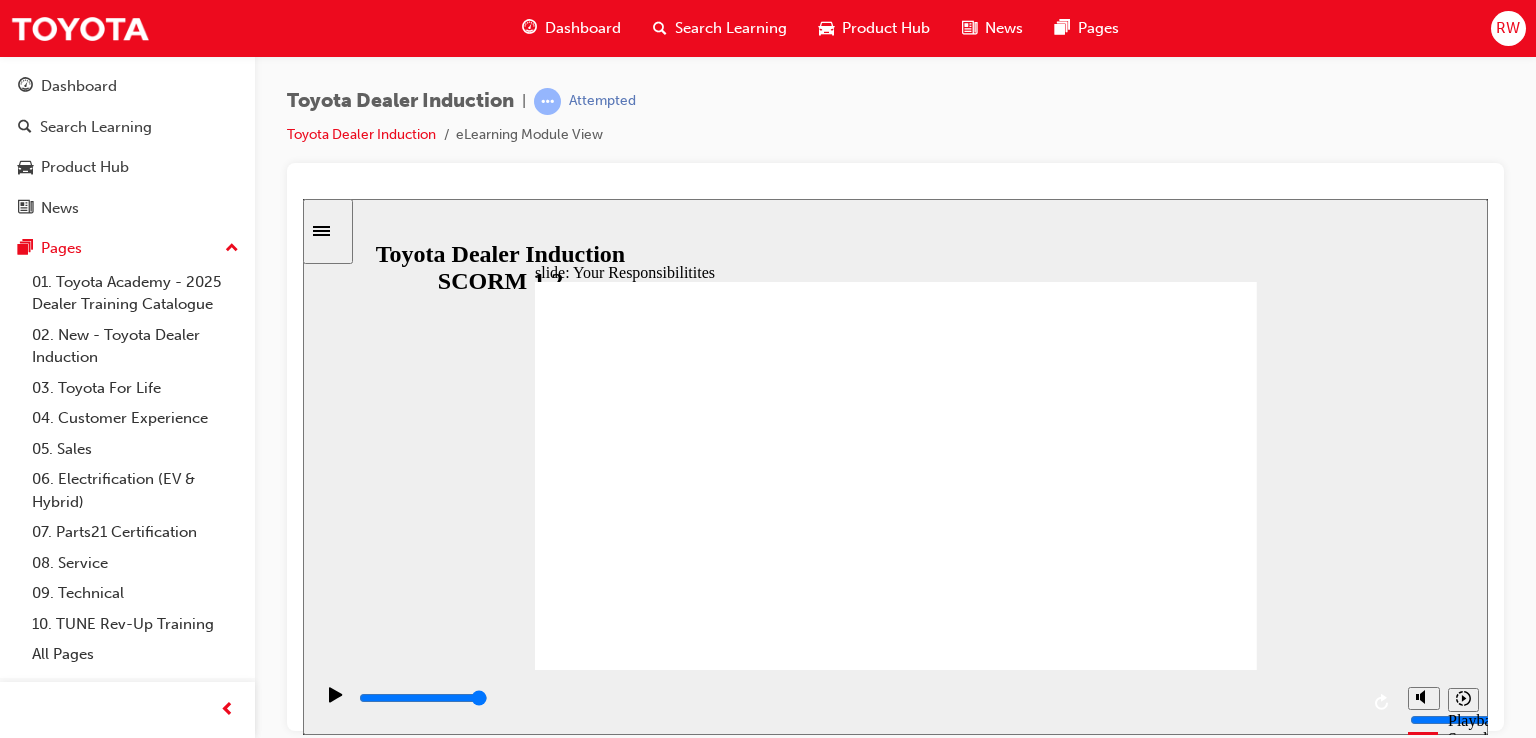 checkbox on "true" 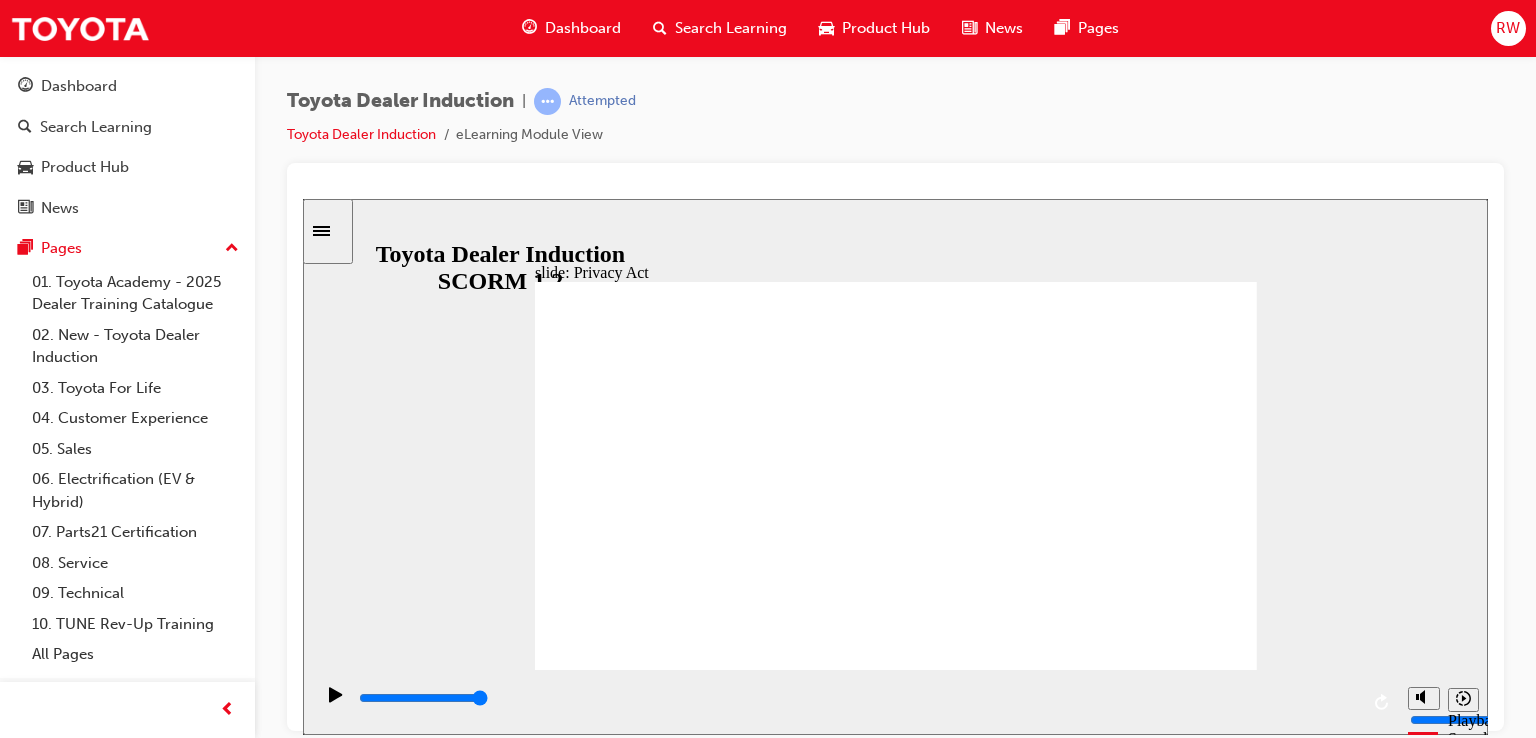 click 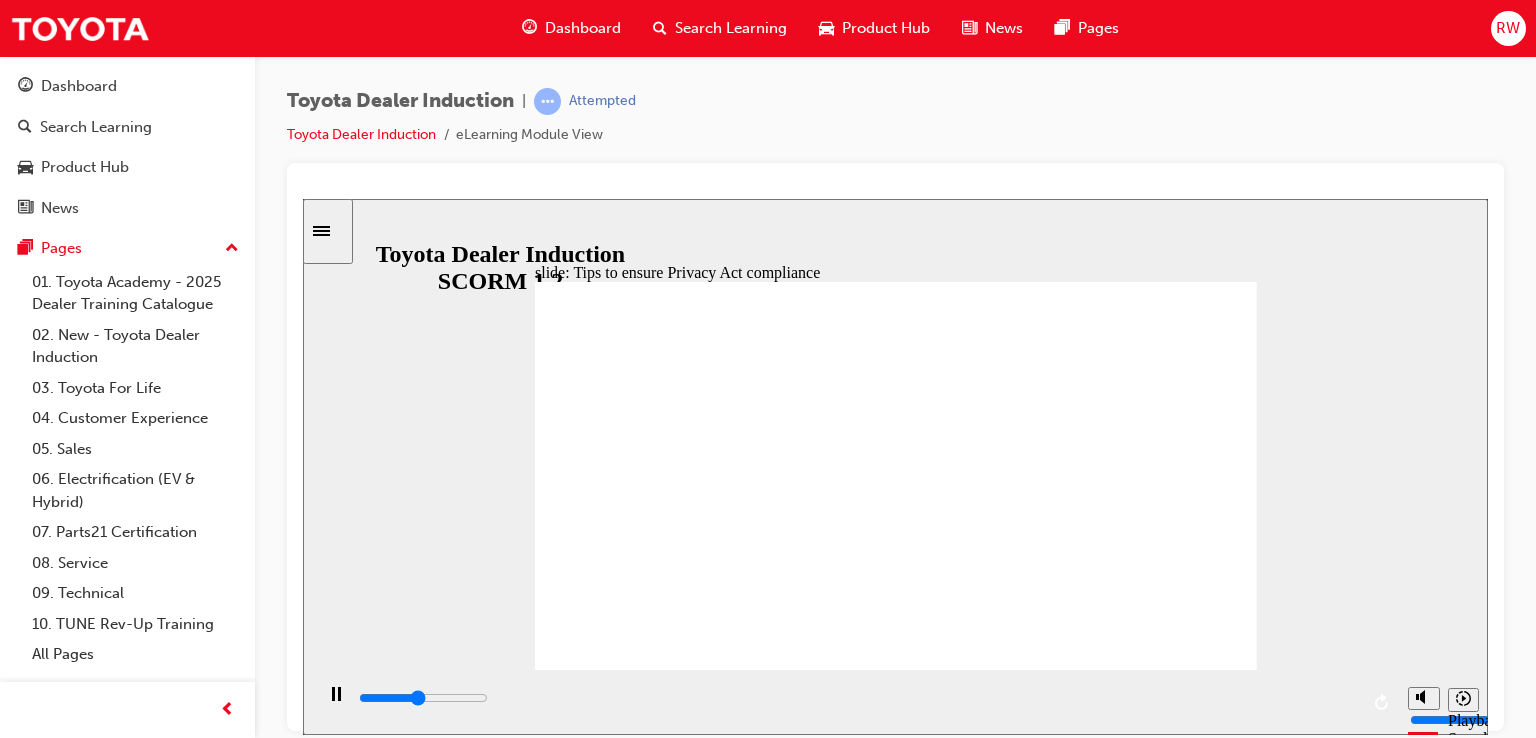 click 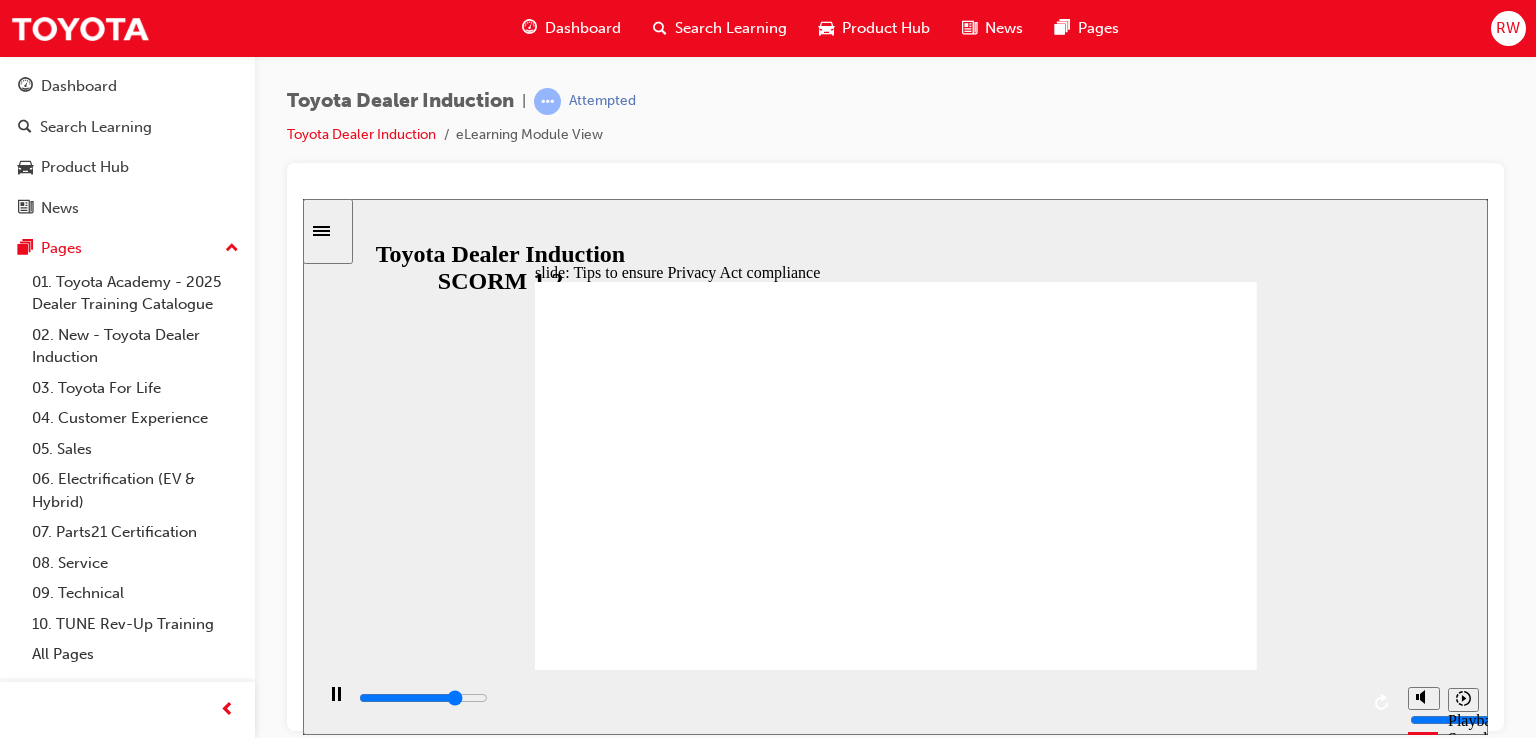 click 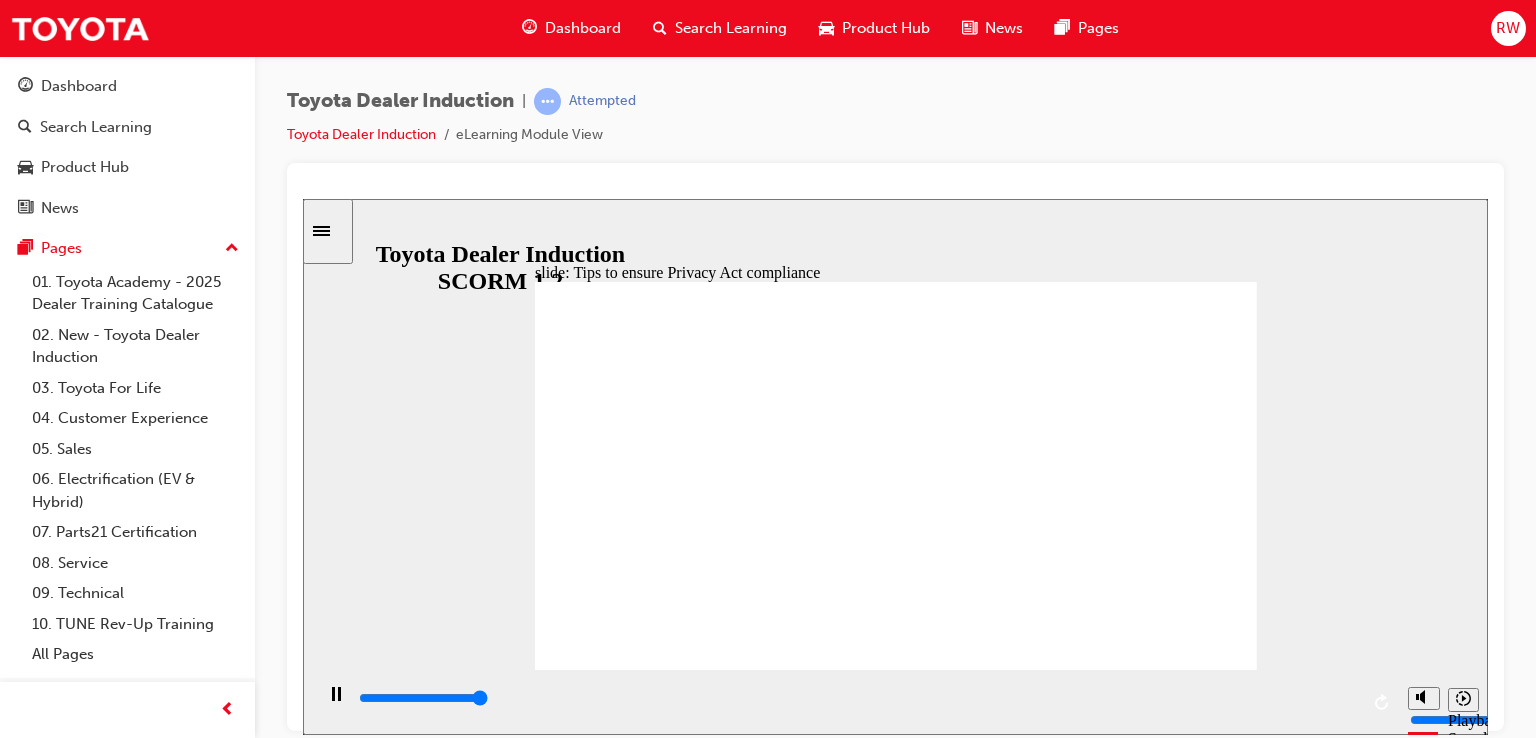 click 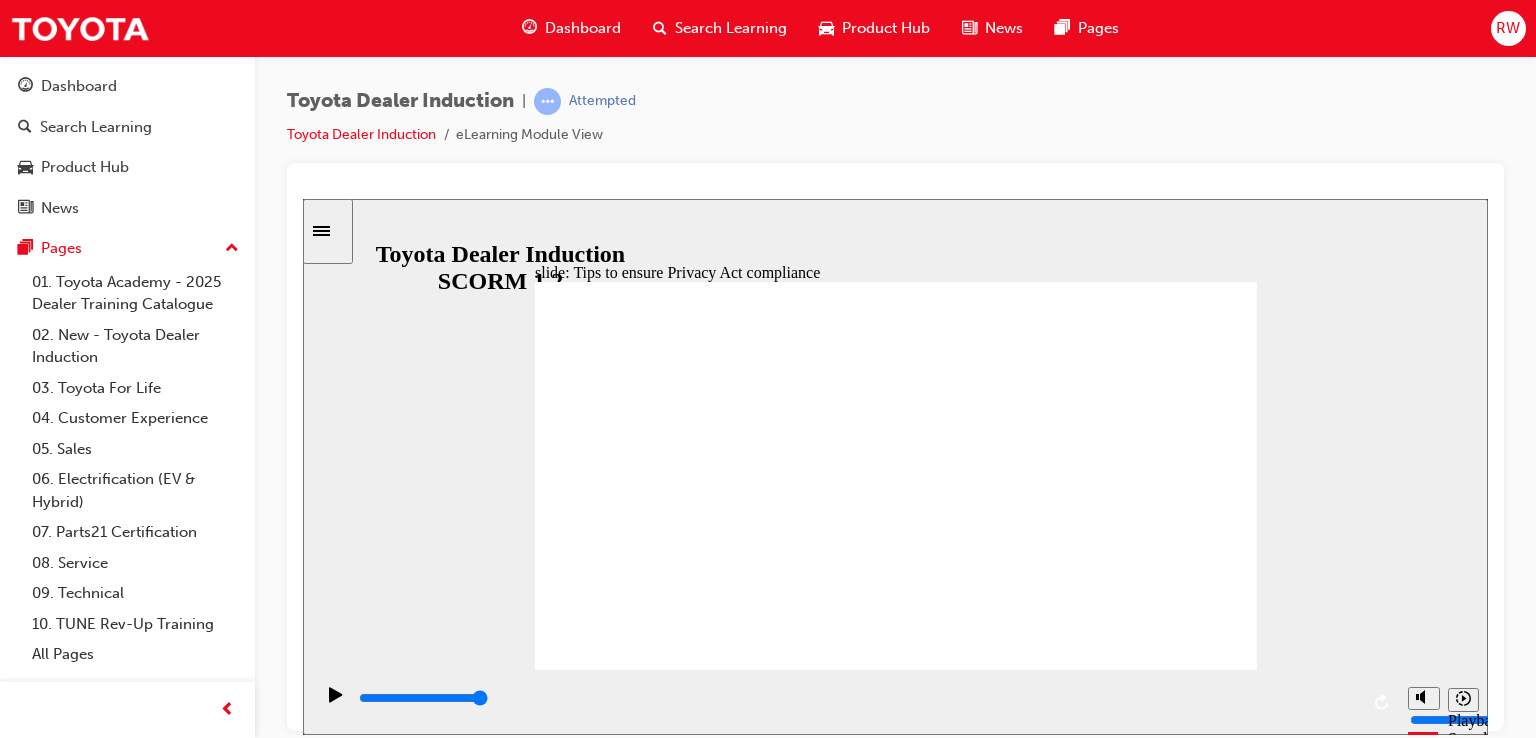 click 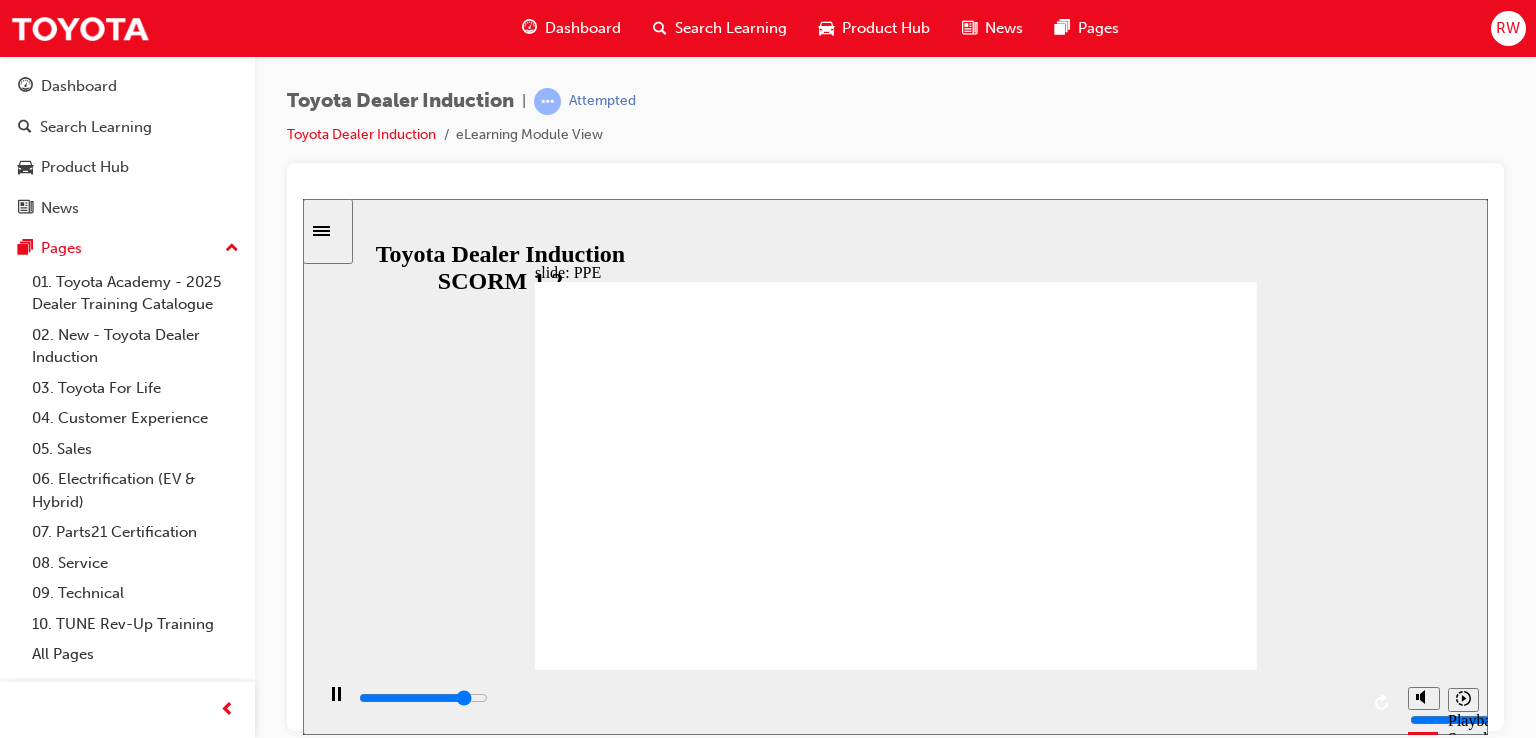click 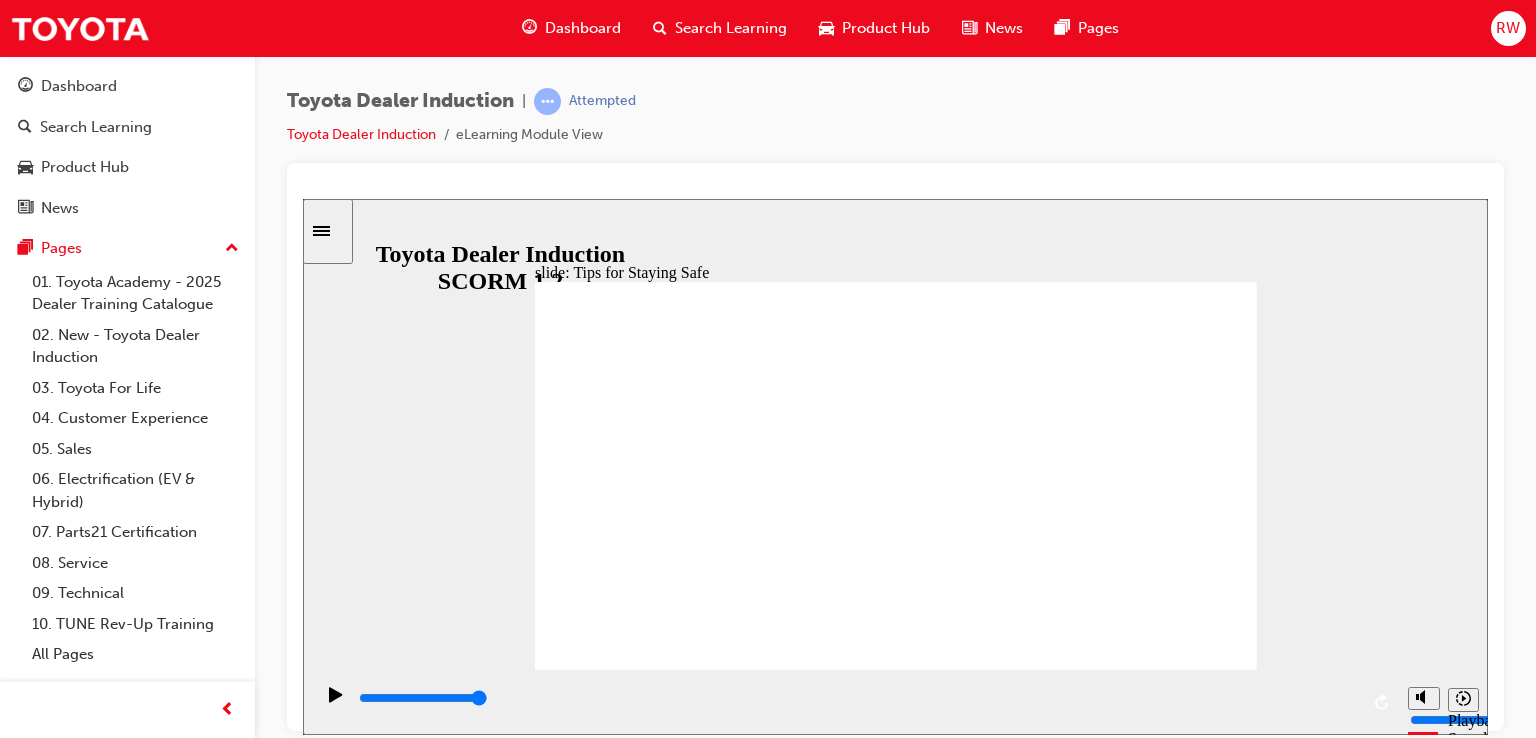 click 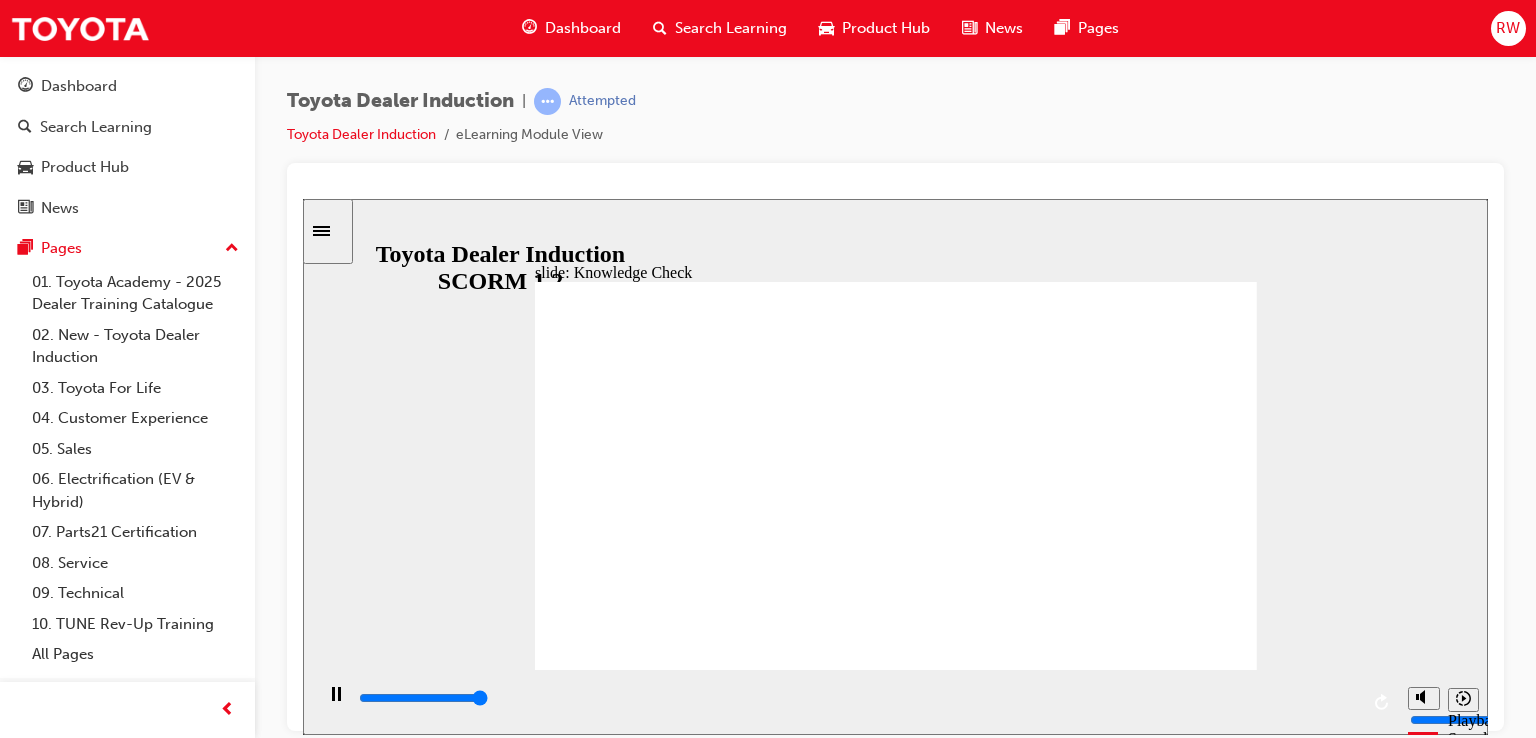 type on "5000" 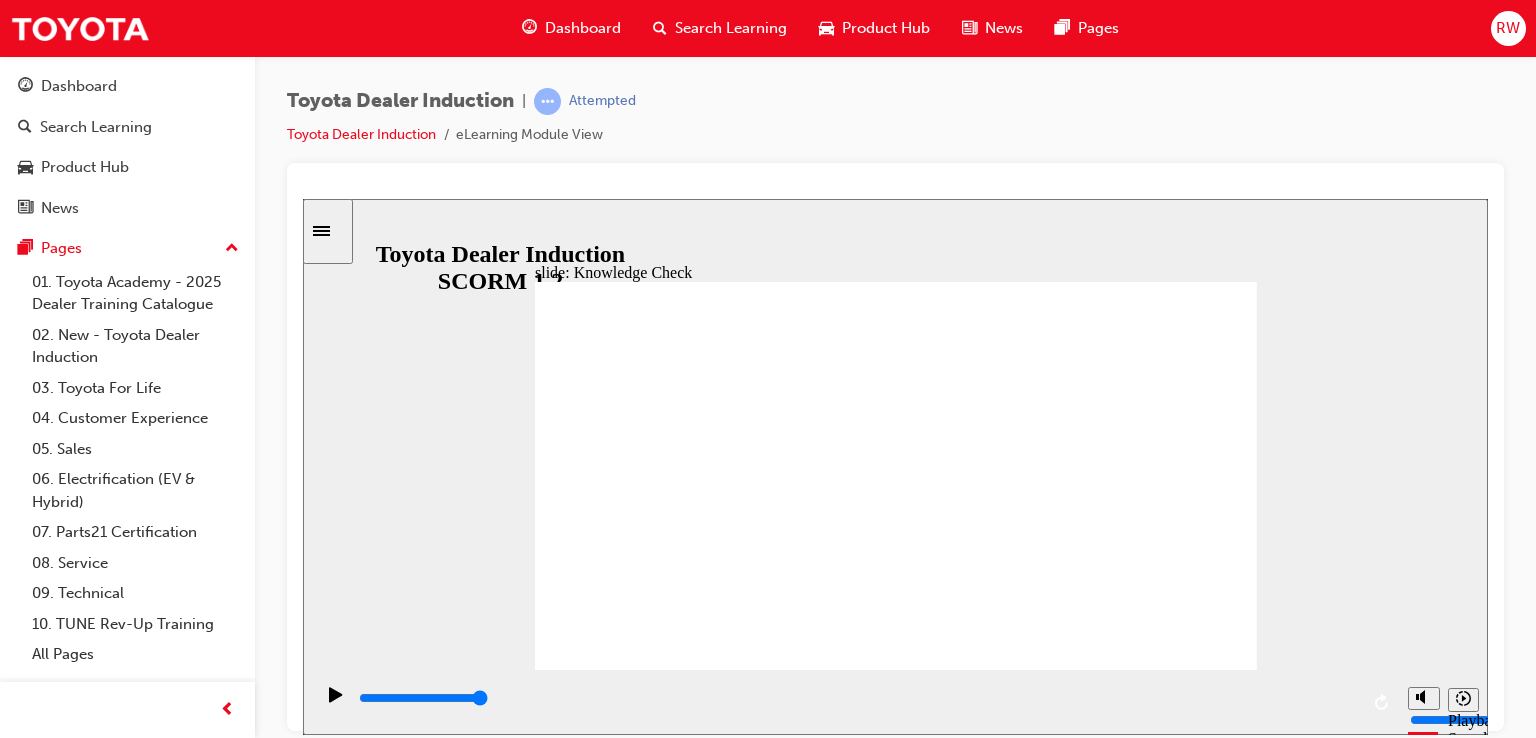 checkbox on "true" 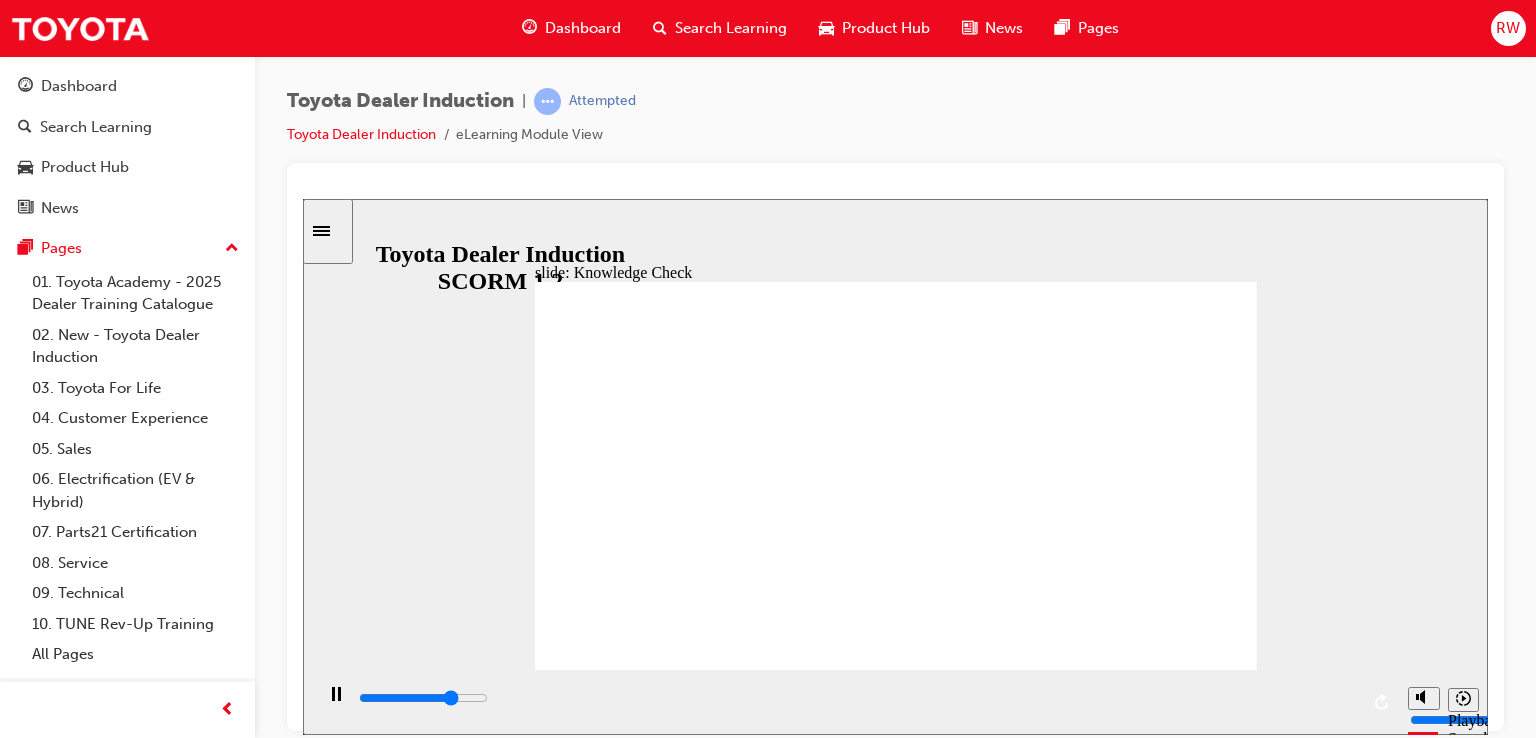 type on "3700" 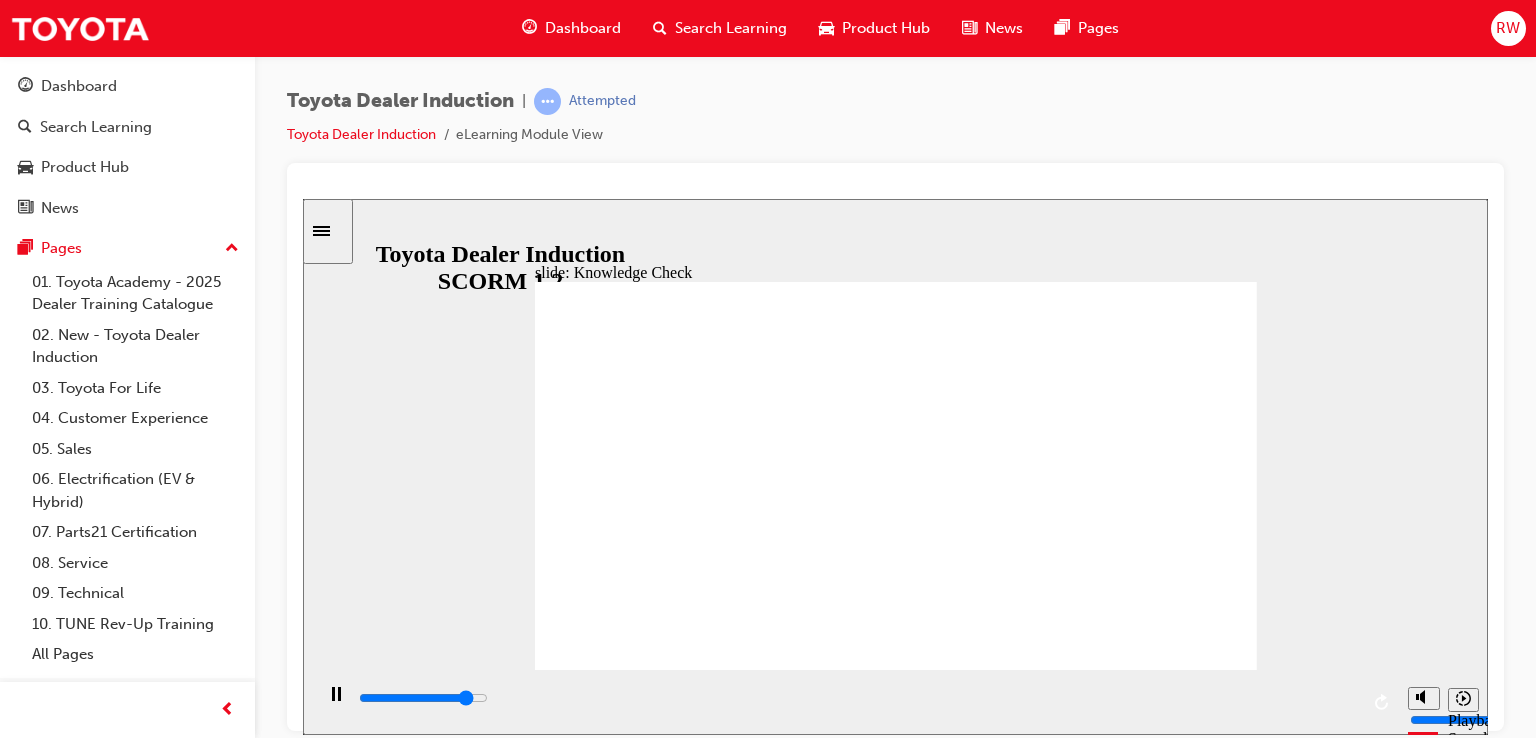 click 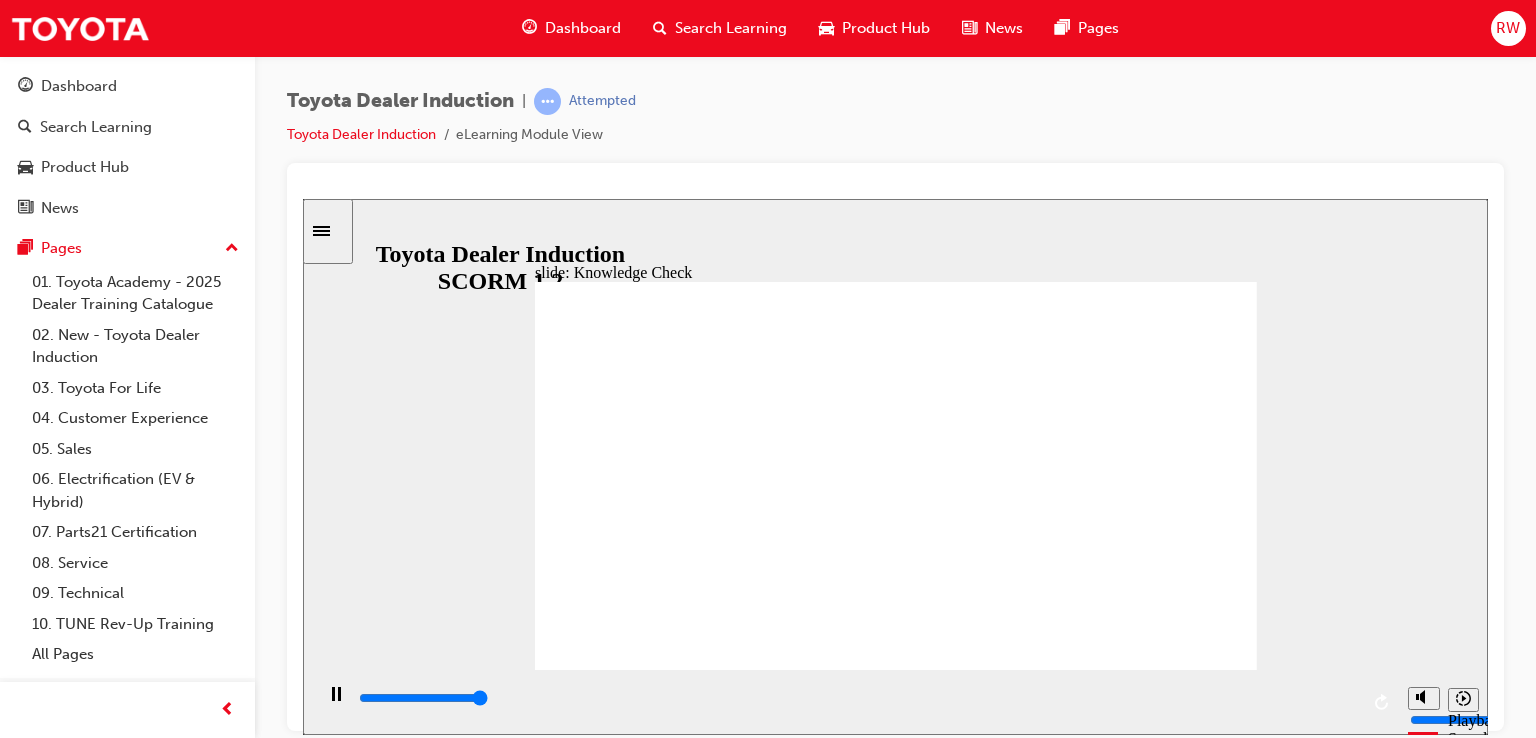 type on "5000" 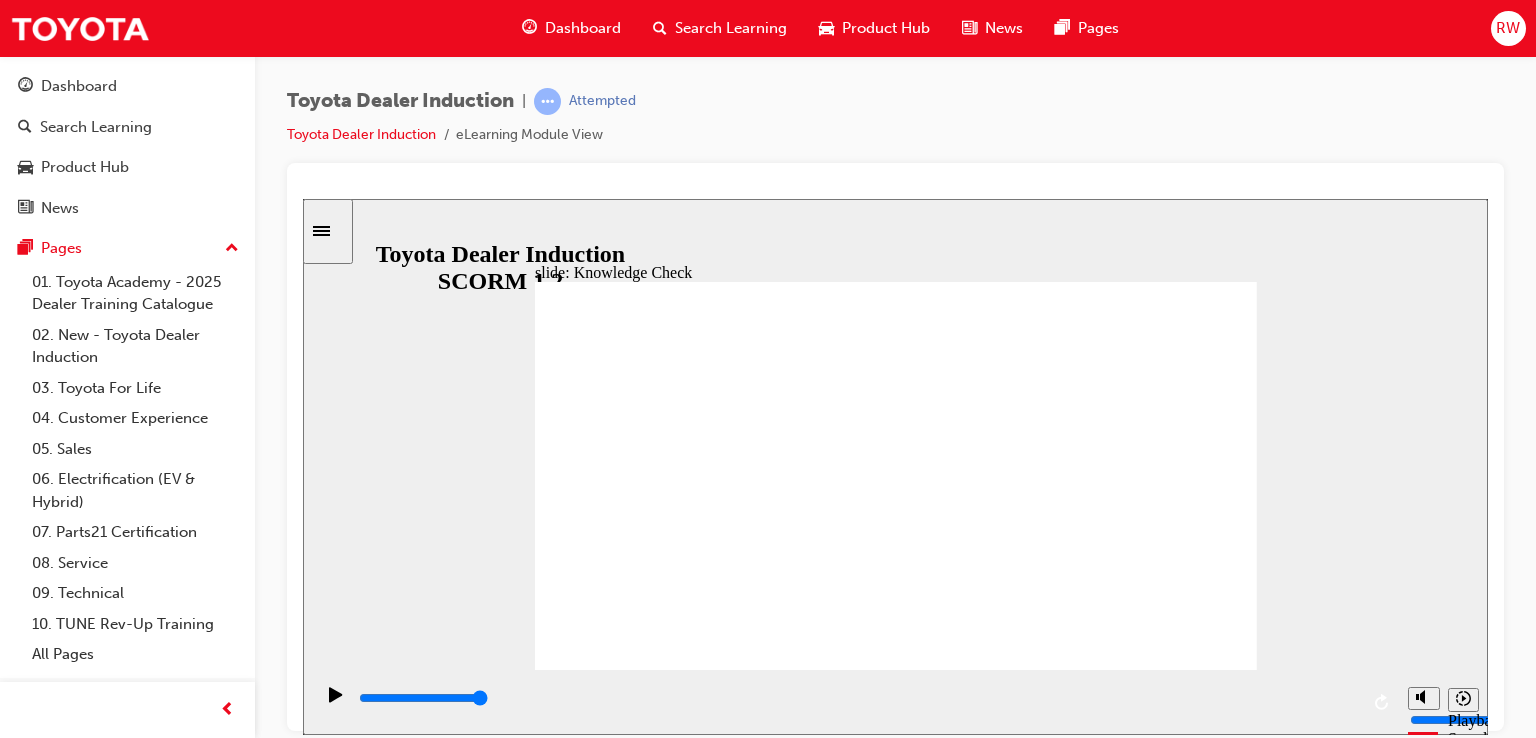 checkbox on "true" 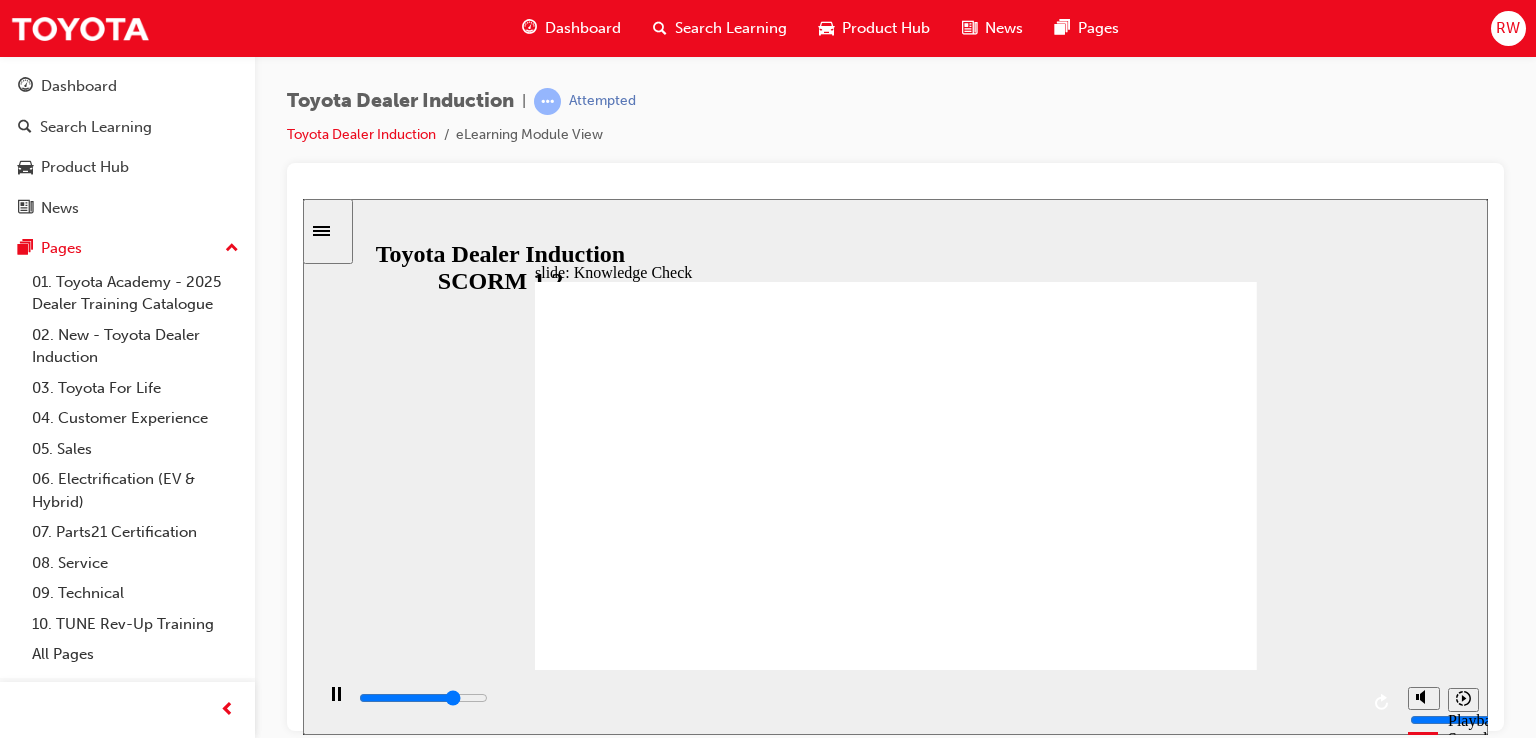 type on "3900" 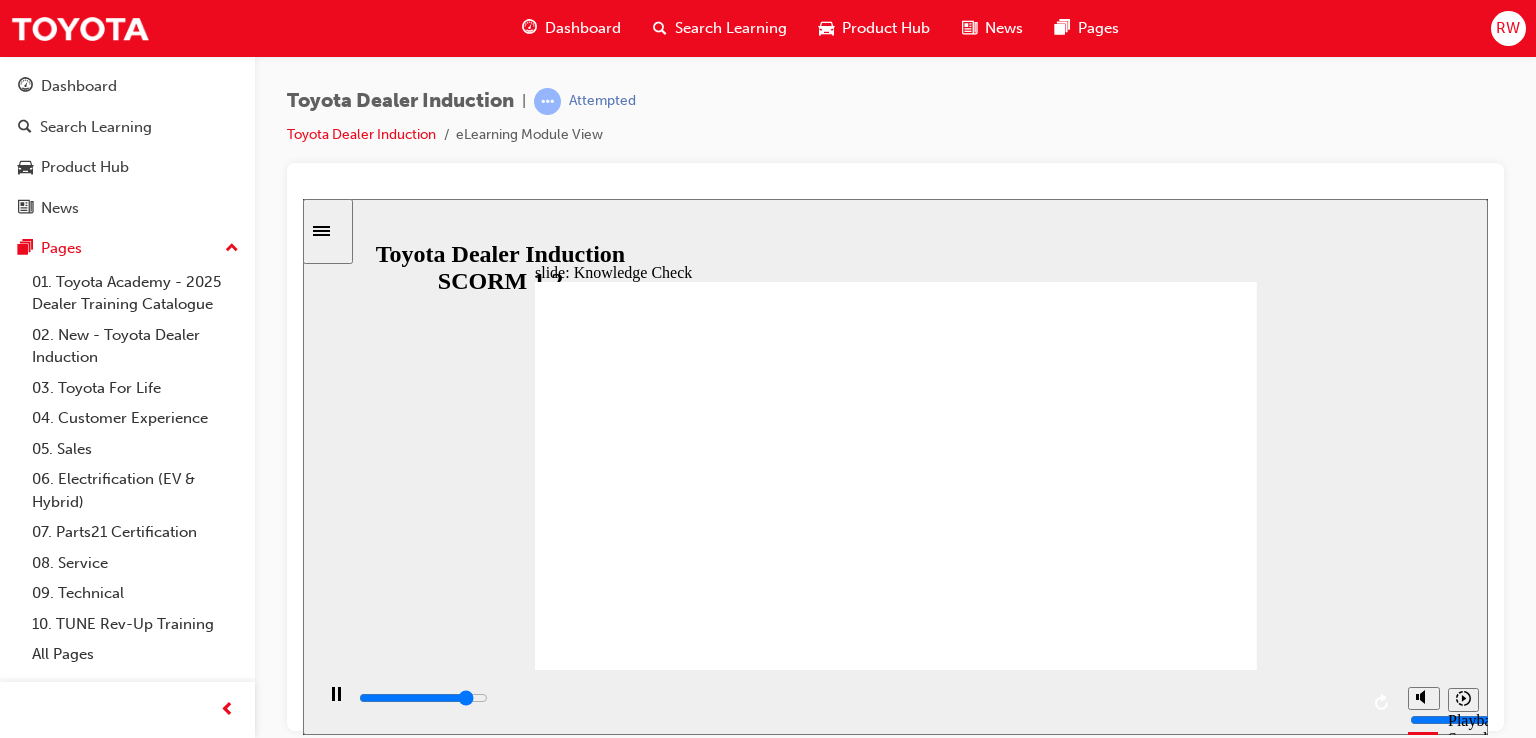 type on "4400" 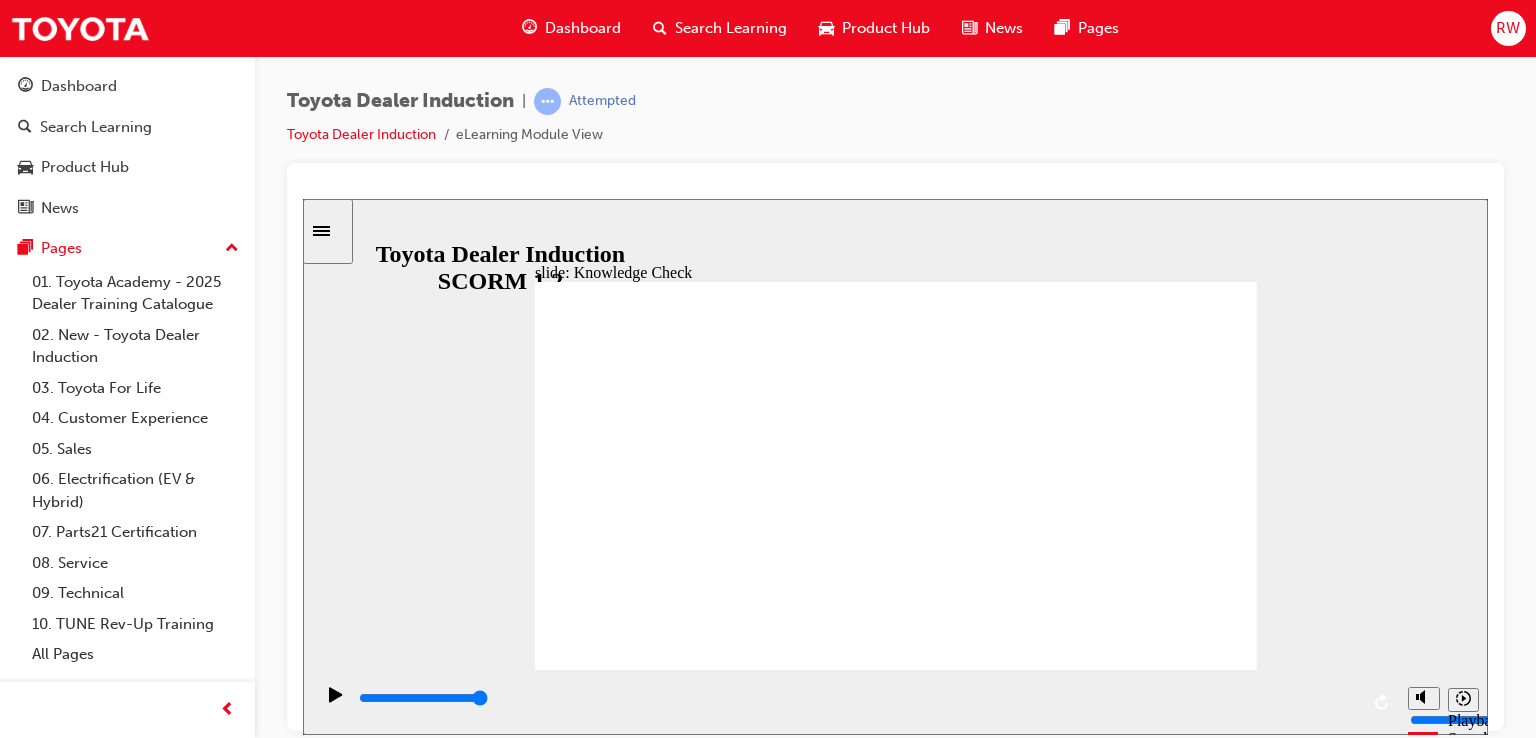 click 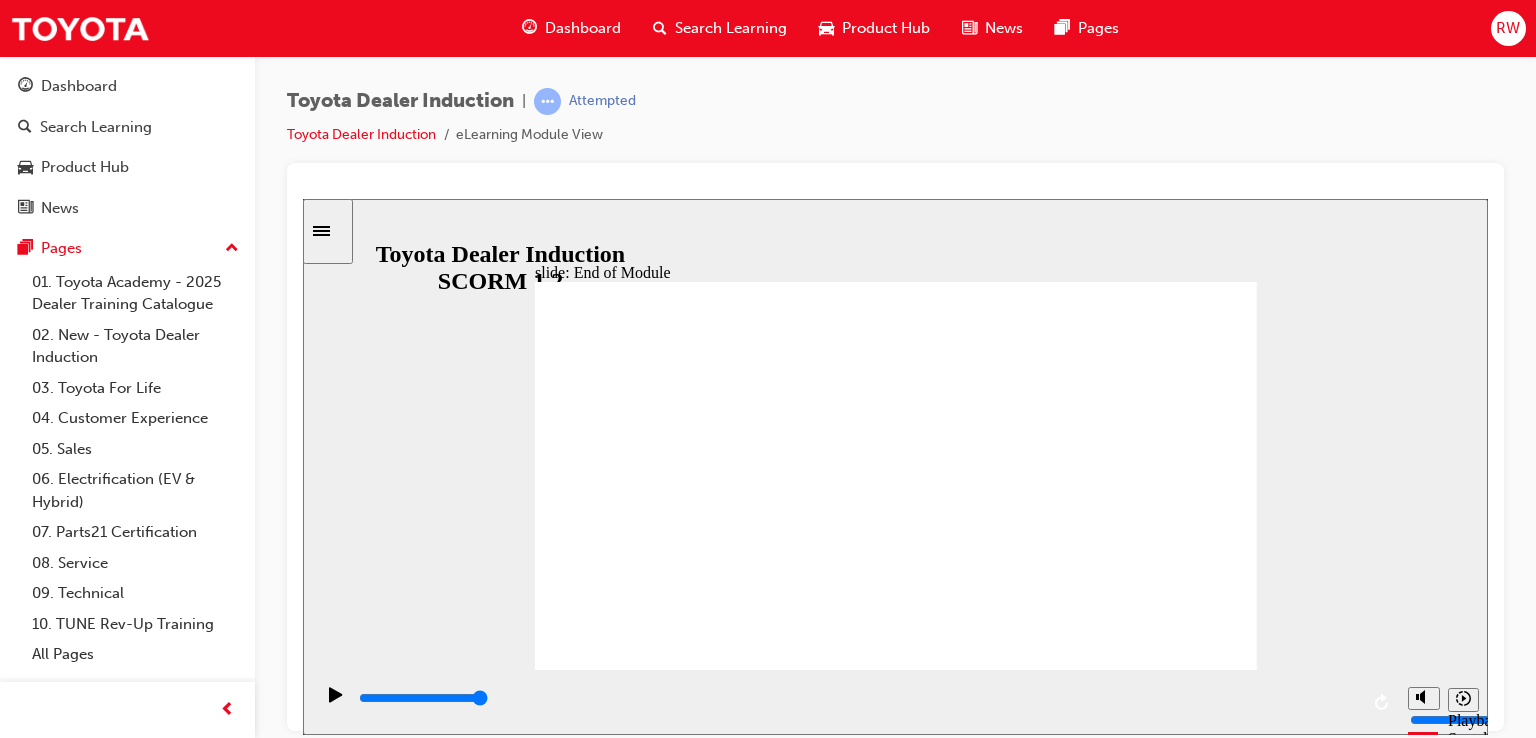 click 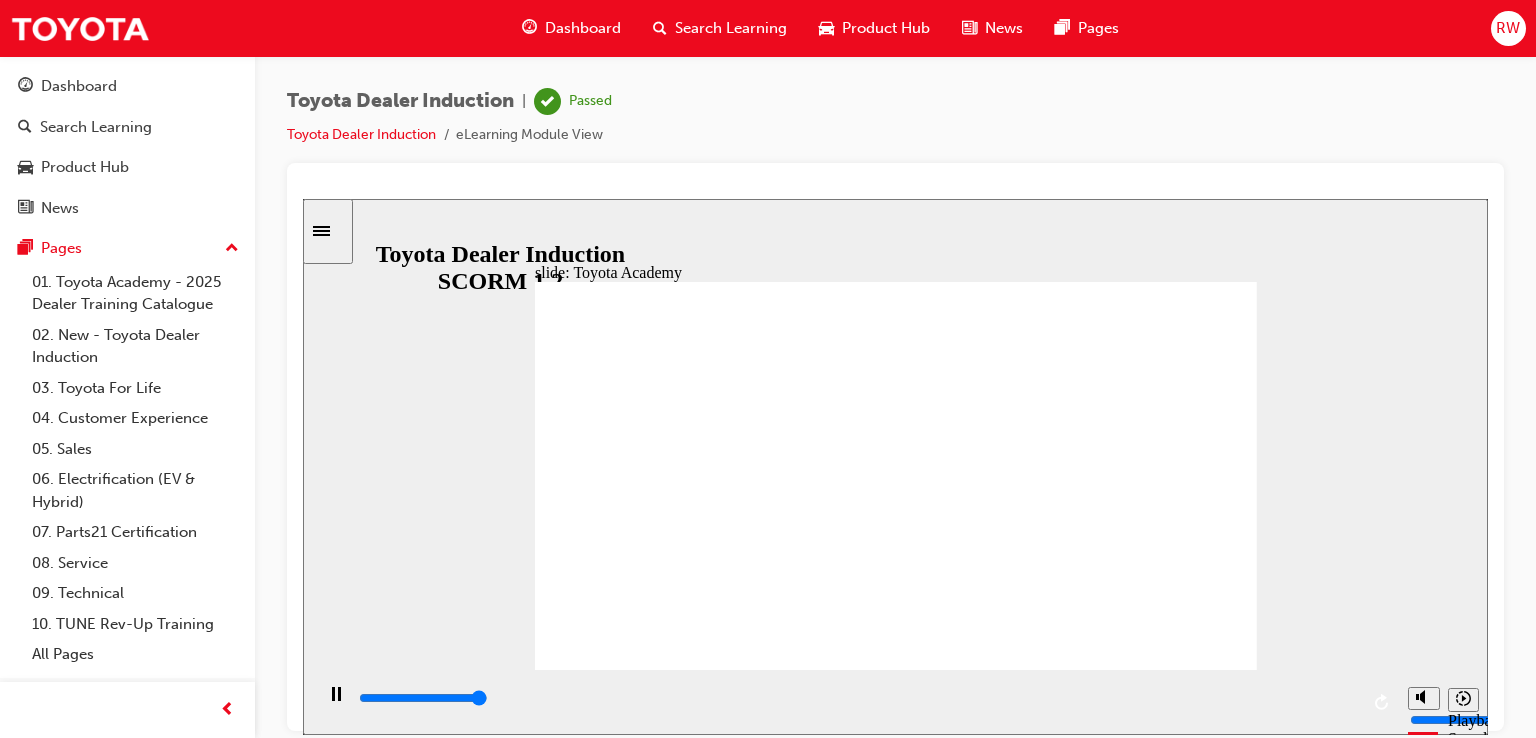 type on "9900" 